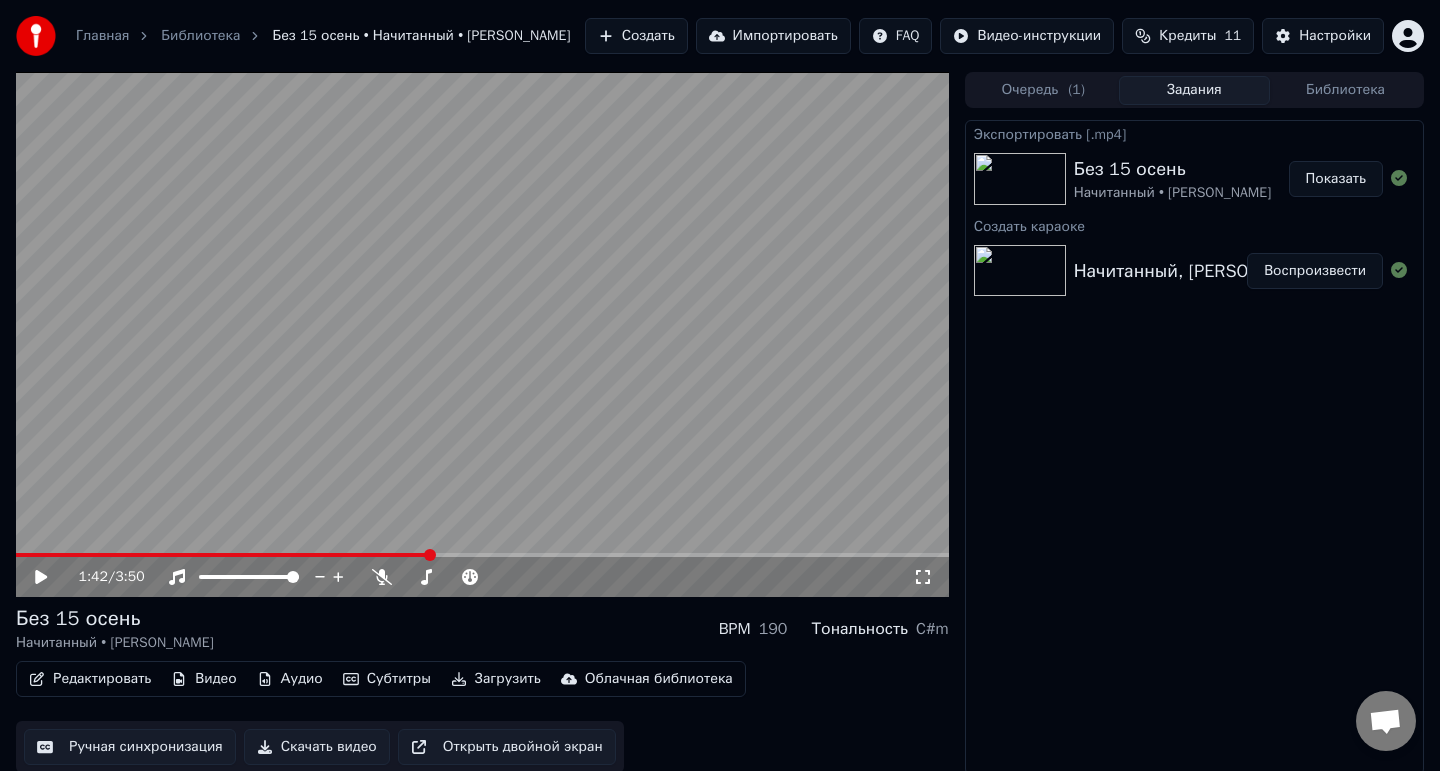 scroll, scrollTop: 14, scrollLeft: 0, axis: vertical 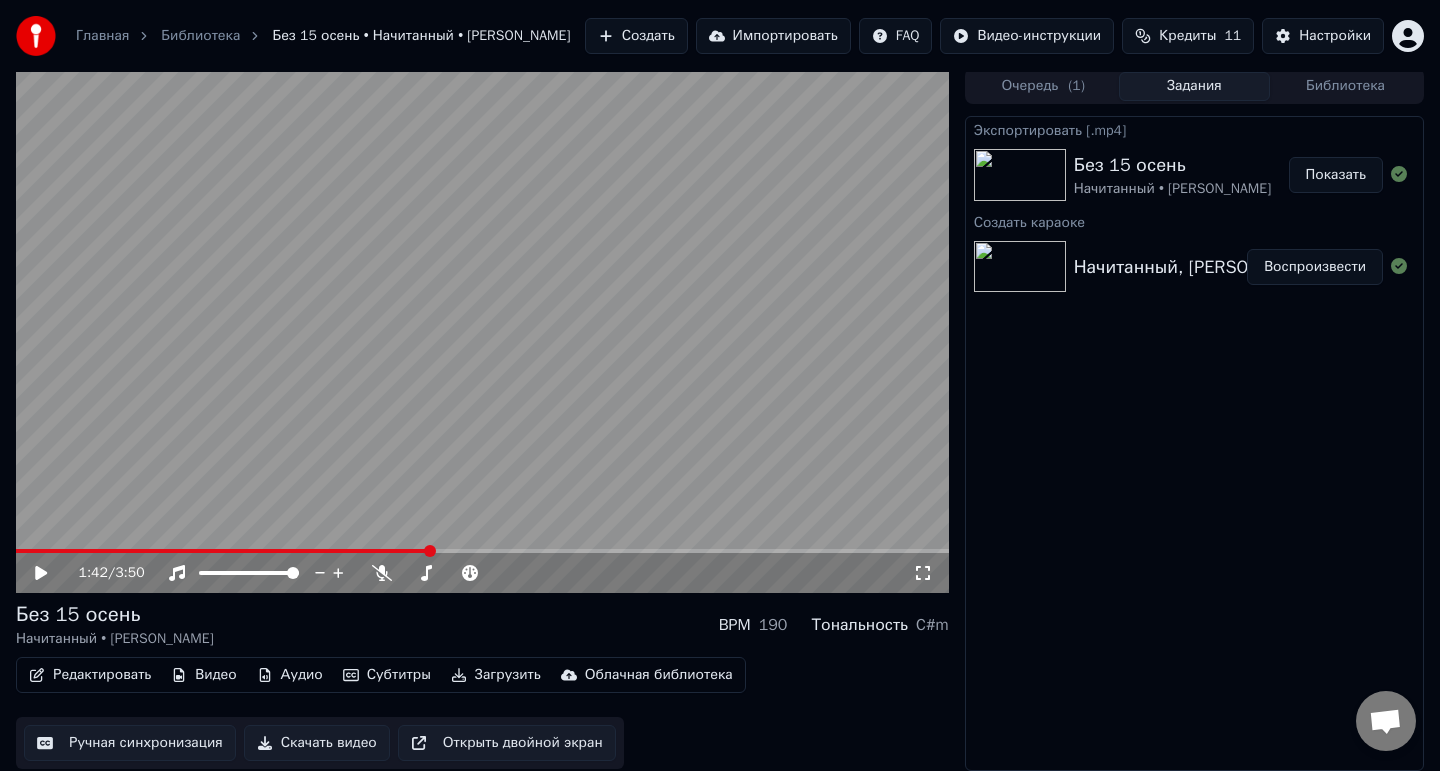 click on "Главная" at bounding box center (102, 36) 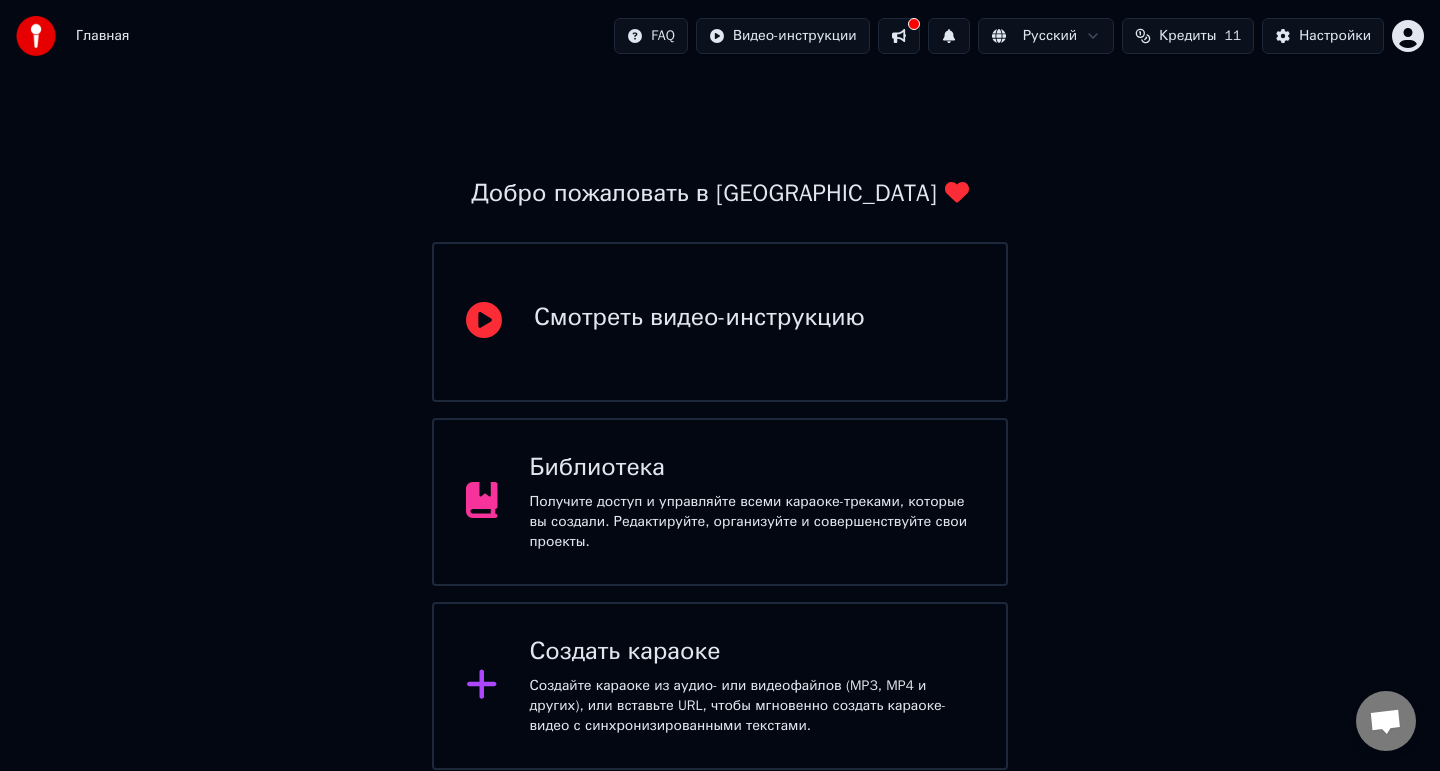 click on "Создать караоке" at bounding box center [752, 652] 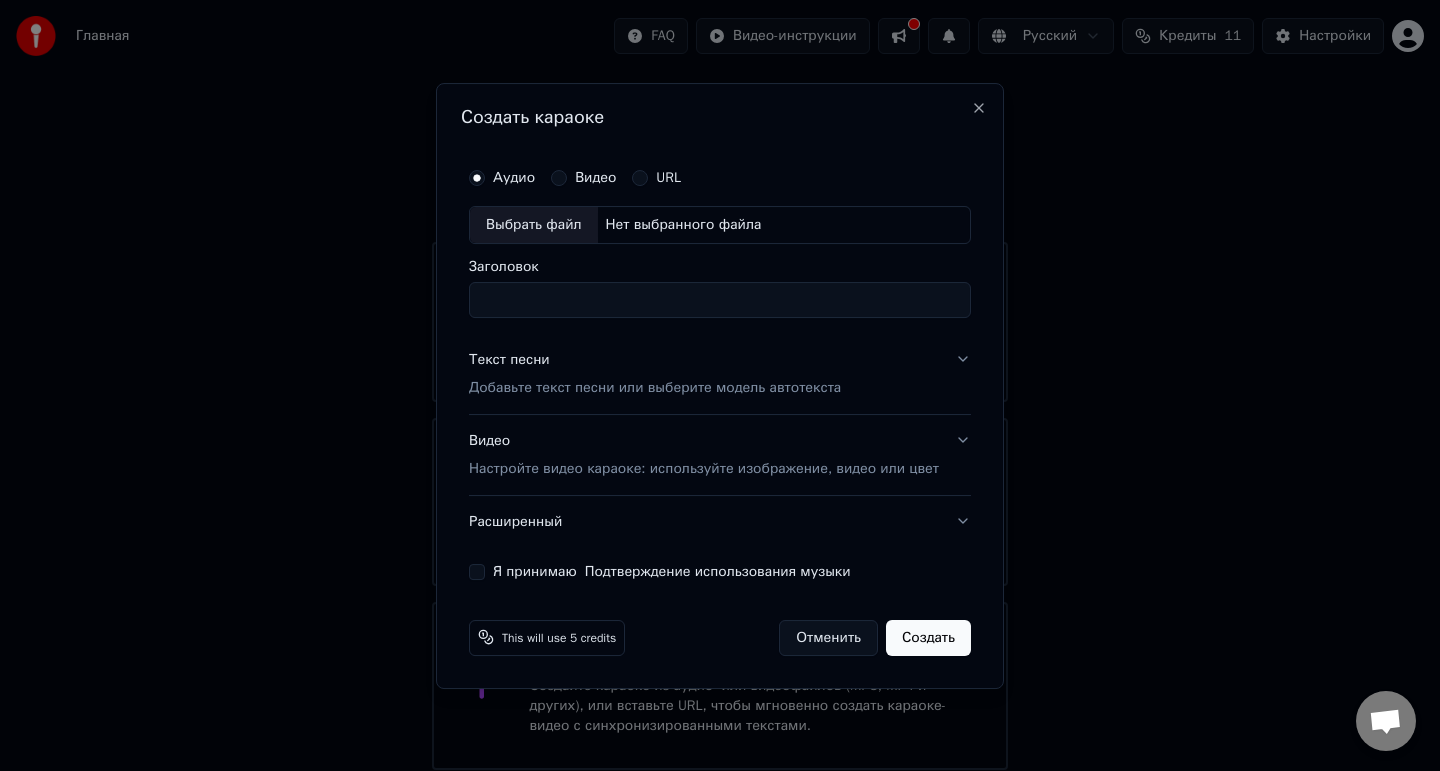 click on "Заголовок" at bounding box center (720, 300) 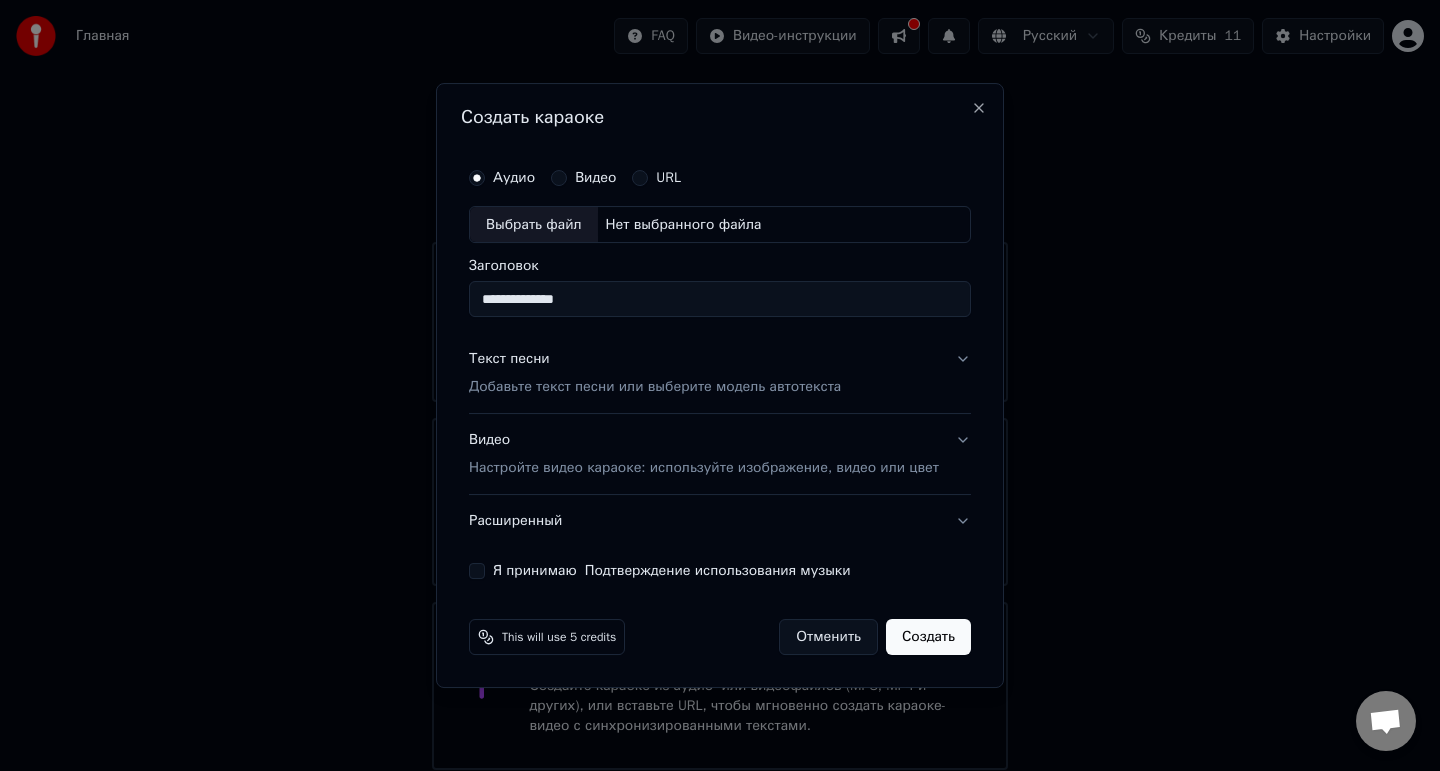 type on "**********" 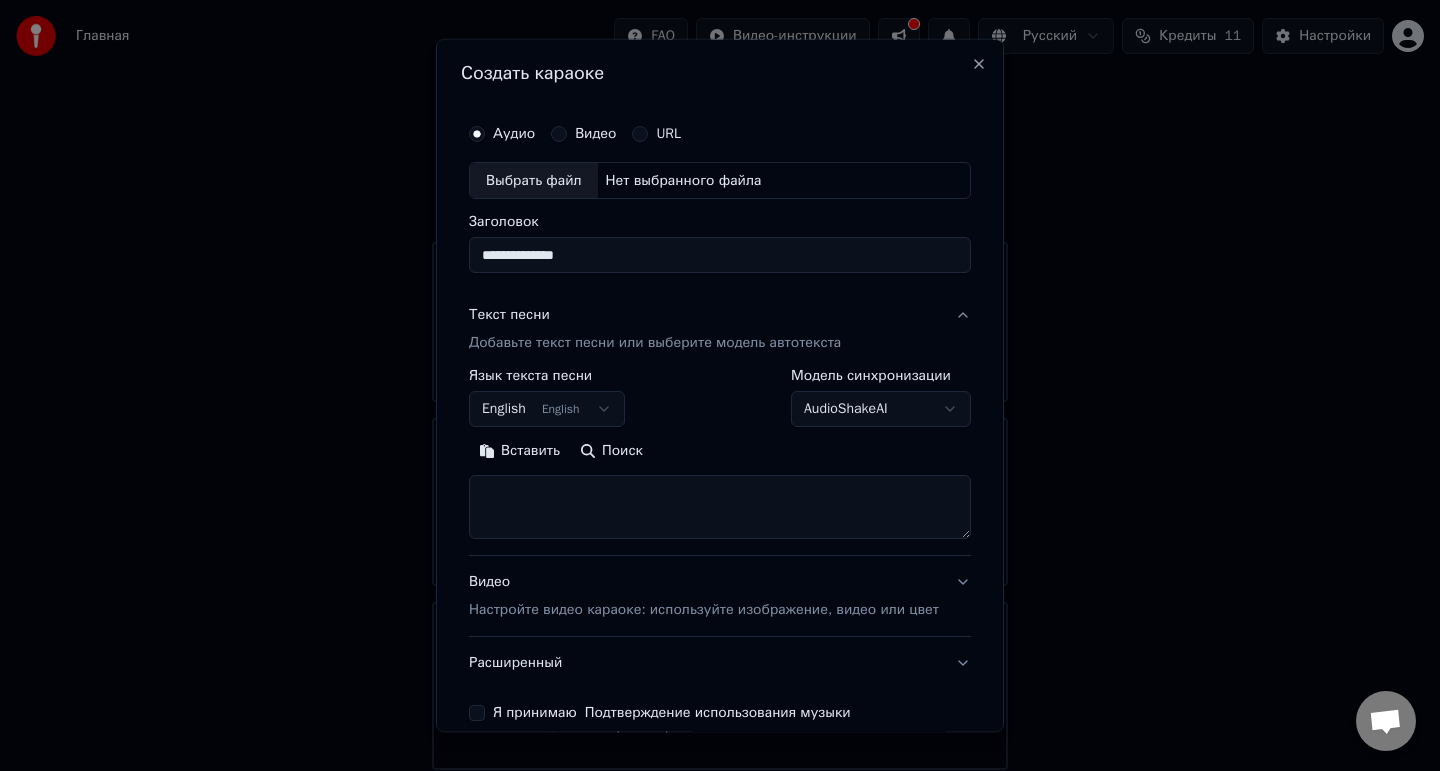 click on "Главная FAQ Видео-инструкции Русский Кредиты 11 Настройки Добро пожаловать в Youka Смотреть видео-инструкцию Библиотека Получите доступ и управляйте всеми караоке-треками, которые вы создали. Редактируйте, организуйте и совершенствуйте свои проекты. Создать караоке Создайте караоке из аудио- или видеофайлов (MP3, MP4 и других), или вставьте URL, чтобы мгновенно создать караоке-видео с синхронизированными текстами. Youka может быть заблокирован в [GEOGRAPHIC_DATA] Если у вас возникают проблемы при создании караоке, попробуйте использовать VPN для доступа к Youka.
Аудио Видео URL" at bounding box center [720, 476] 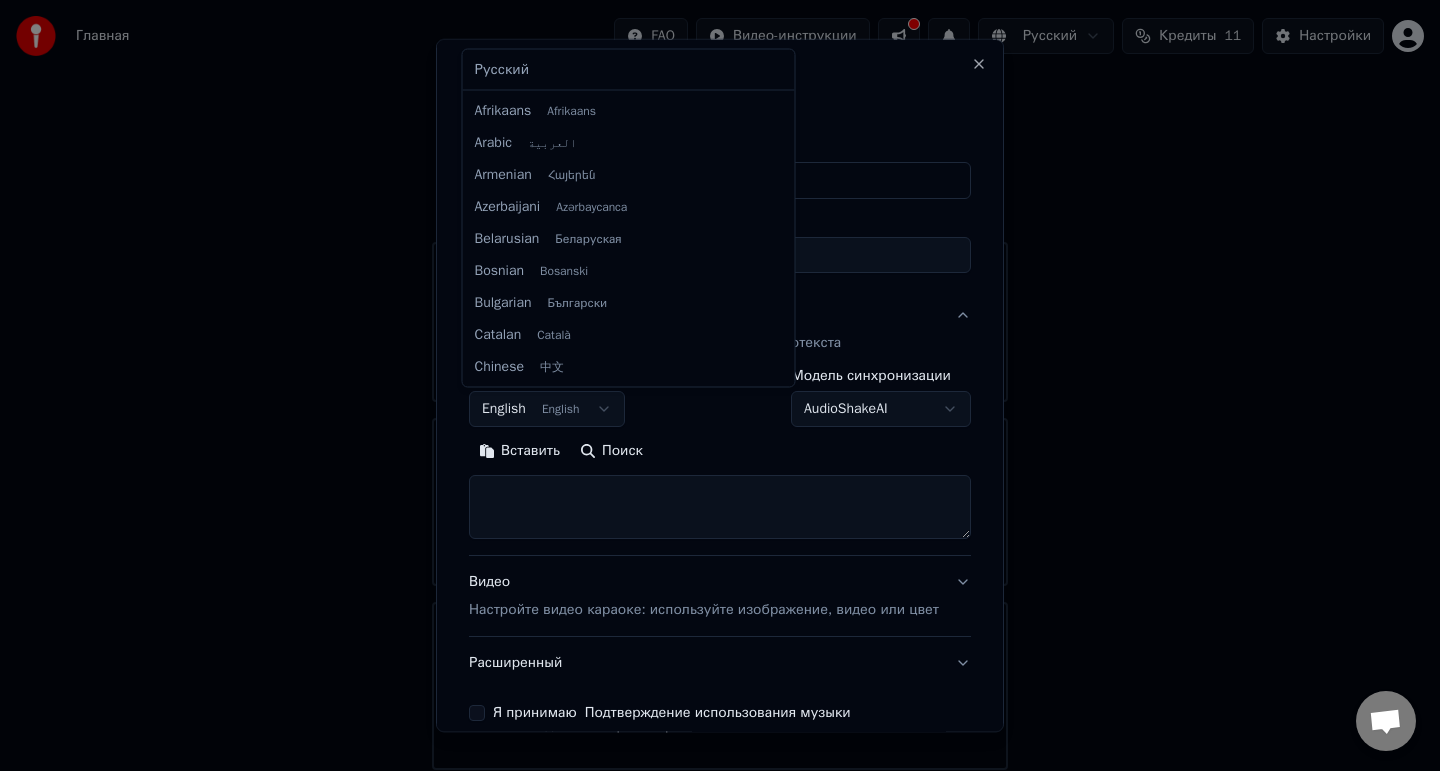 scroll, scrollTop: 160, scrollLeft: 0, axis: vertical 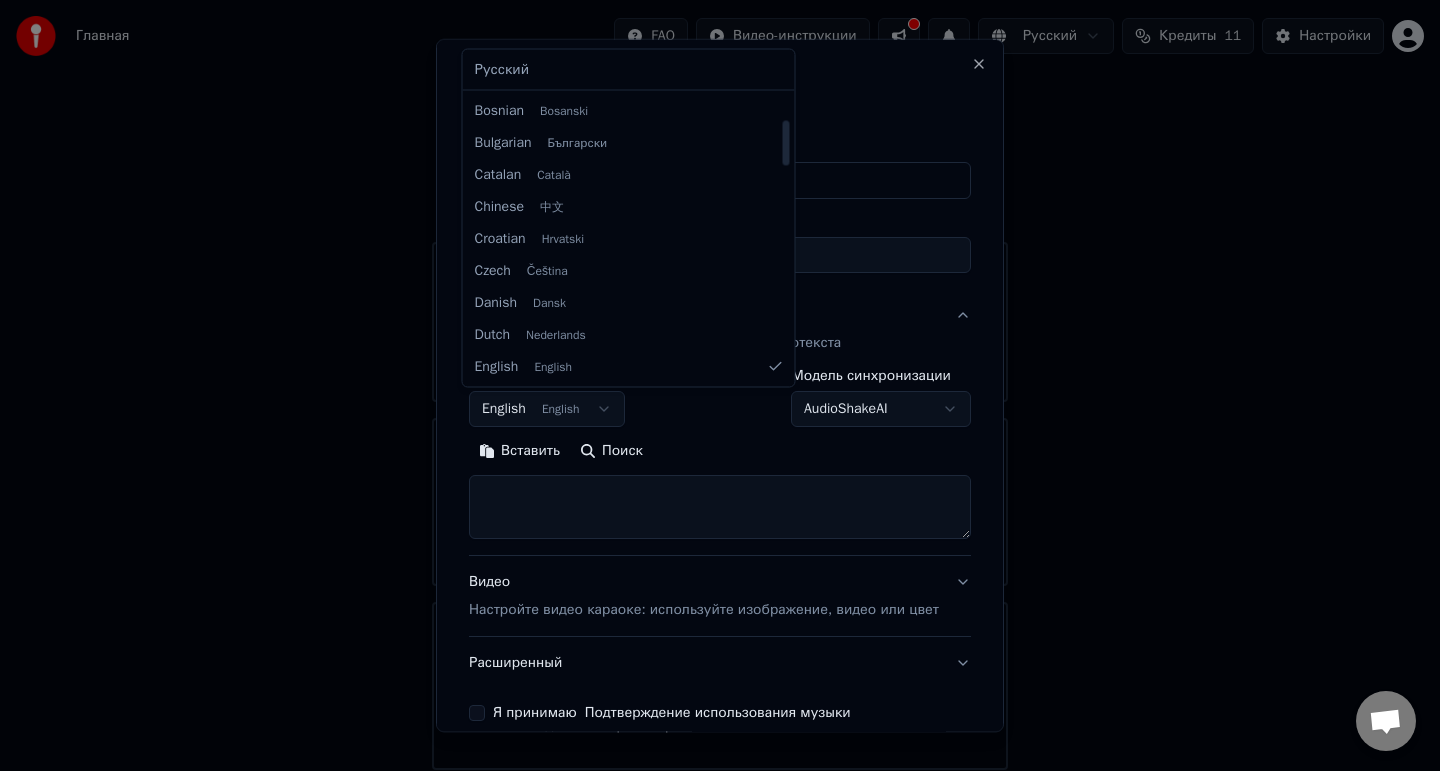 select on "**" 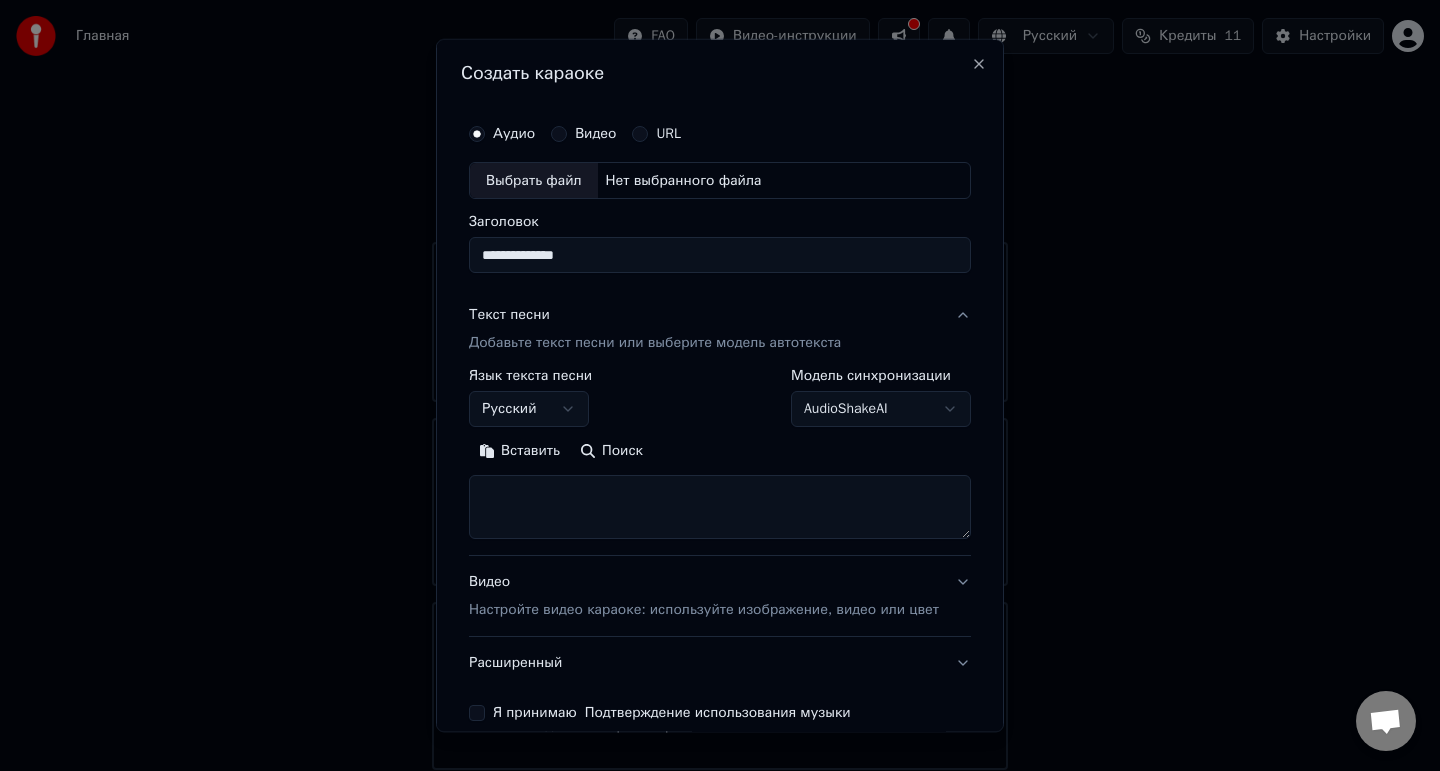 click at bounding box center (720, 508) 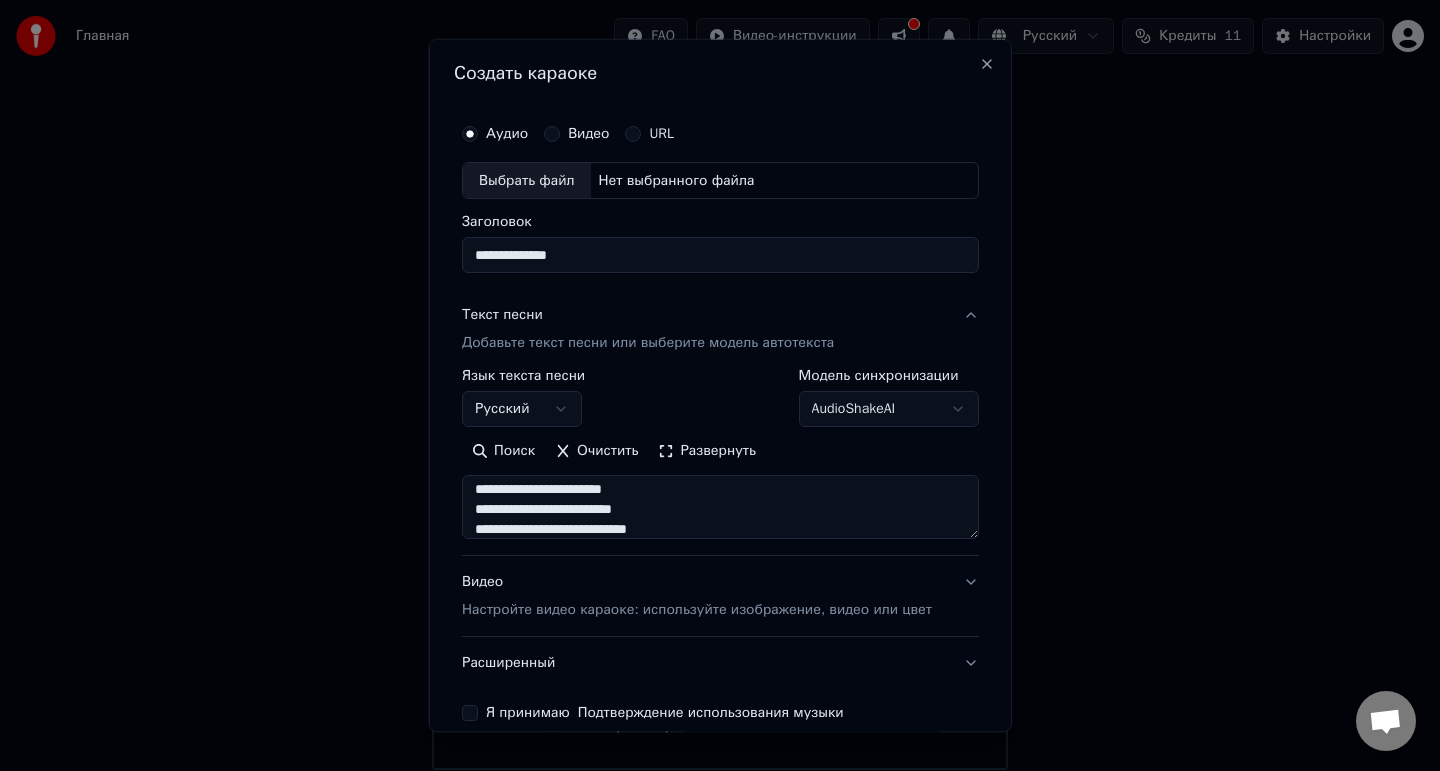 scroll, scrollTop: 1093, scrollLeft: 0, axis: vertical 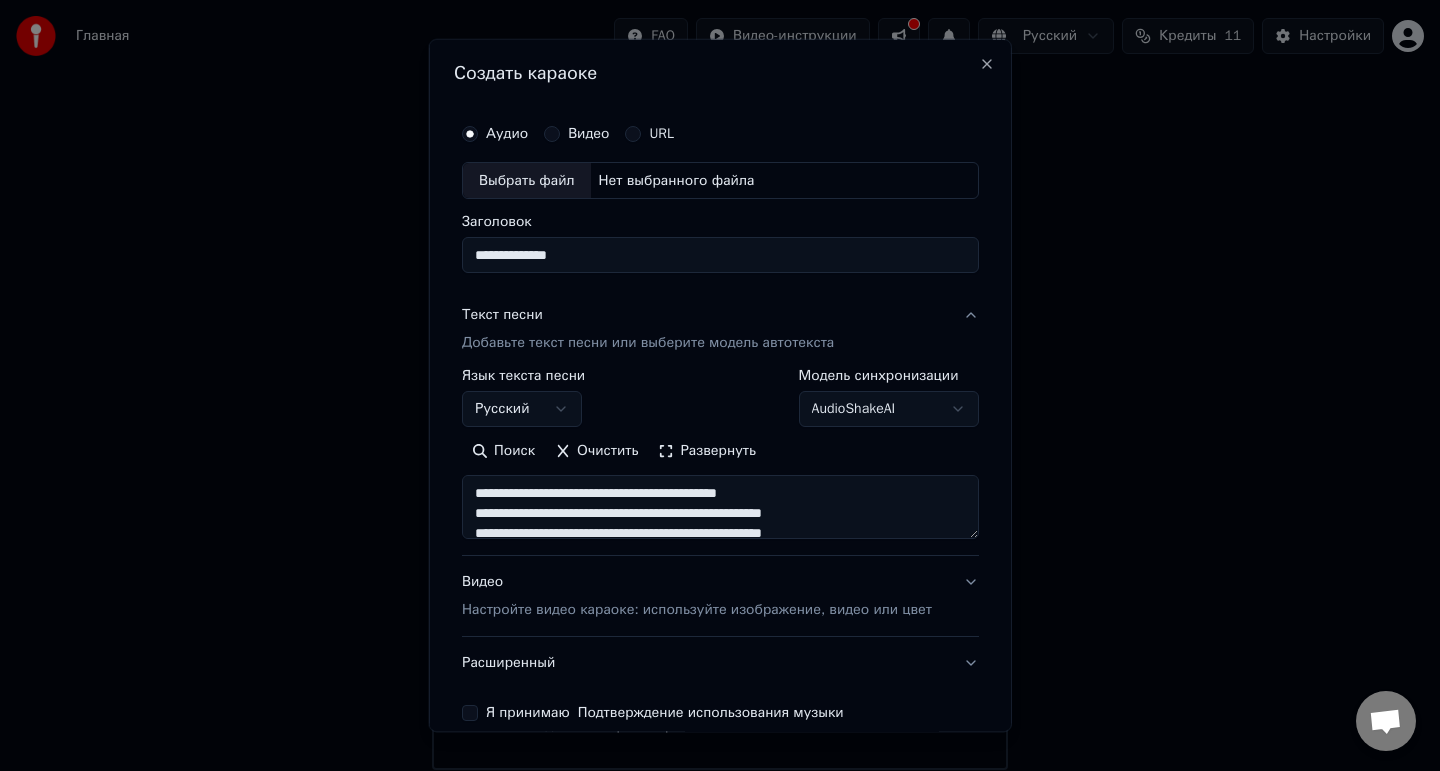 type on "**********" 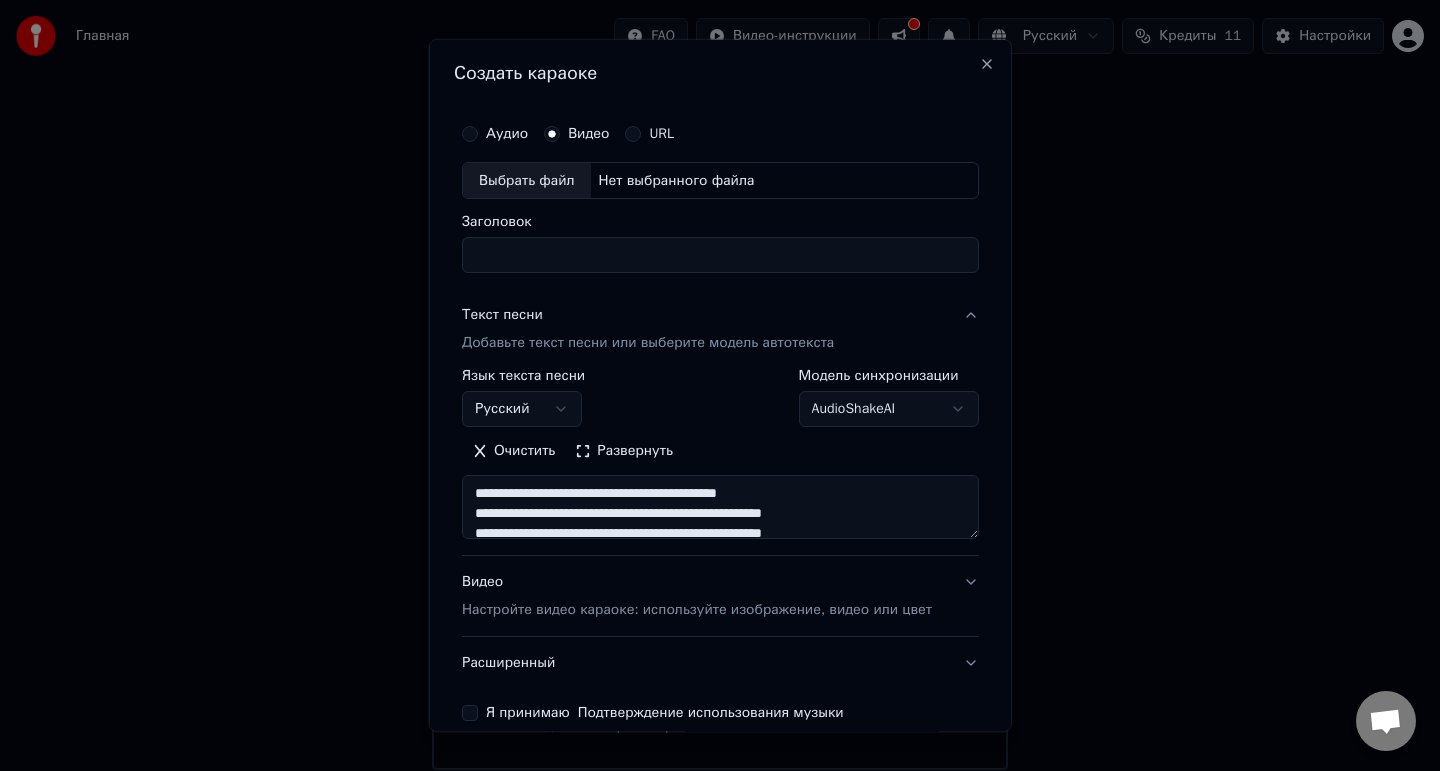 click on "Выбрать файл" at bounding box center (527, 181) 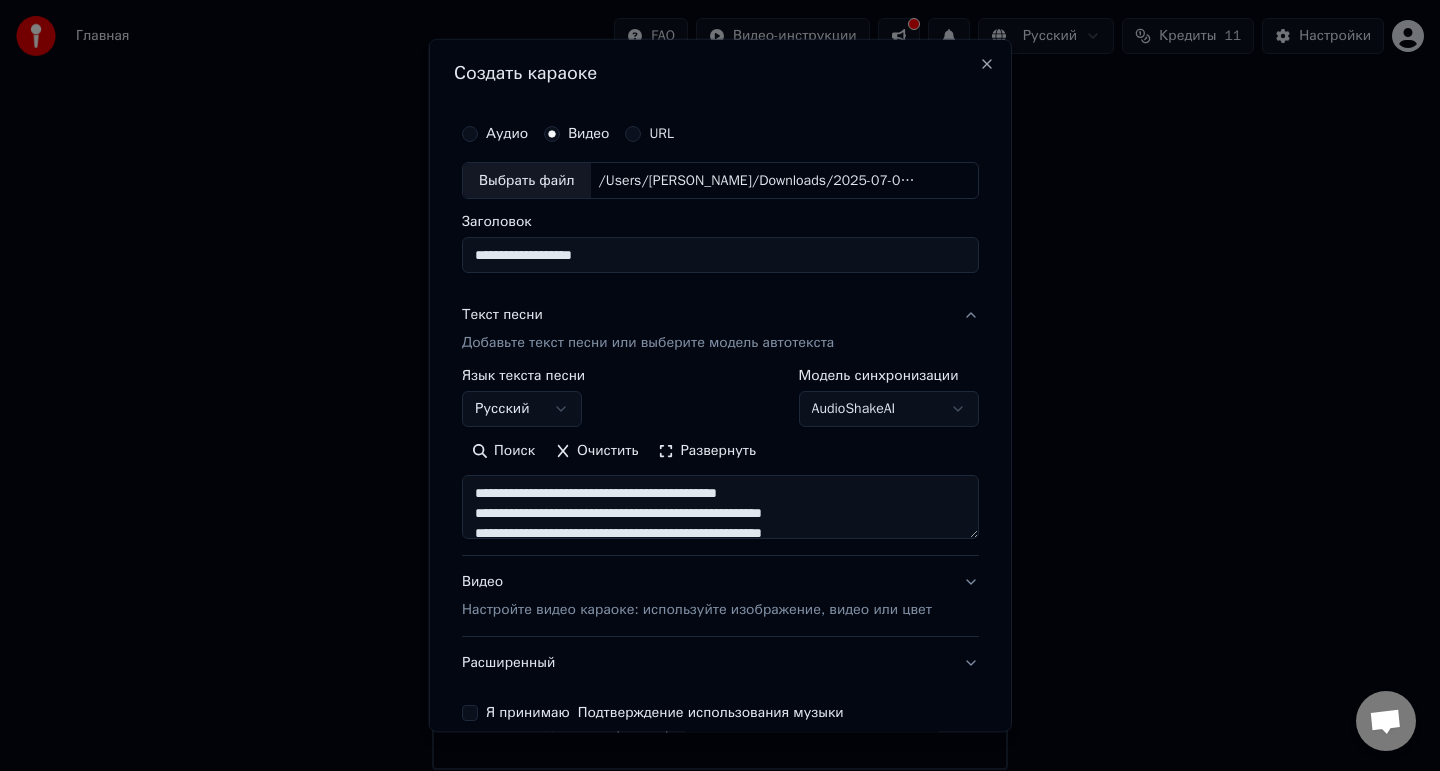 click on "**********" at bounding box center (720, 256) 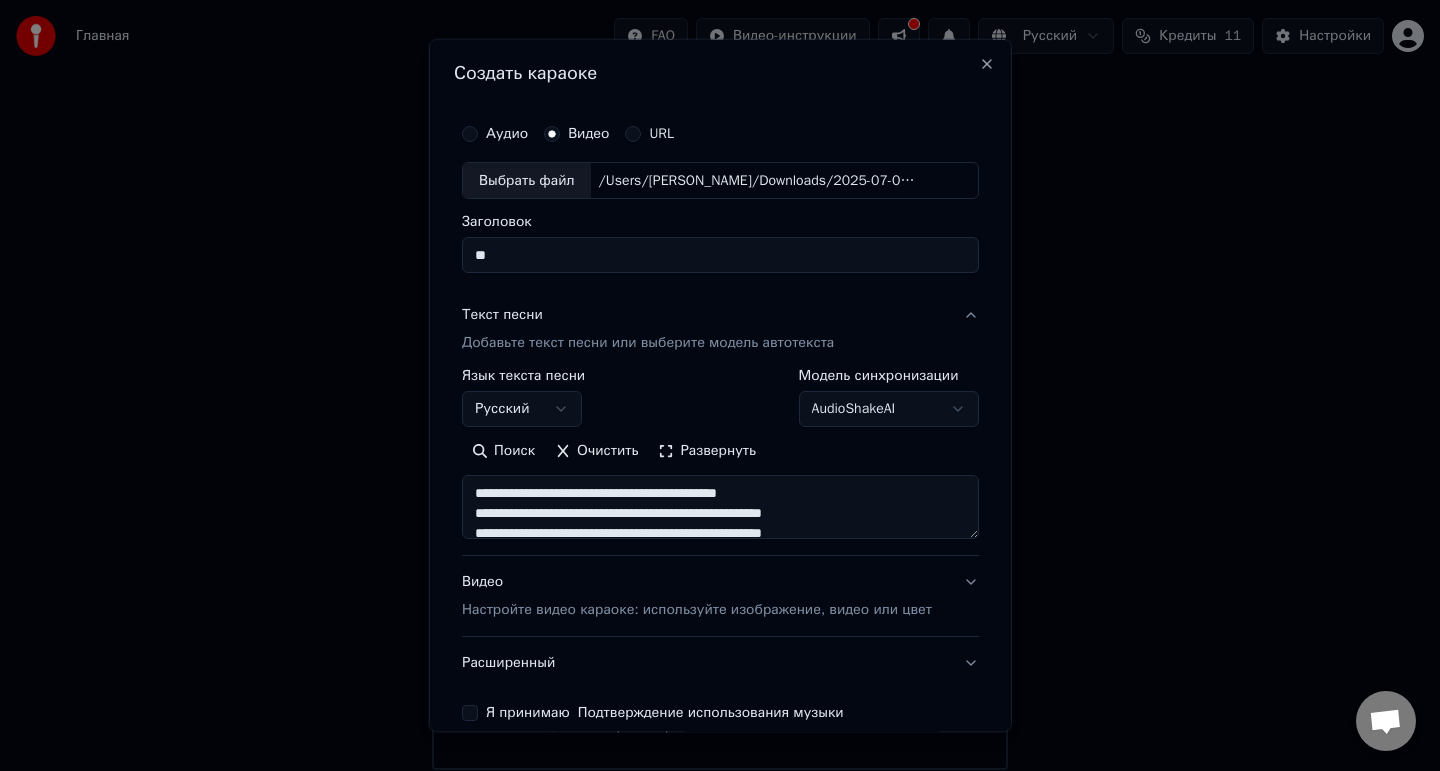 type on "*" 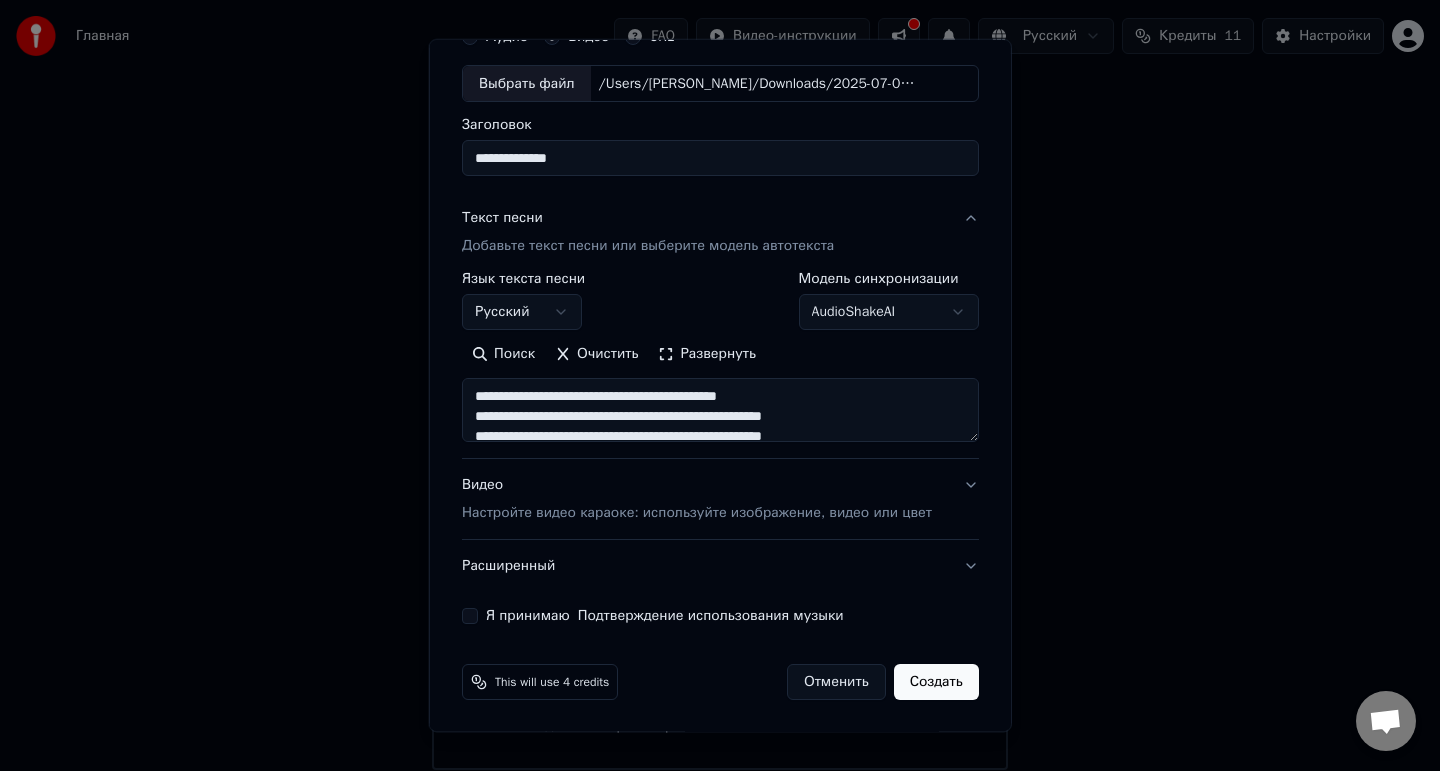 scroll, scrollTop: 98, scrollLeft: 0, axis: vertical 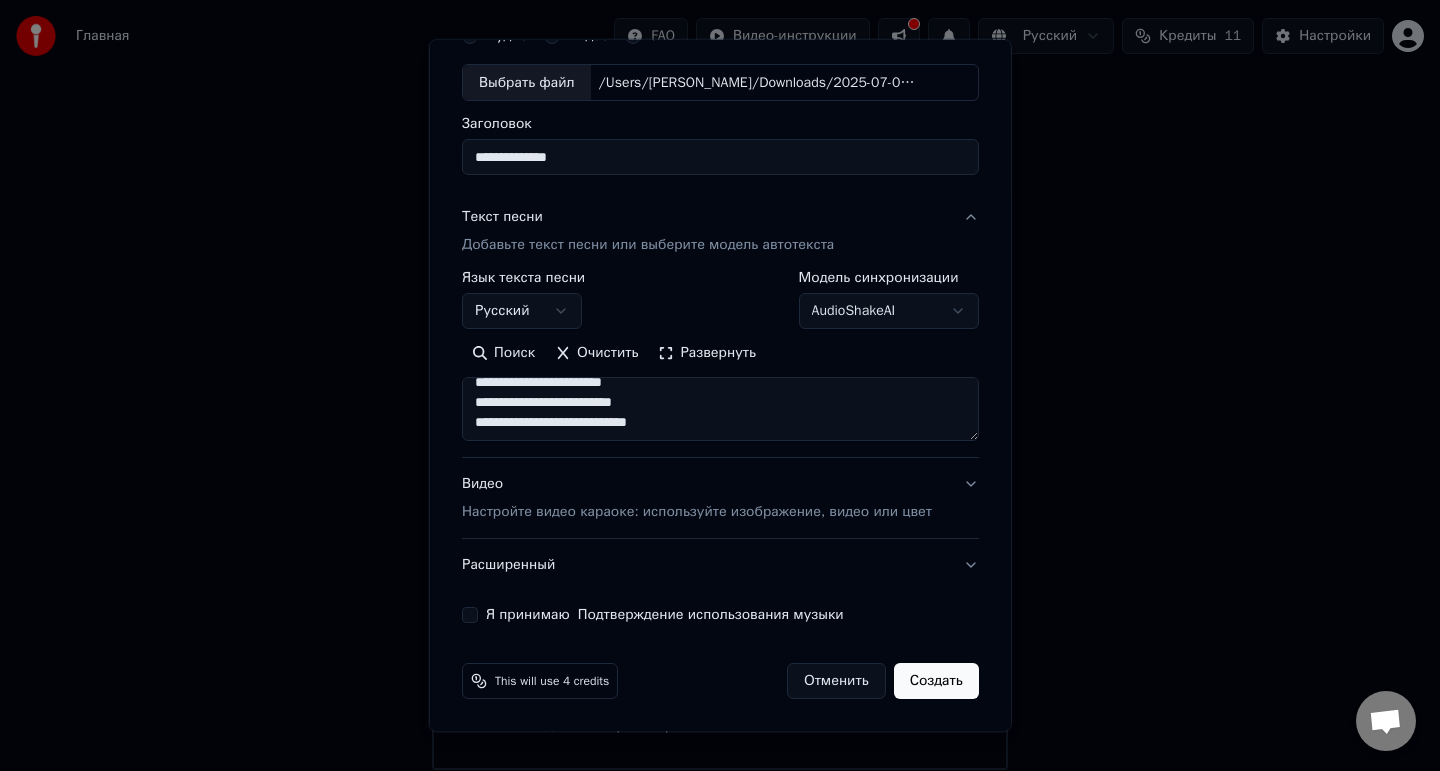type on "**********" 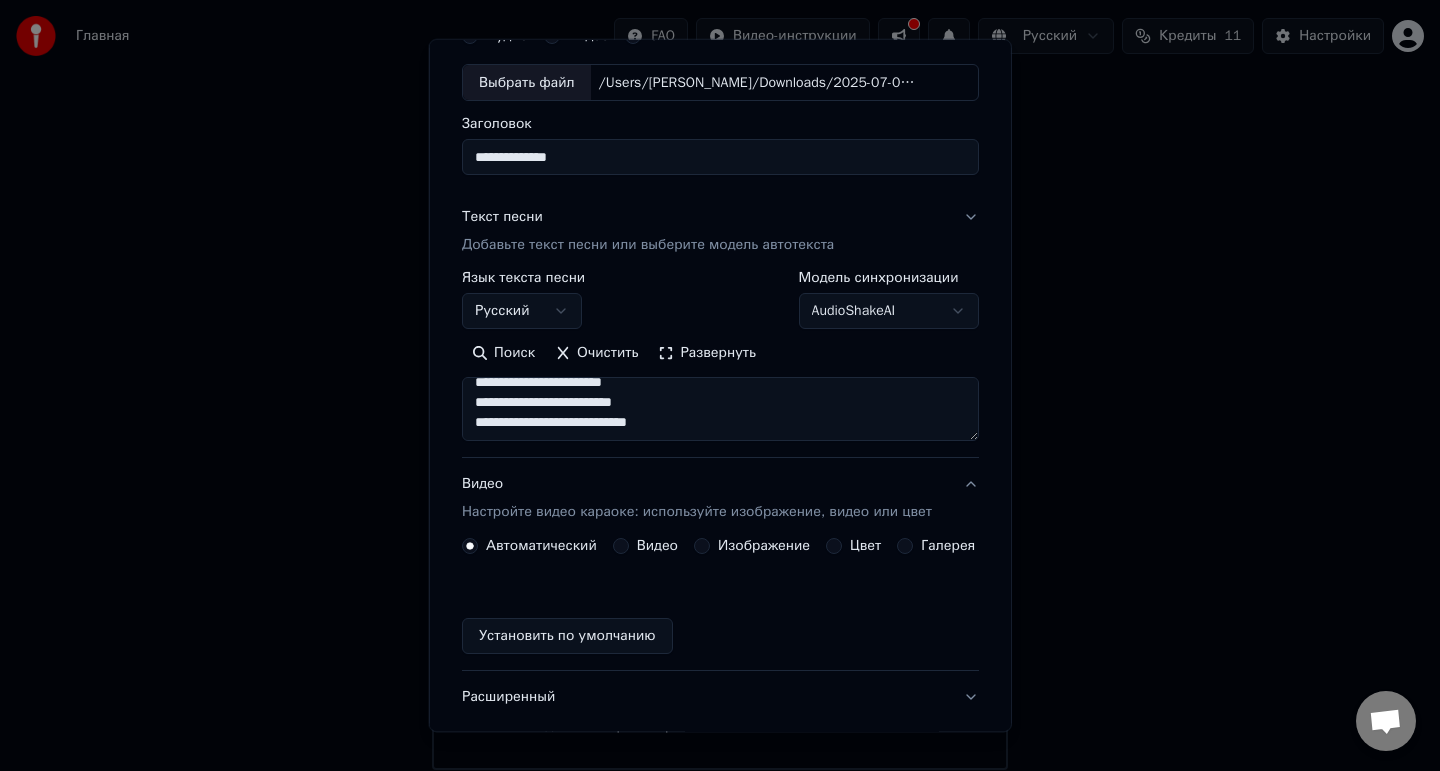 scroll, scrollTop: 44, scrollLeft: 0, axis: vertical 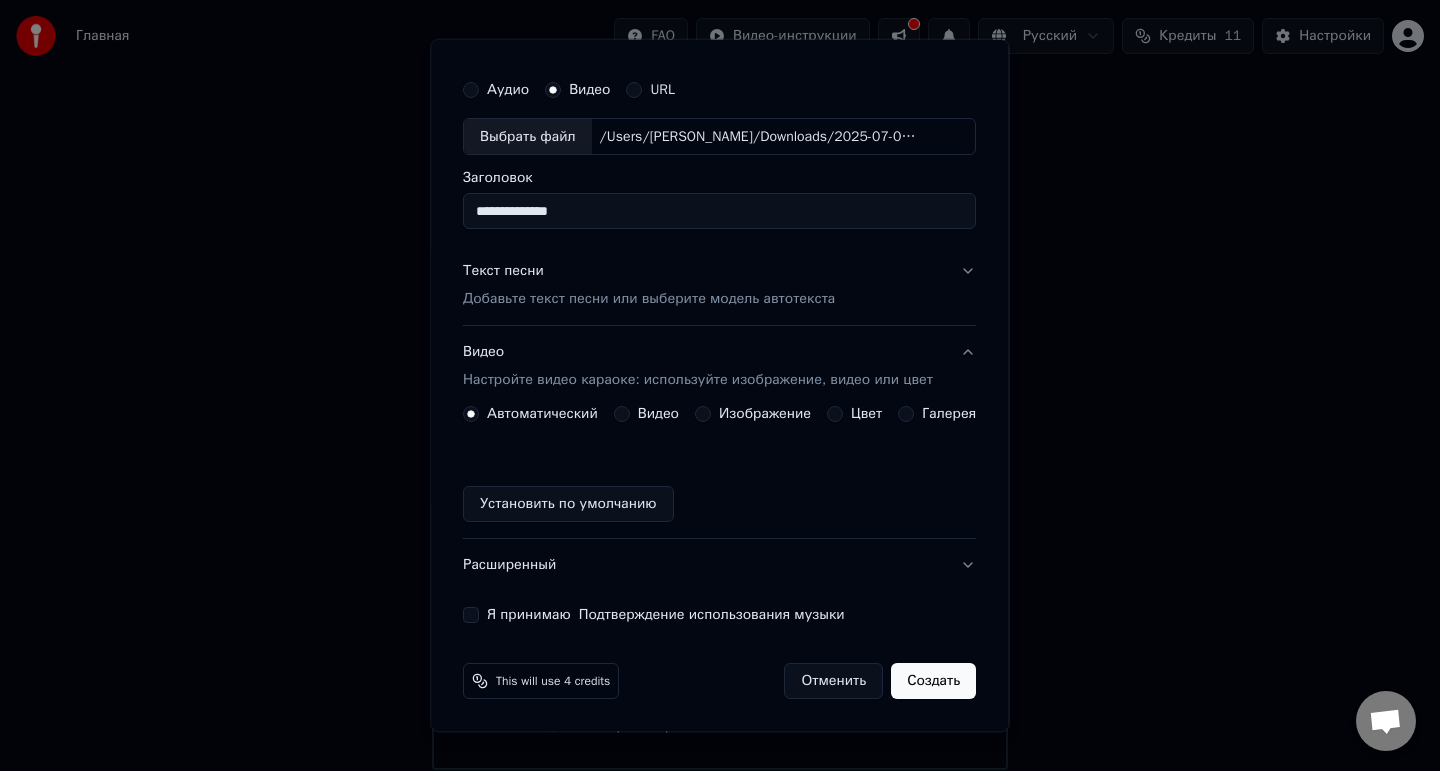 click on "Видео" at bounding box center (622, 414) 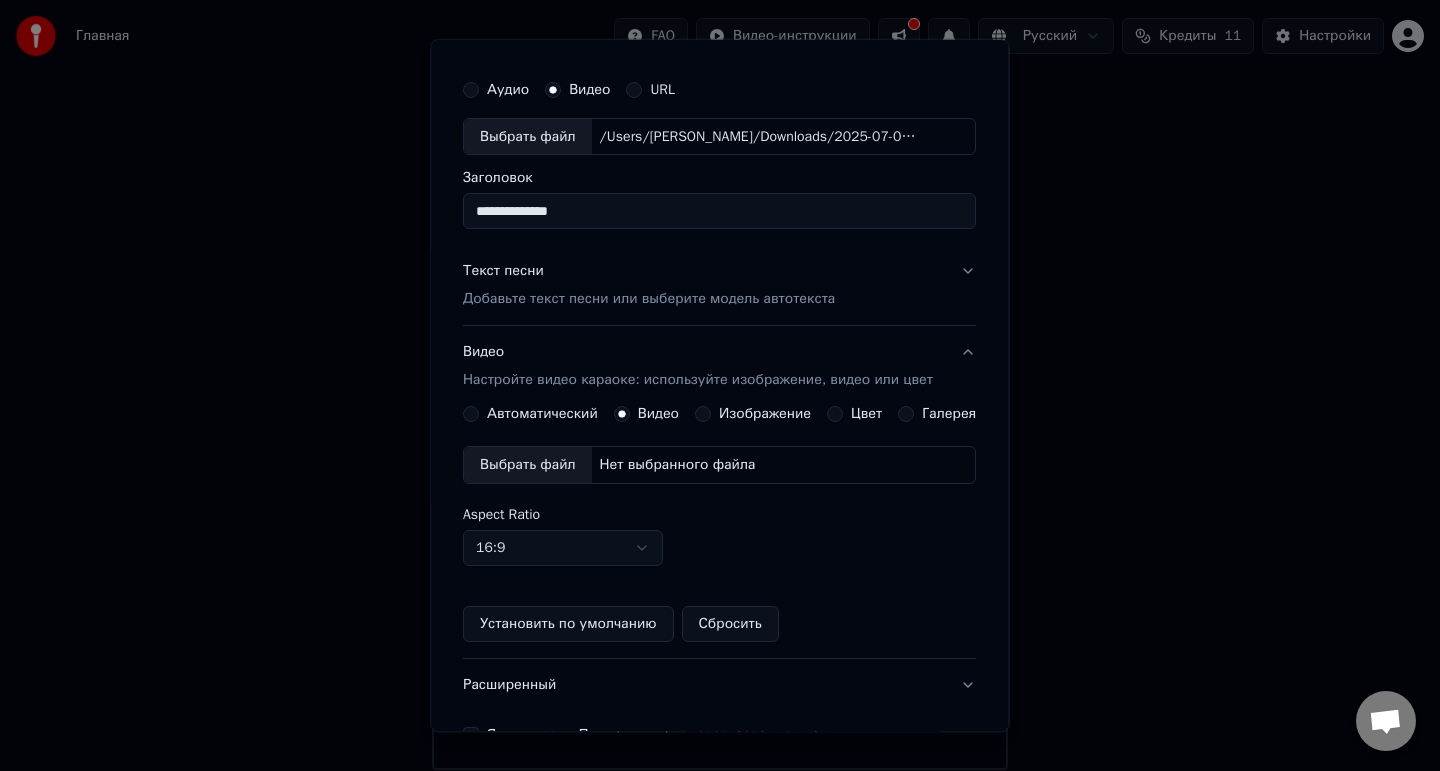 click on "Выбрать файл" at bounding box center (528, 465) 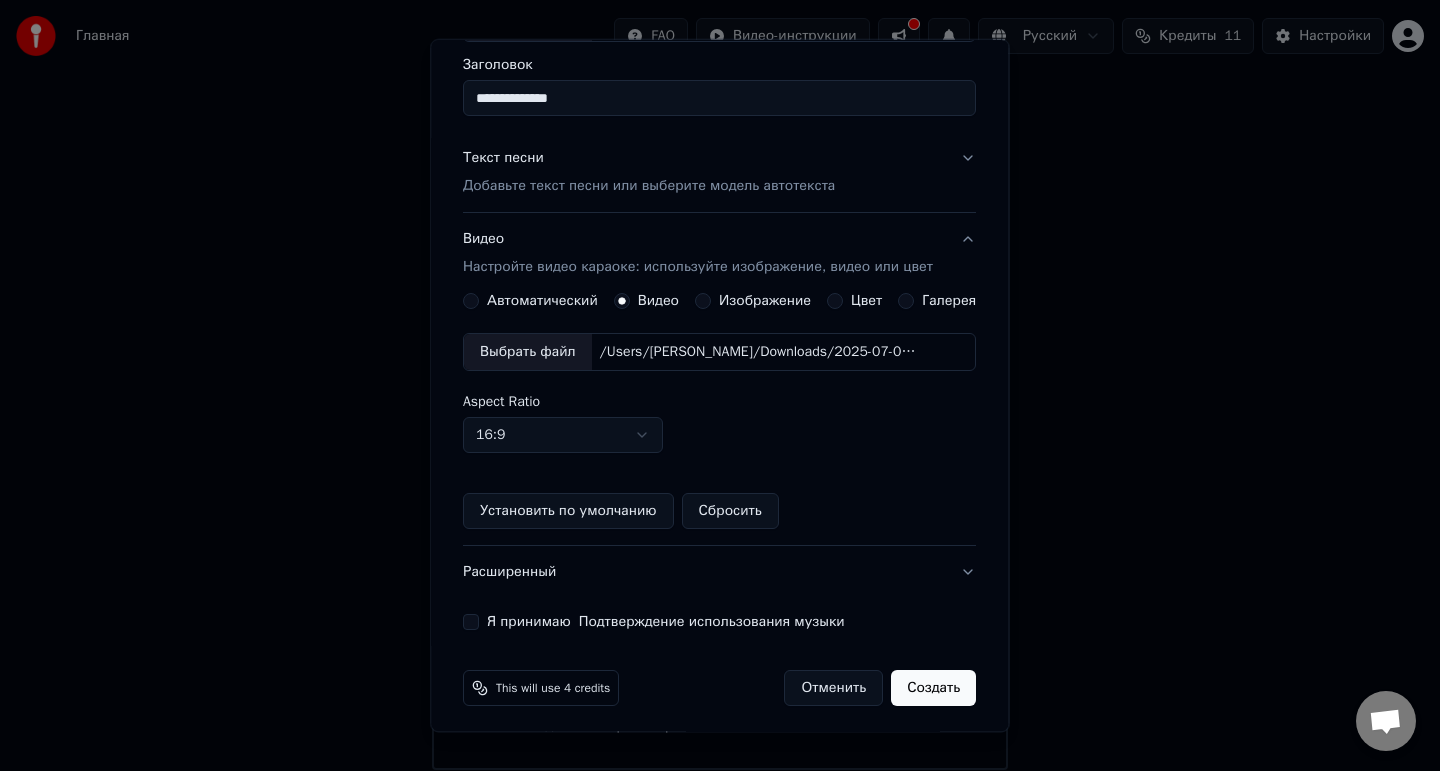 scroll, scrollTop: 164, scrollLeft: 0, axis: vertical 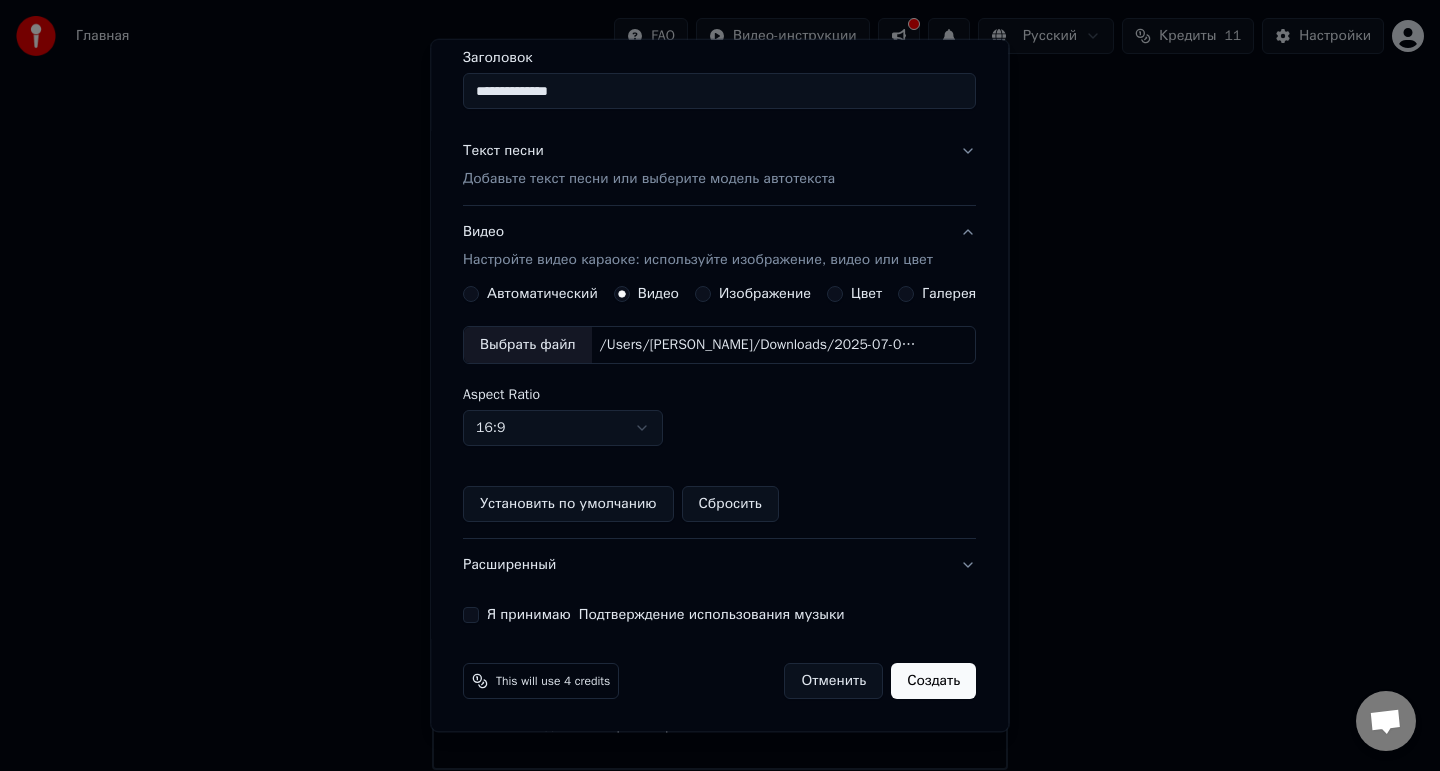 click on "Я принимаю   Подтверждение использования музыки" at bounding box center (666, 615) 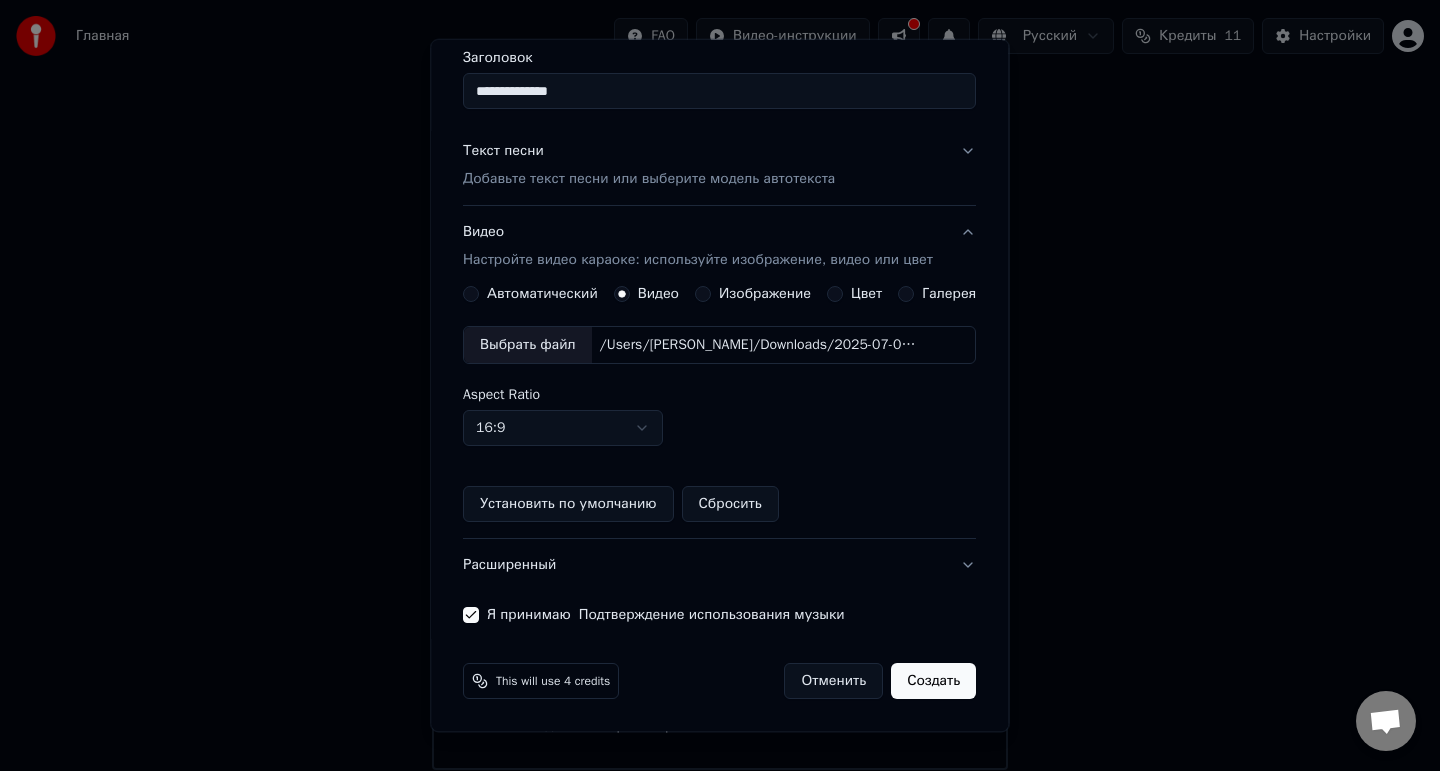 click on "Создать" at bounding box center [934, 681] 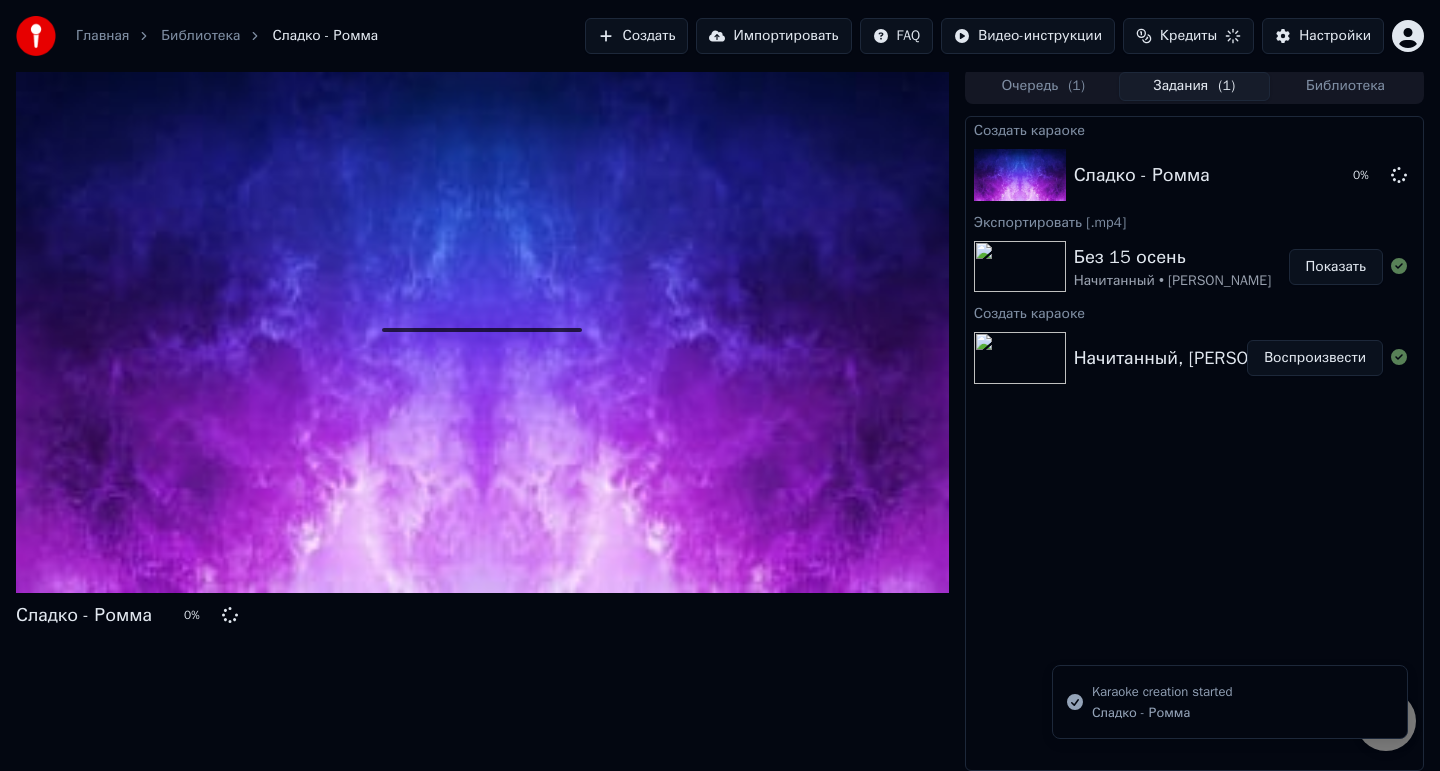 scroll, scrollTop: 4, scrollLeft: 0, axis: vertical 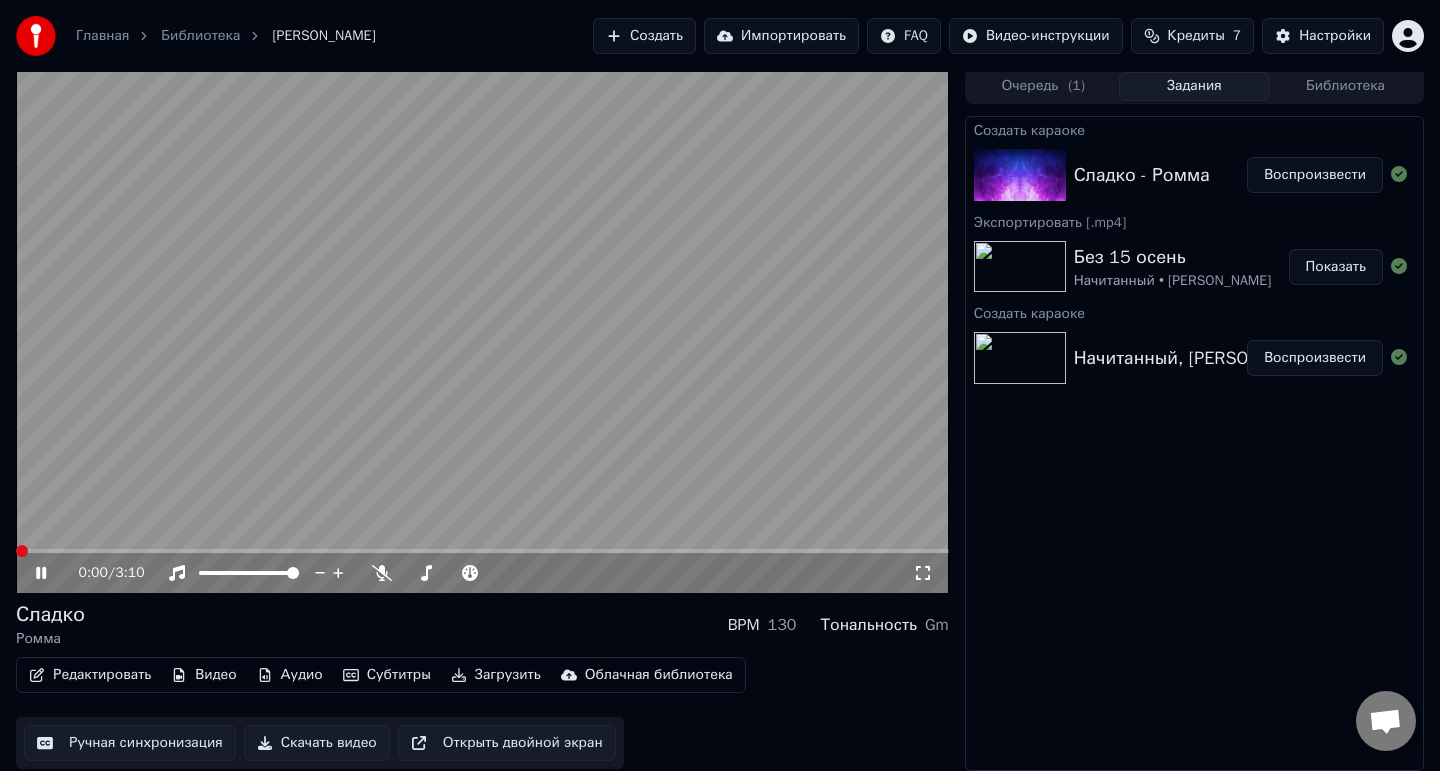 click at bounding box center (16, 551) 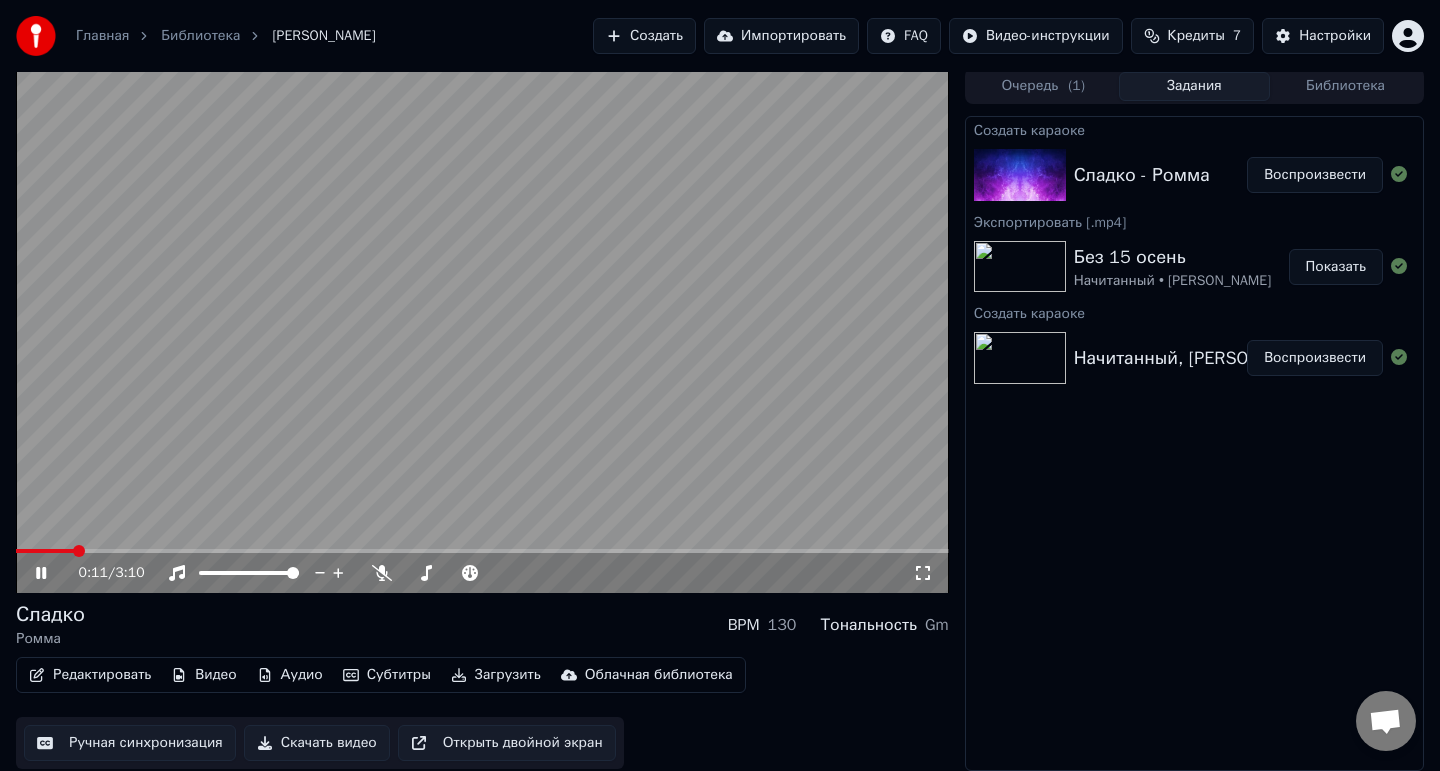 click at bounding box center (482, 330) 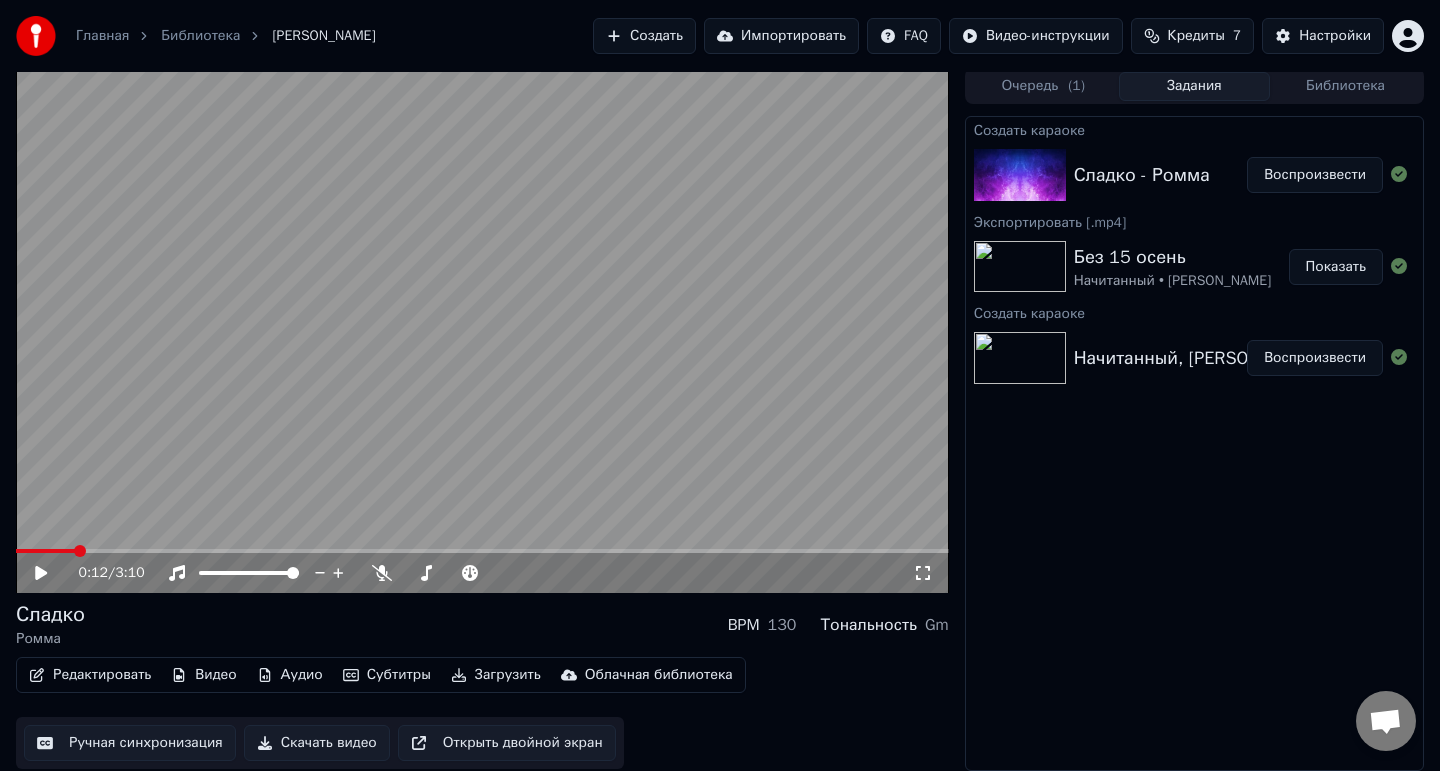 click on "Ручная синхронизация" at bounding box center [130, 743] 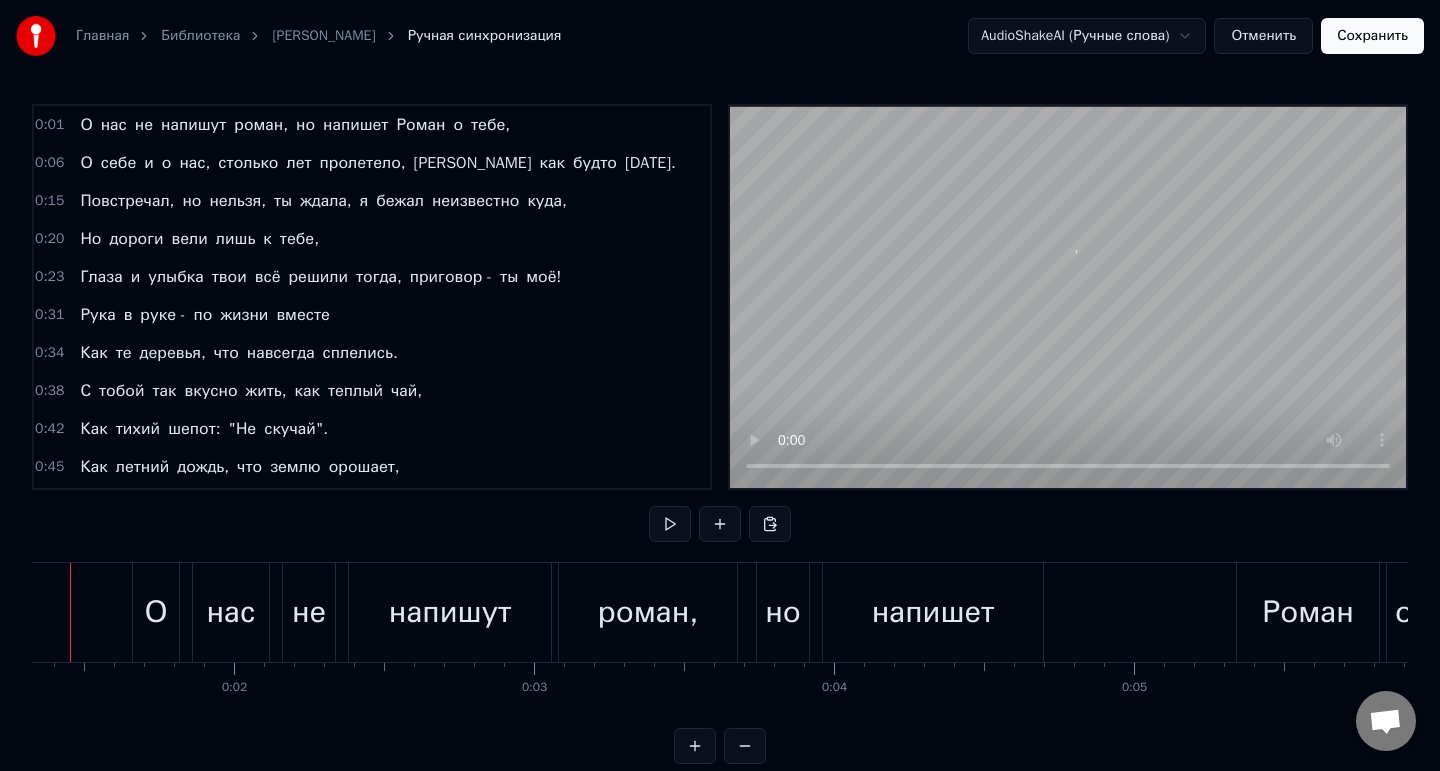 scroll, scrollTop: 0, scrollLeft: 336, axis: horizontal 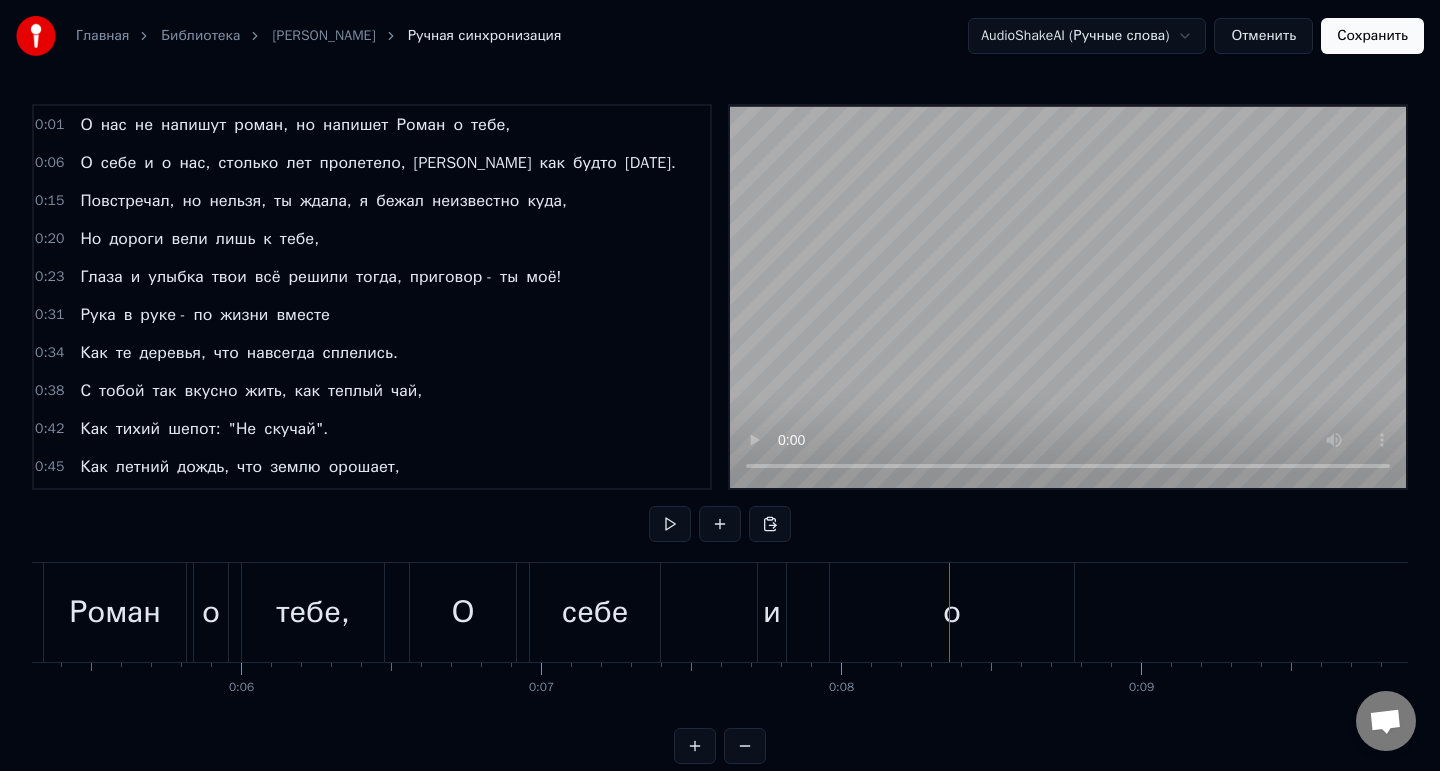 type 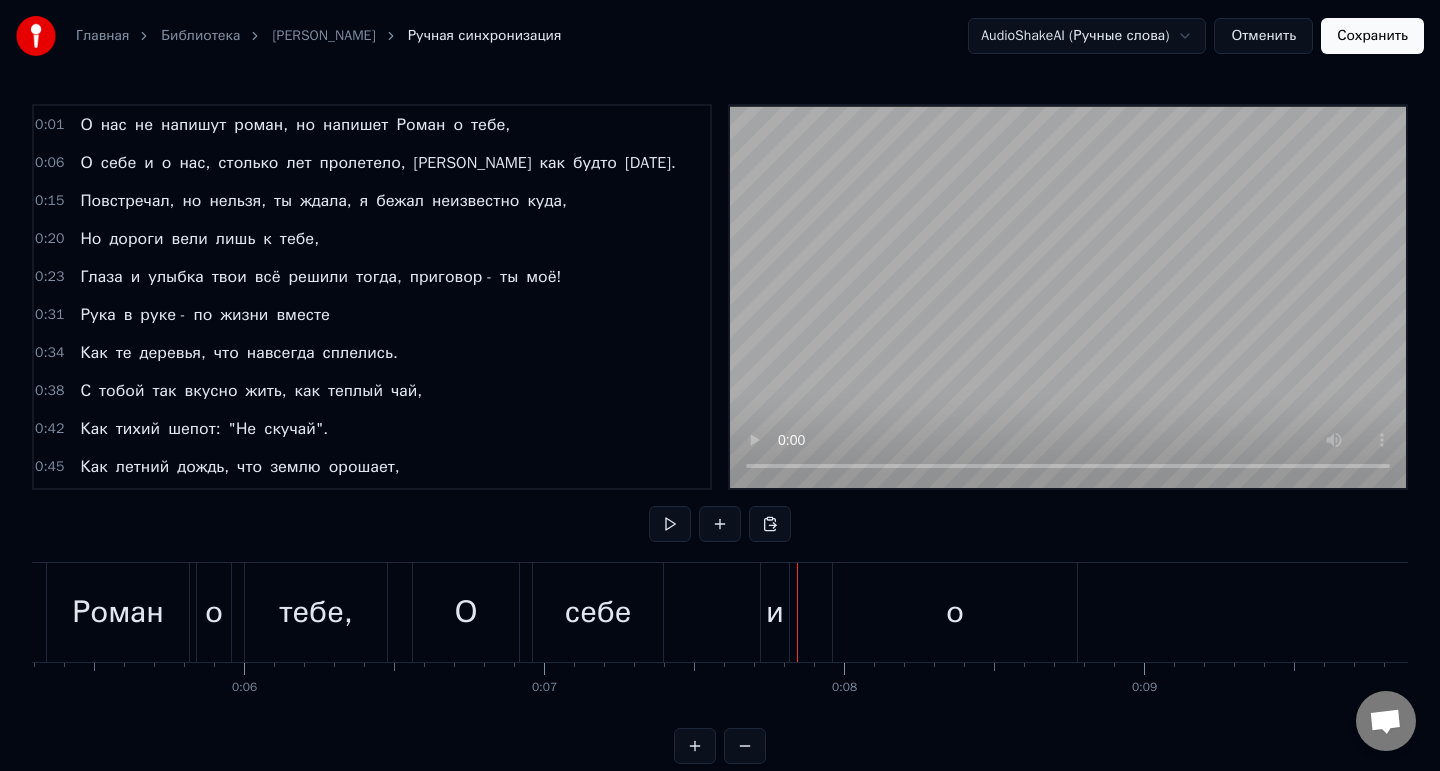 click on "себе" at bounding box center [598, 612] 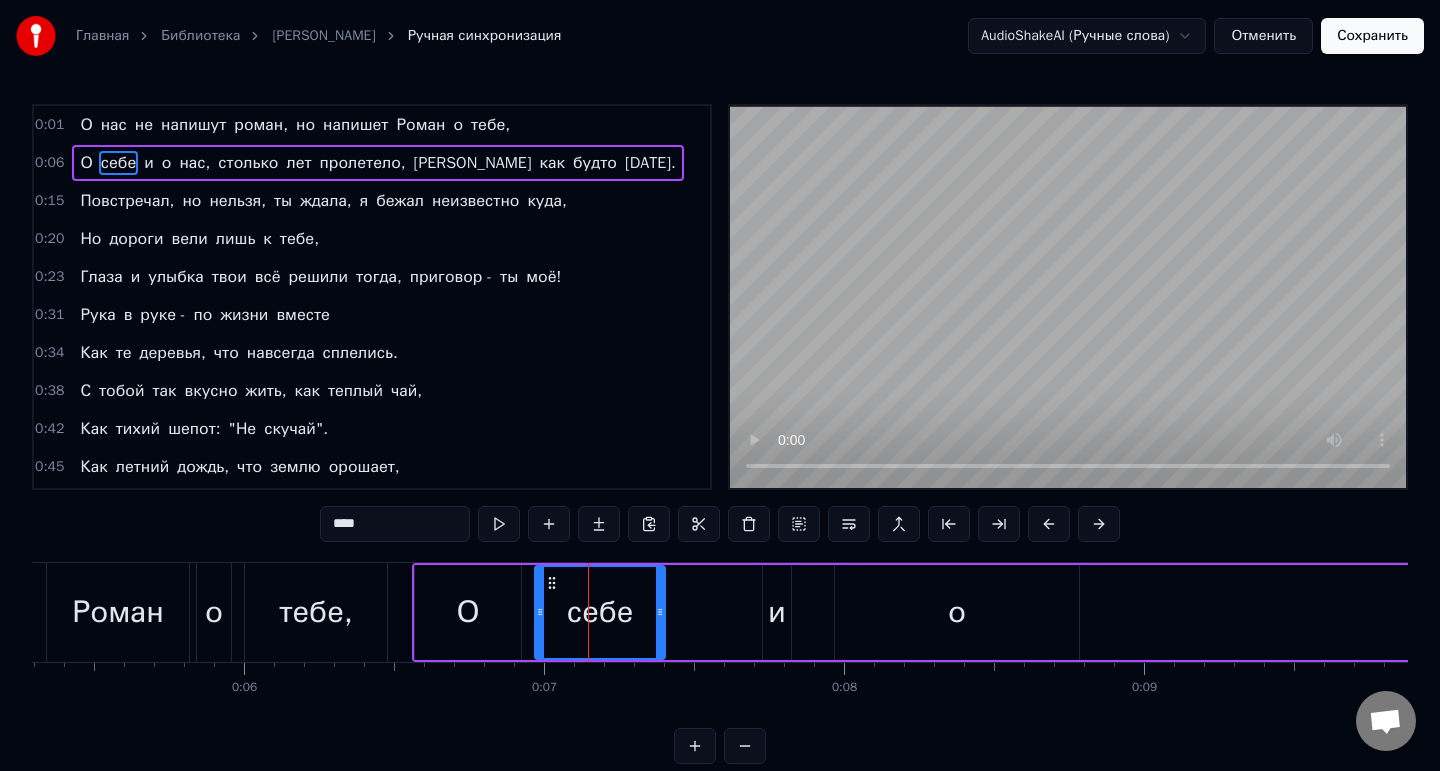 drag, startPoint x: 613, startPoint y: 603, endPoint x: 674, endPoint y: 605, distance: 61.03278 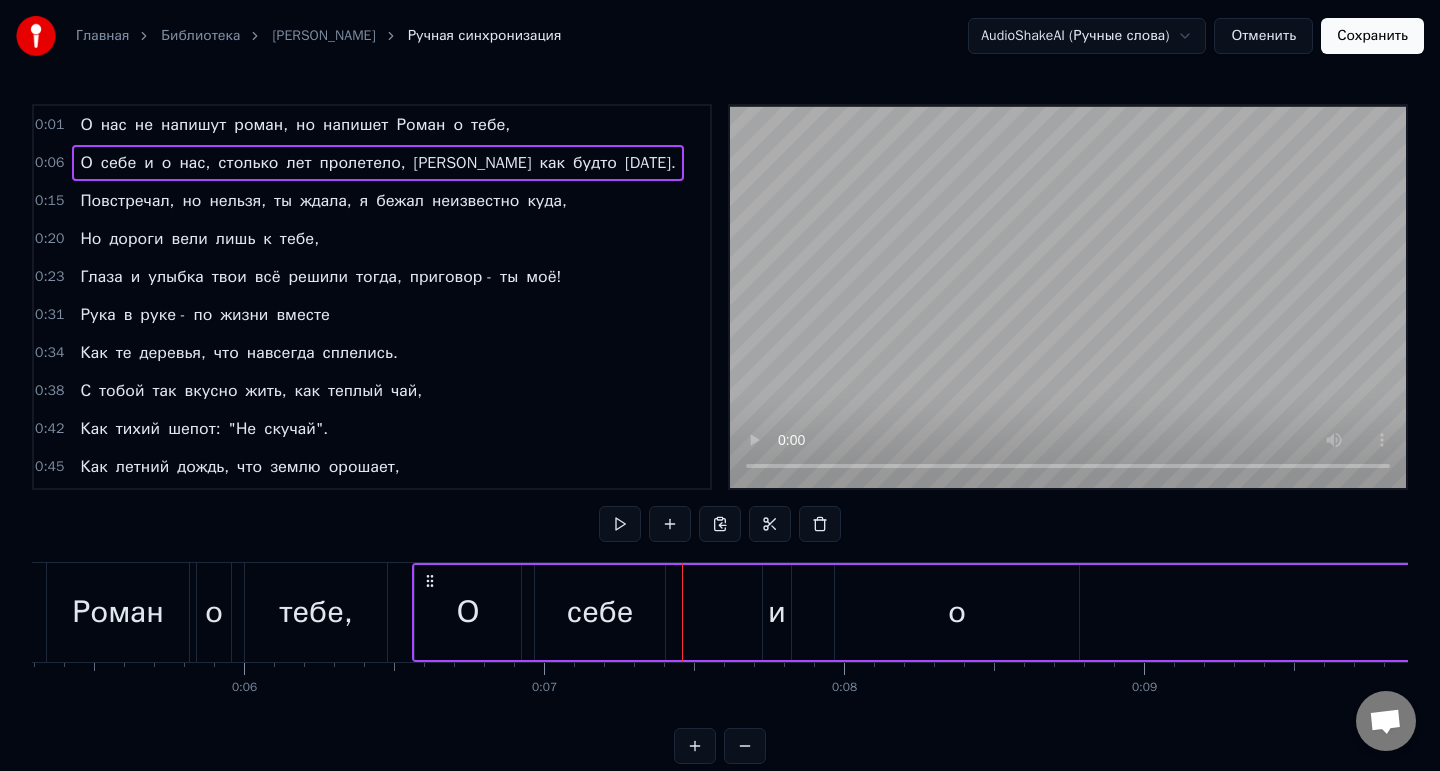 click on "себе" at bounding box center [600, 612] 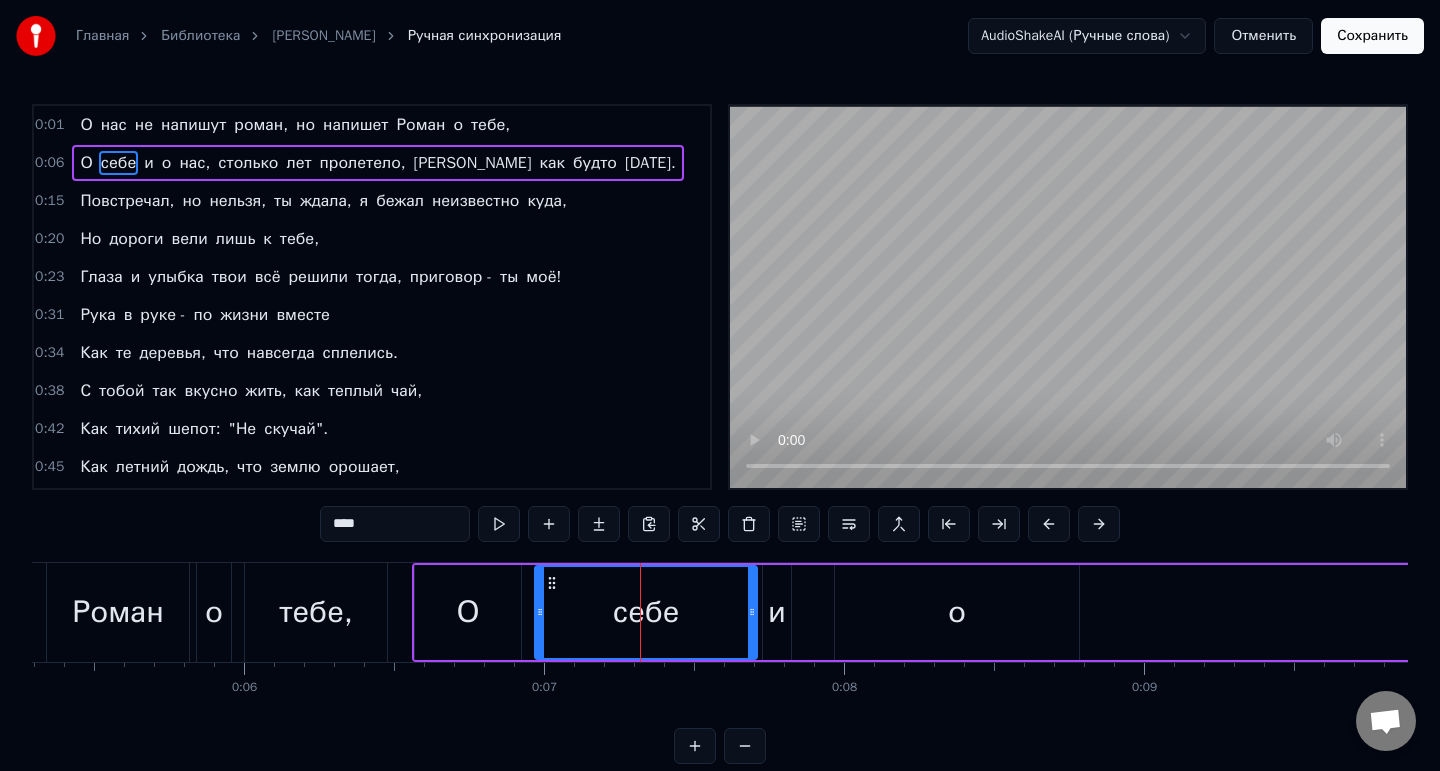 drag, startPoint x: 661, startPoint y: 610, endPoint x: 751, endPoint y: 610, distance: 90 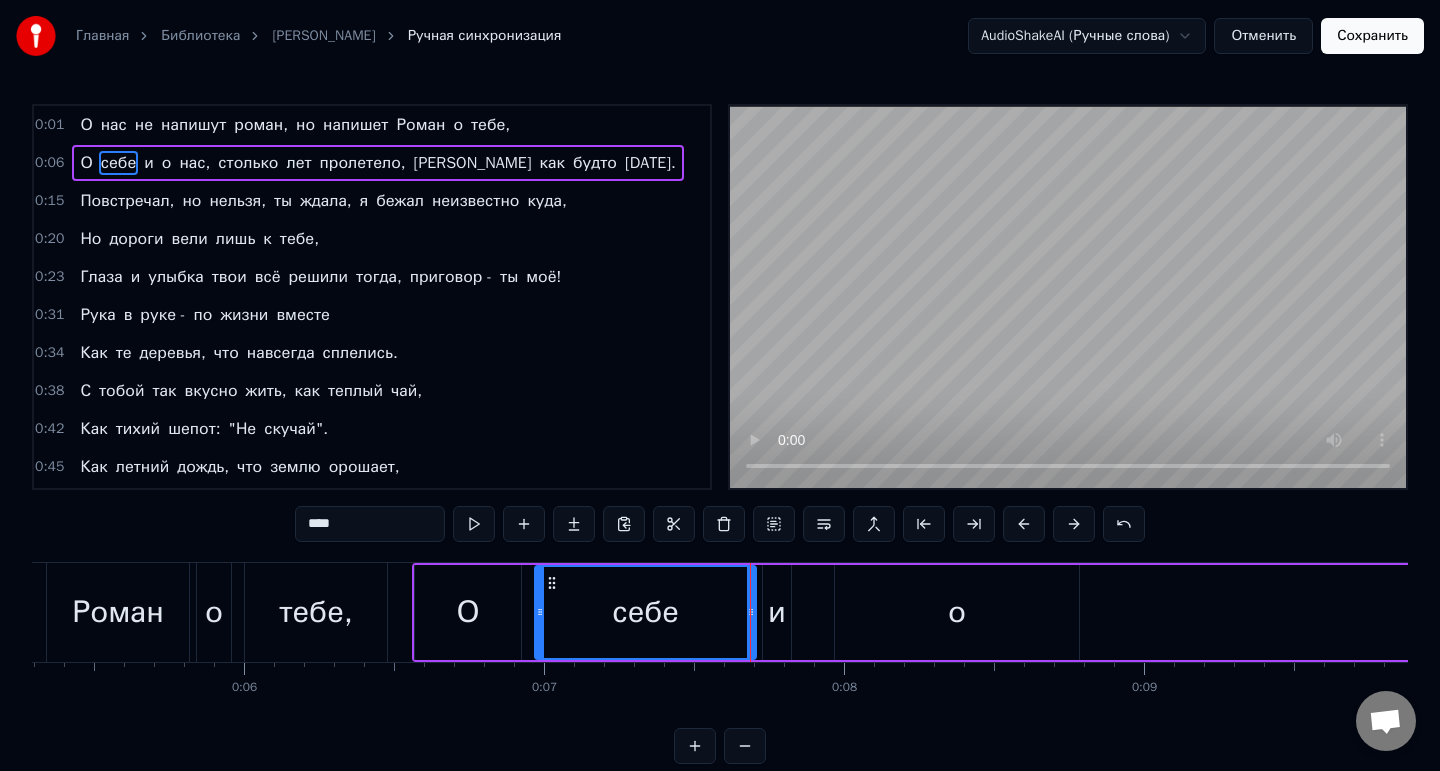 click on "и" at bounding box center (777, 612) 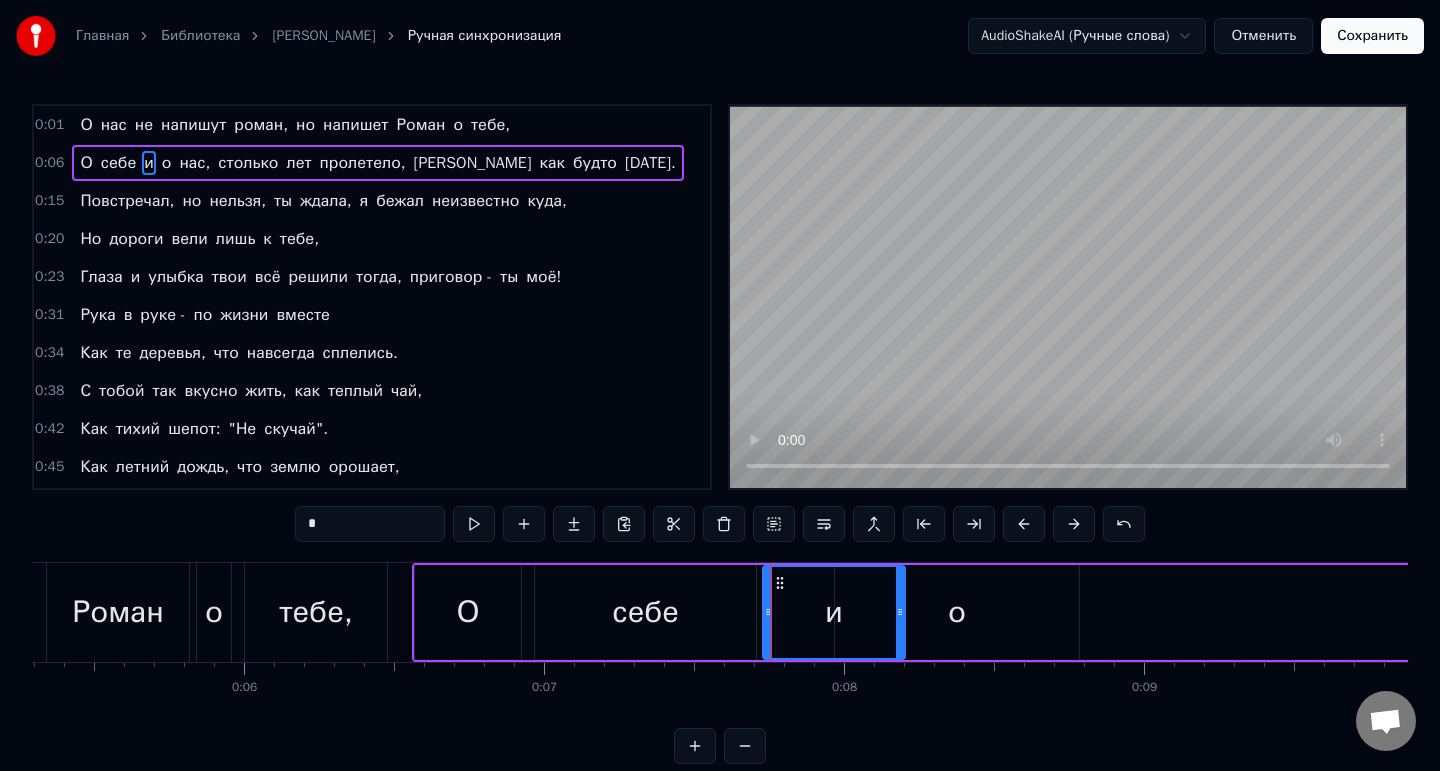 drag, startPoint x: 787, startPoint y: 613, endPoint x: 901, endPoint y: 611, distance: 114.01754 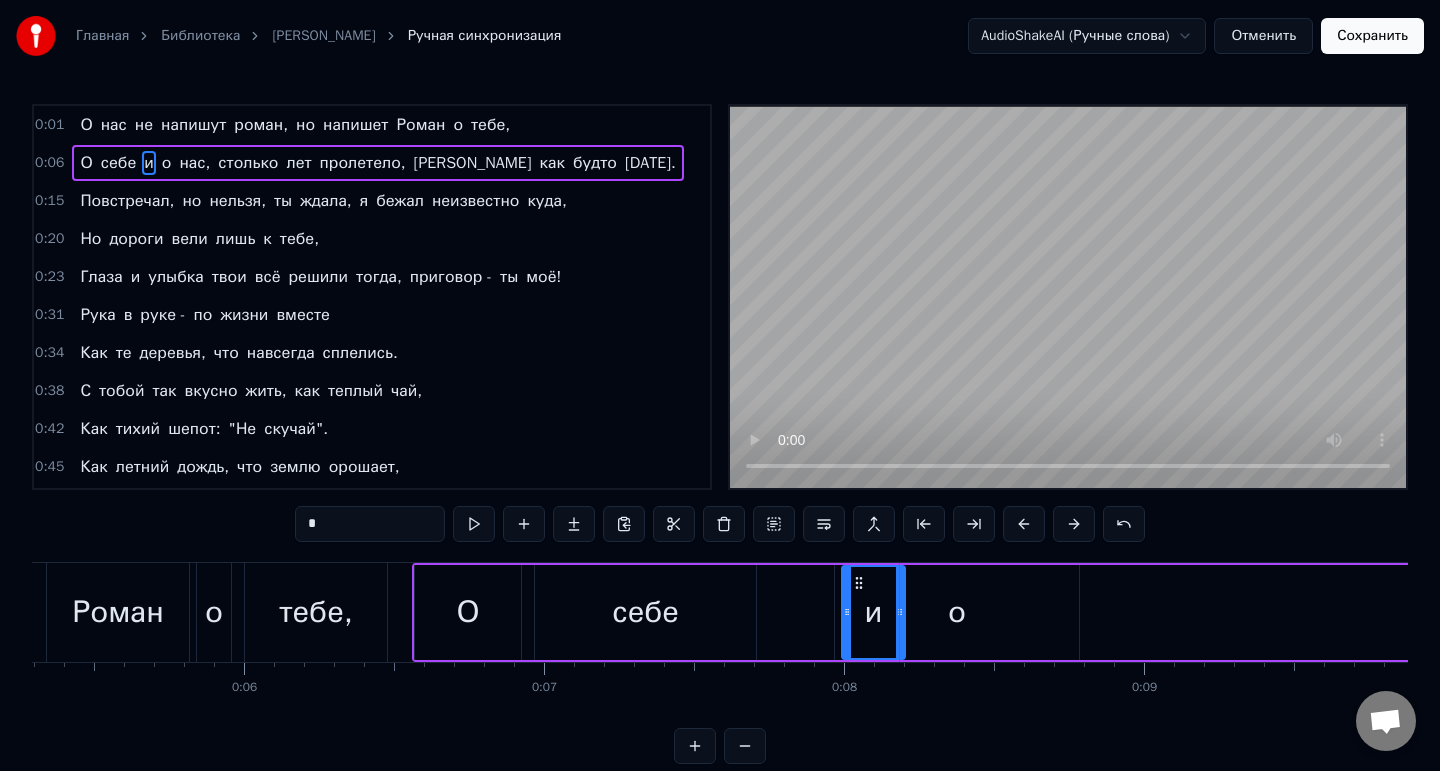 drag, startPoint x: 769, startPoint y: 608, endPoint x: 853, endPoint y: 612, distance: 84.095184 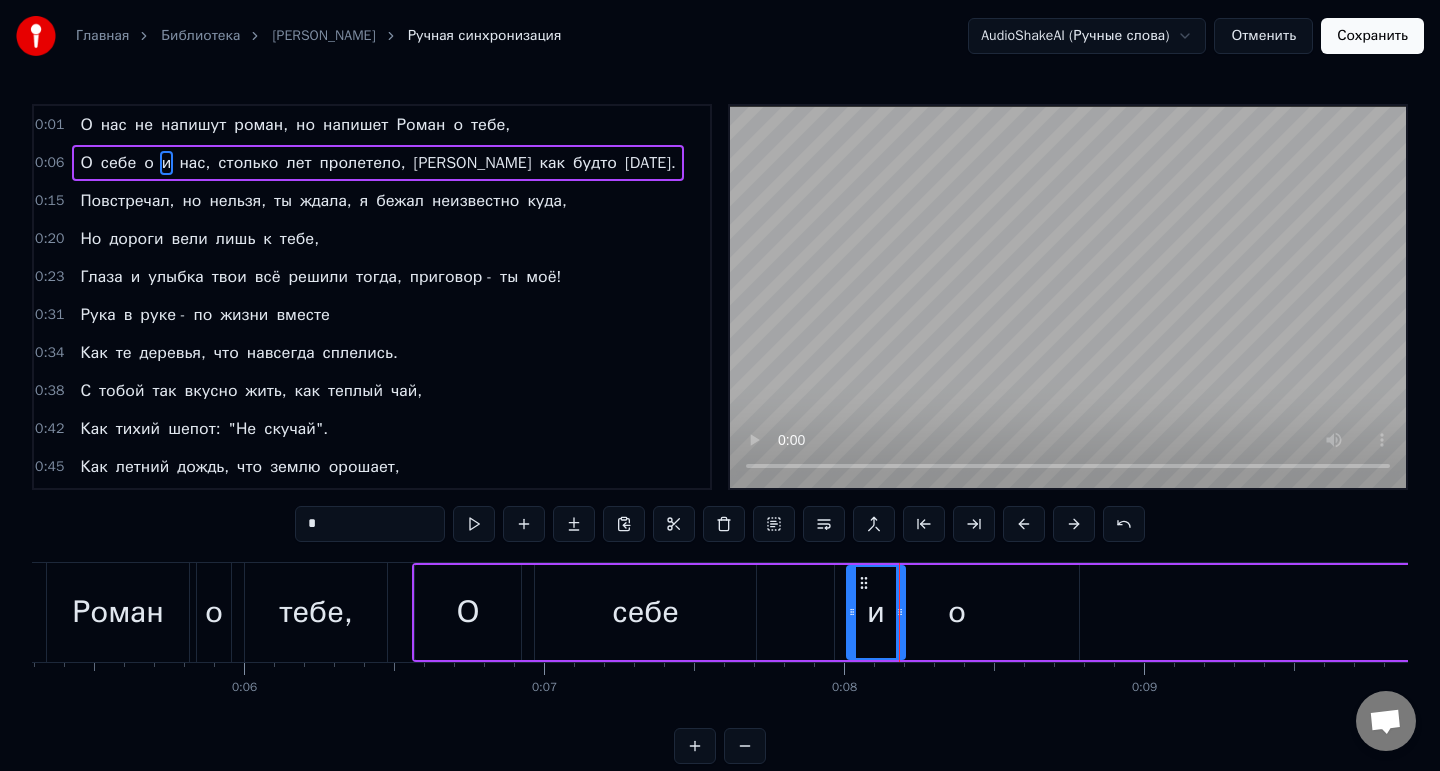 click on "себе" at bounding box center [645, 612] 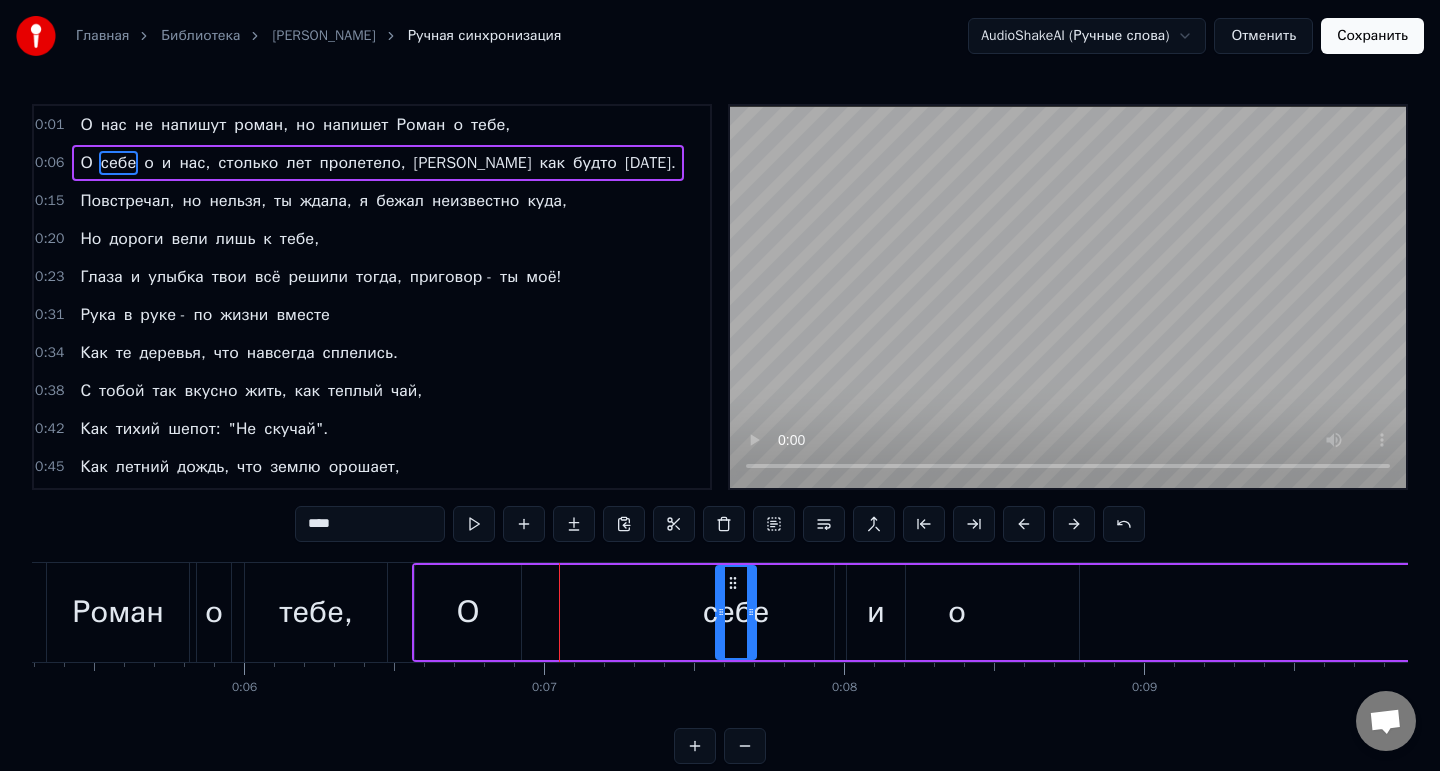 drag, startPoint x: 540, startPoint y: 608, endPoint x: 723, endPoint y: 609, distance: 183.00273 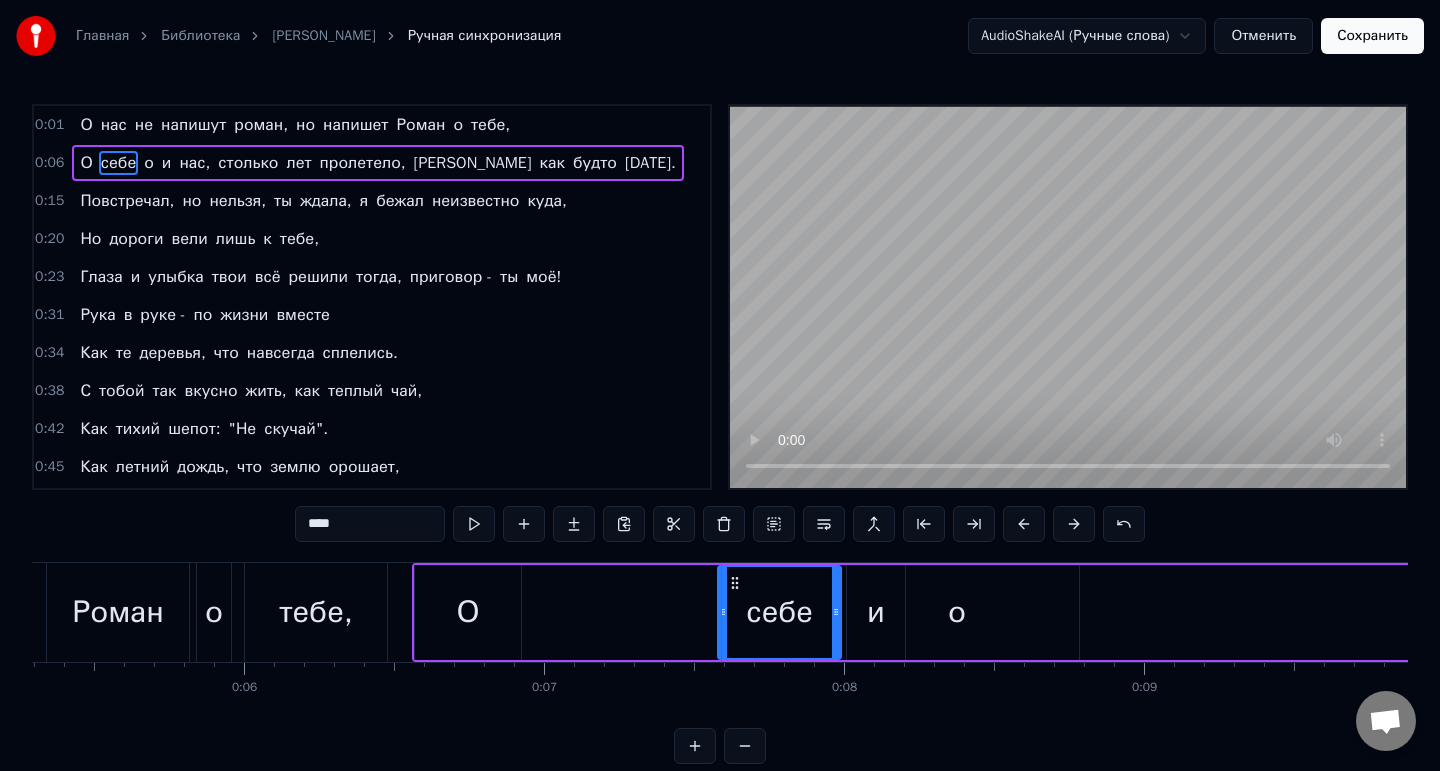 drag, startPoint x: 750, startPoint y: 614, endPoint x: 836, endPoint y: 617, distance: 86.05231 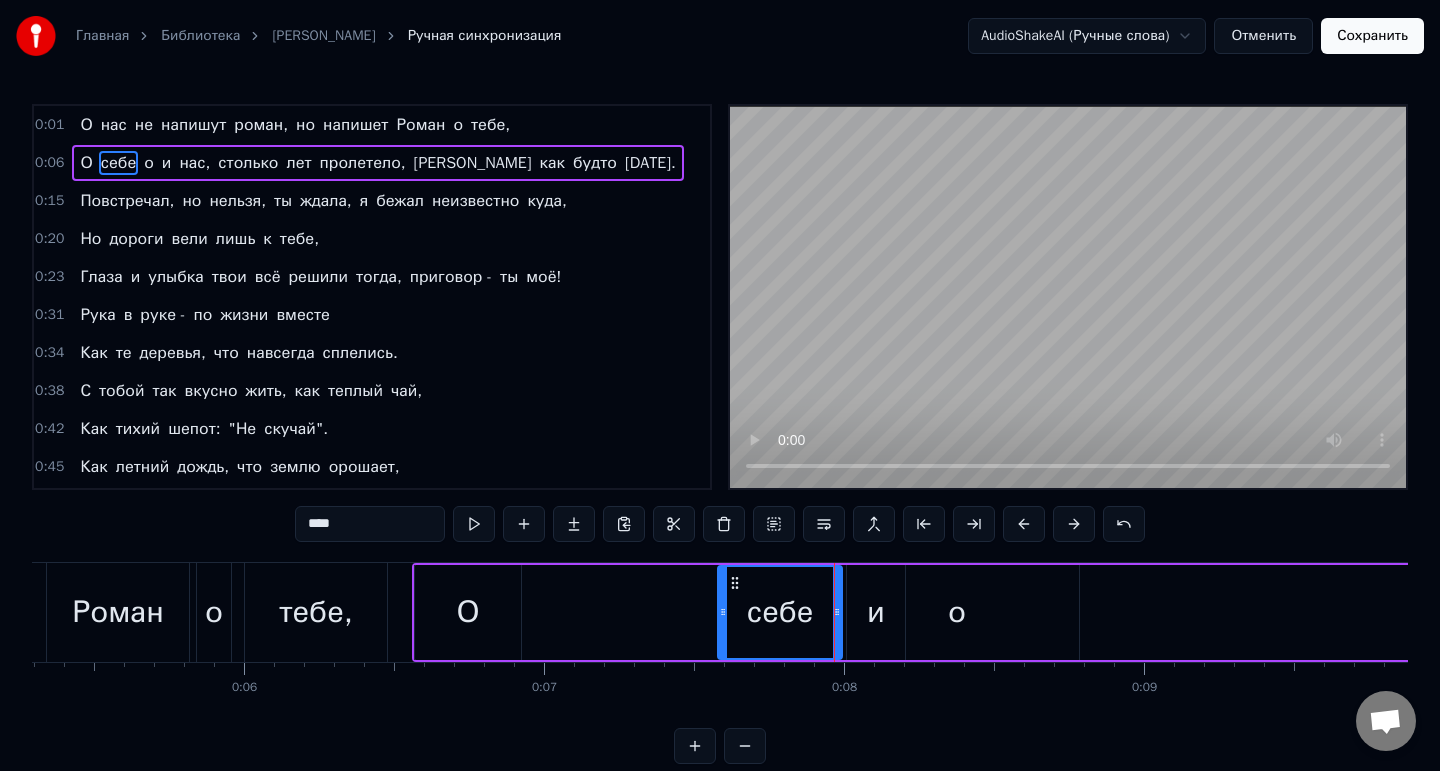 click on "О" at bounding box center [468, 612] 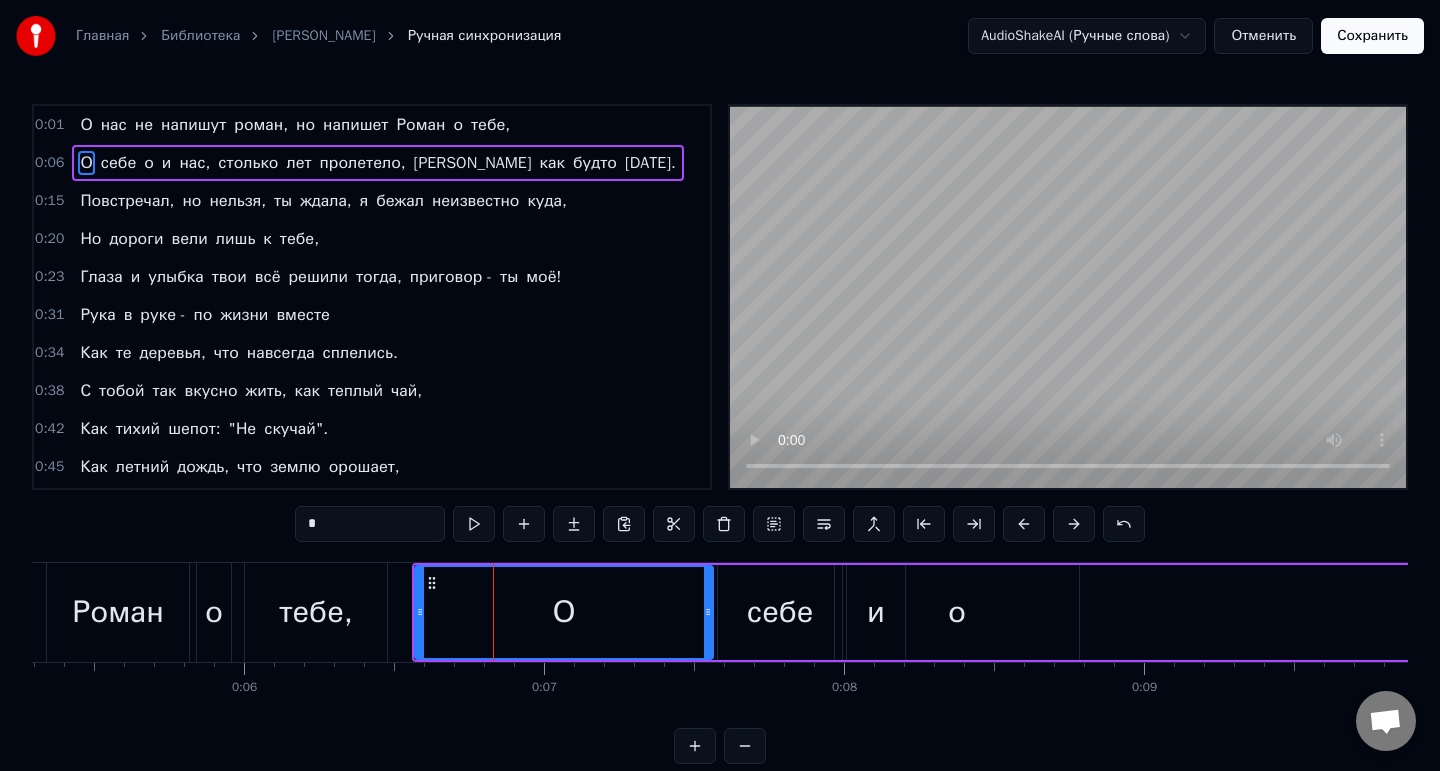 drag, startPoint x: 519, startPoint y: 608, endPoint x: 710, endPoint y: 600, distance: 191.16747 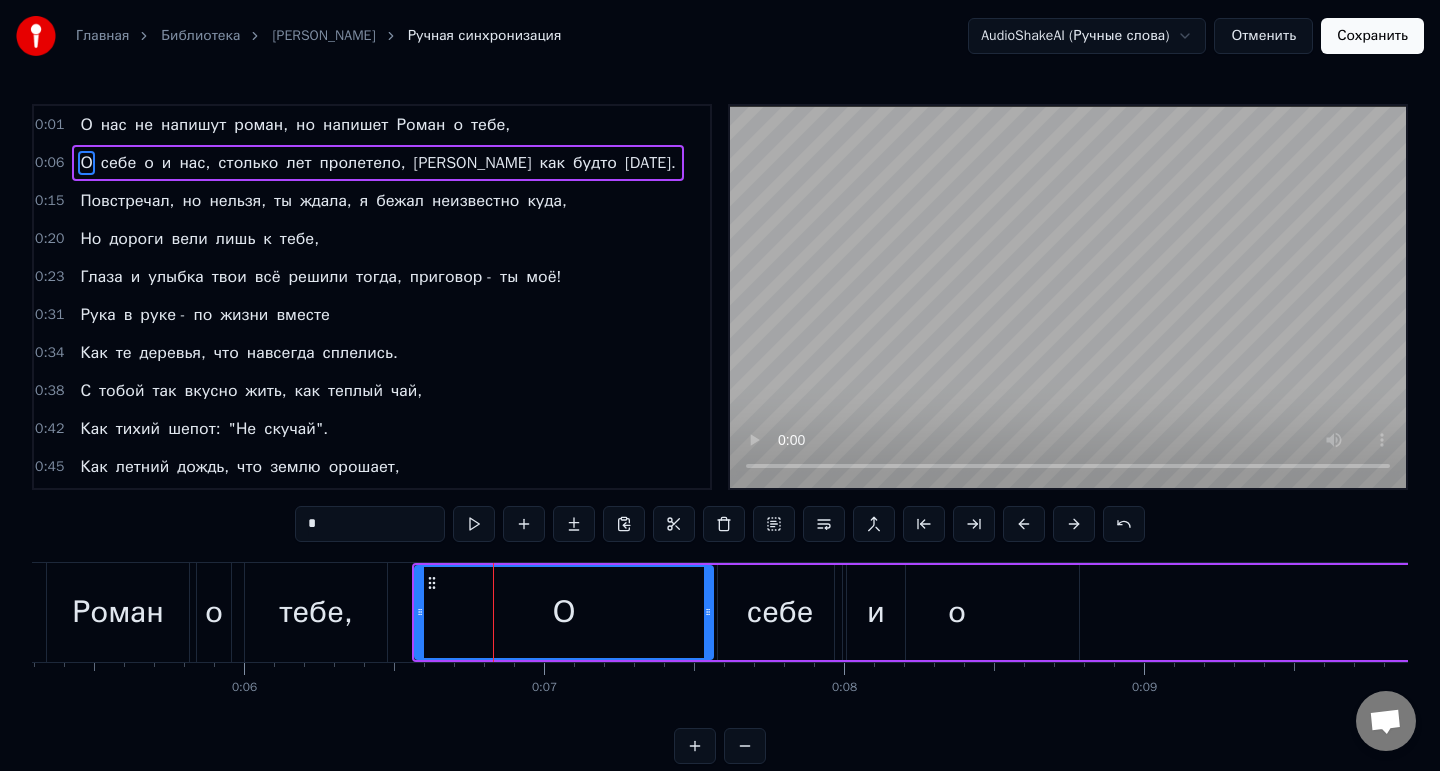click at bounding box center [708, 612] 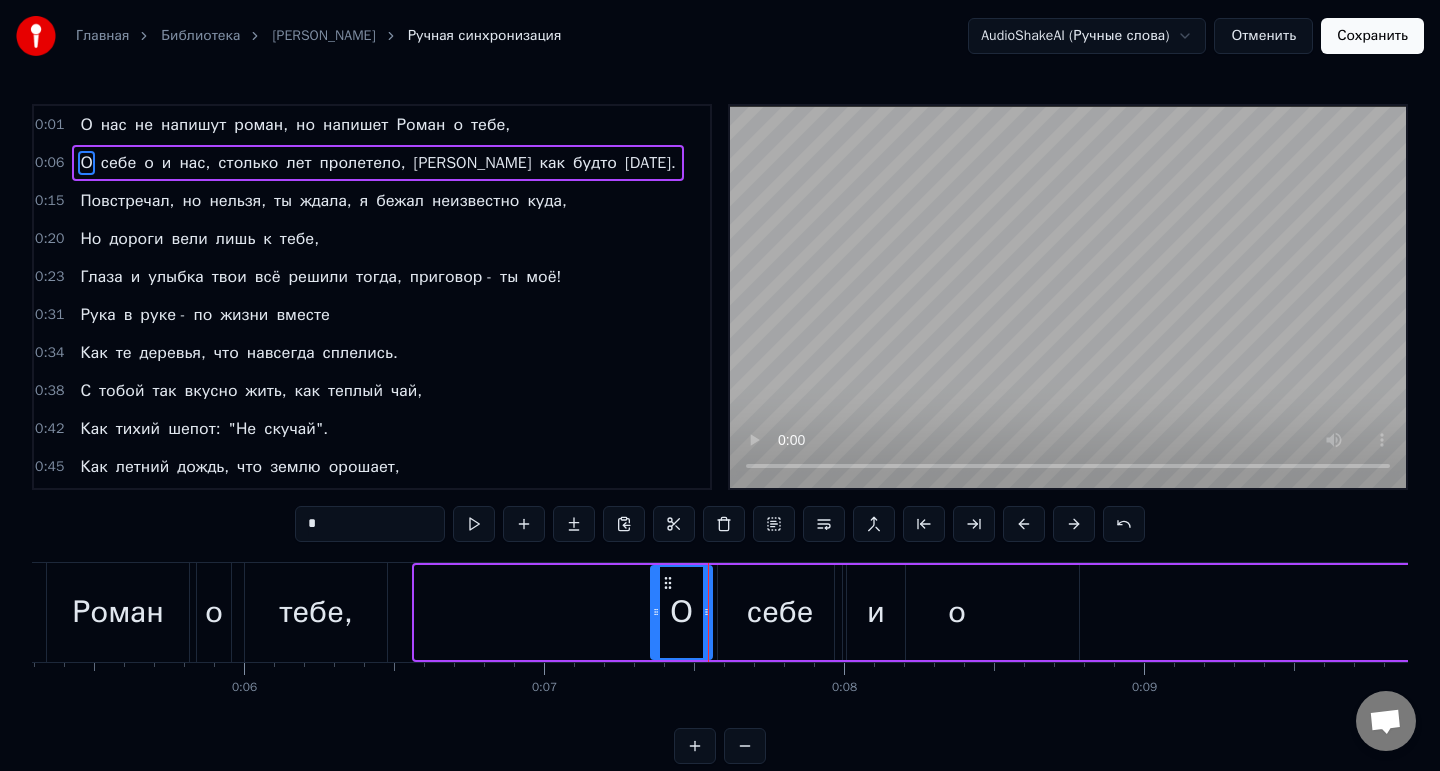 drag, startPoint x: 421, startPoint y: 617, endPoint x: 657, endPoint y: 592, distance: 237.32047 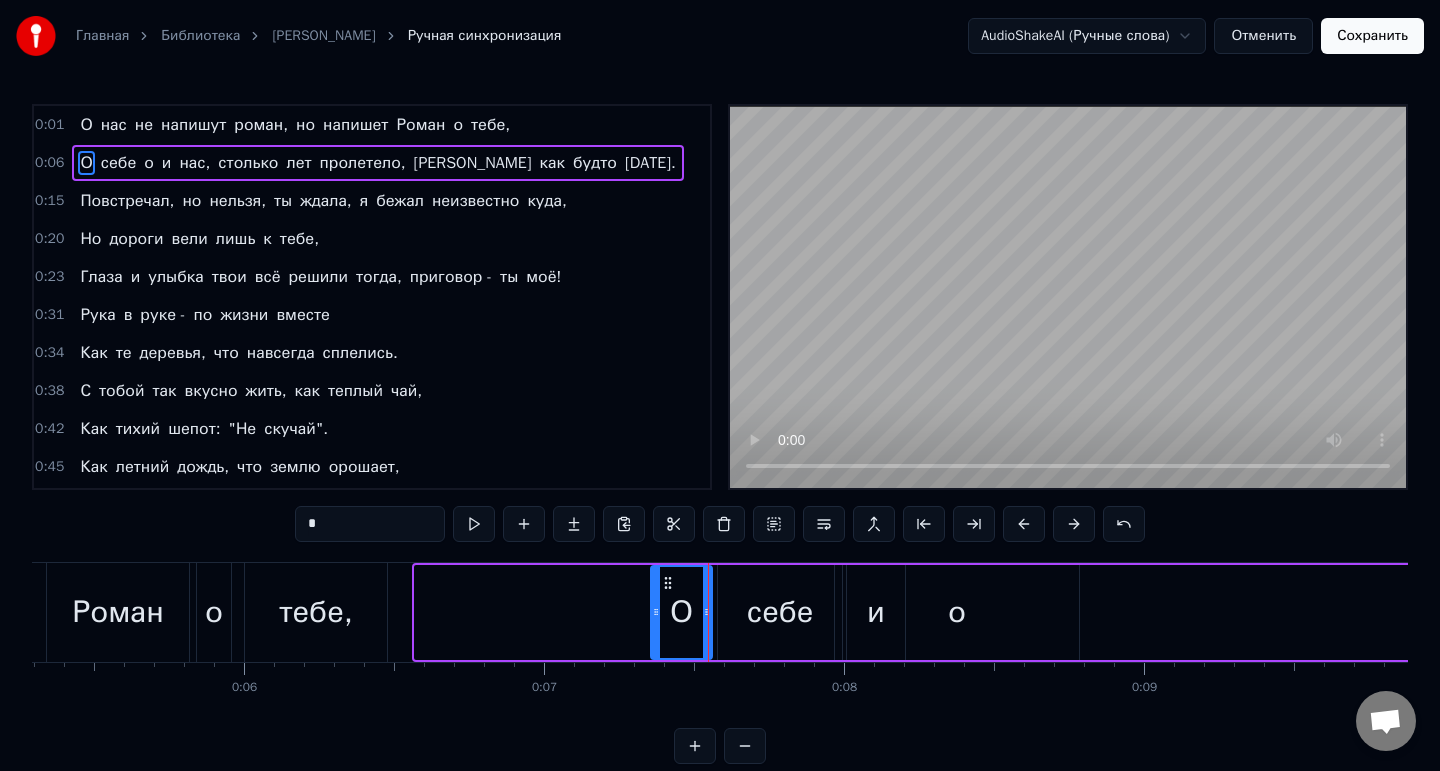 click at bounding box center (656, 612) 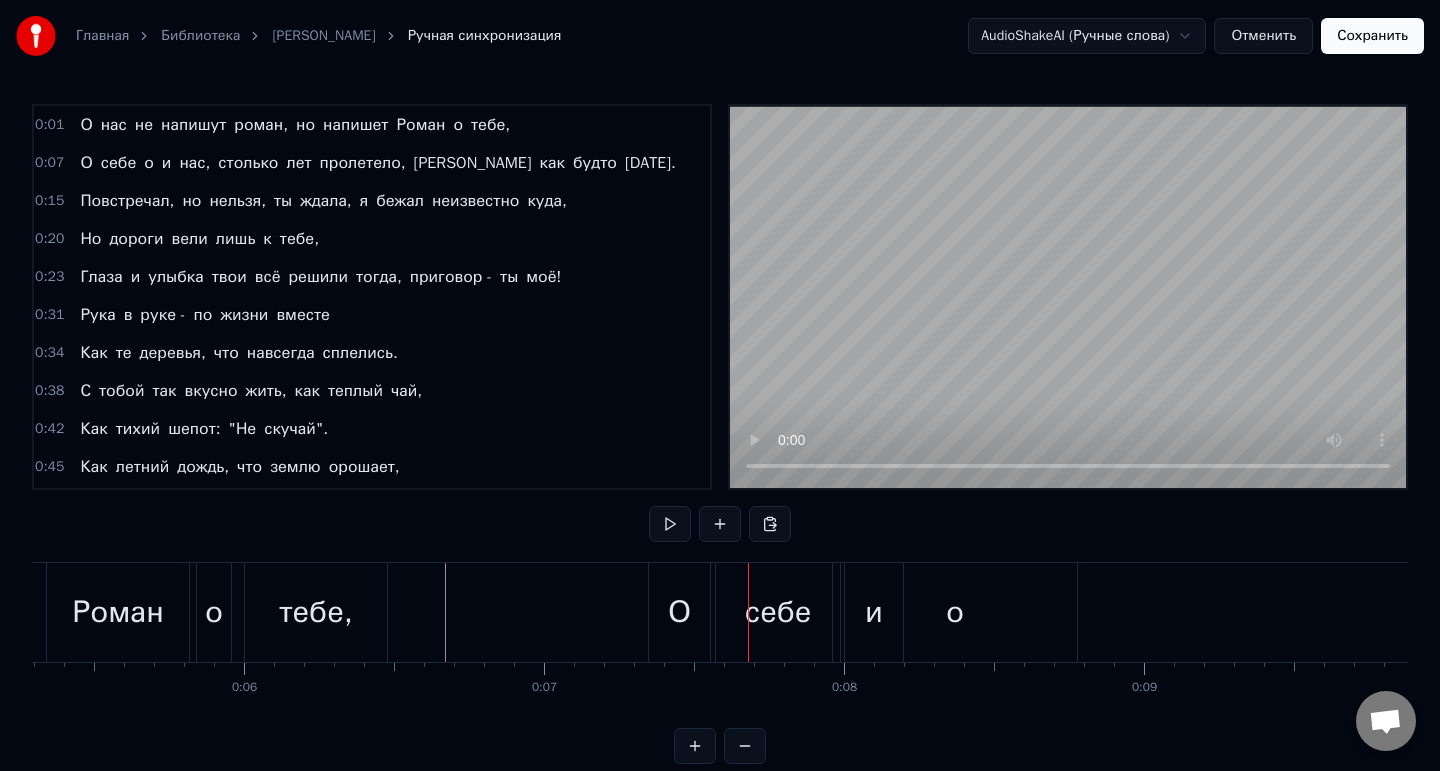 click on "О нас не напишут роман, но напишет Роман о тебе," at bounding box center [-333, 612] 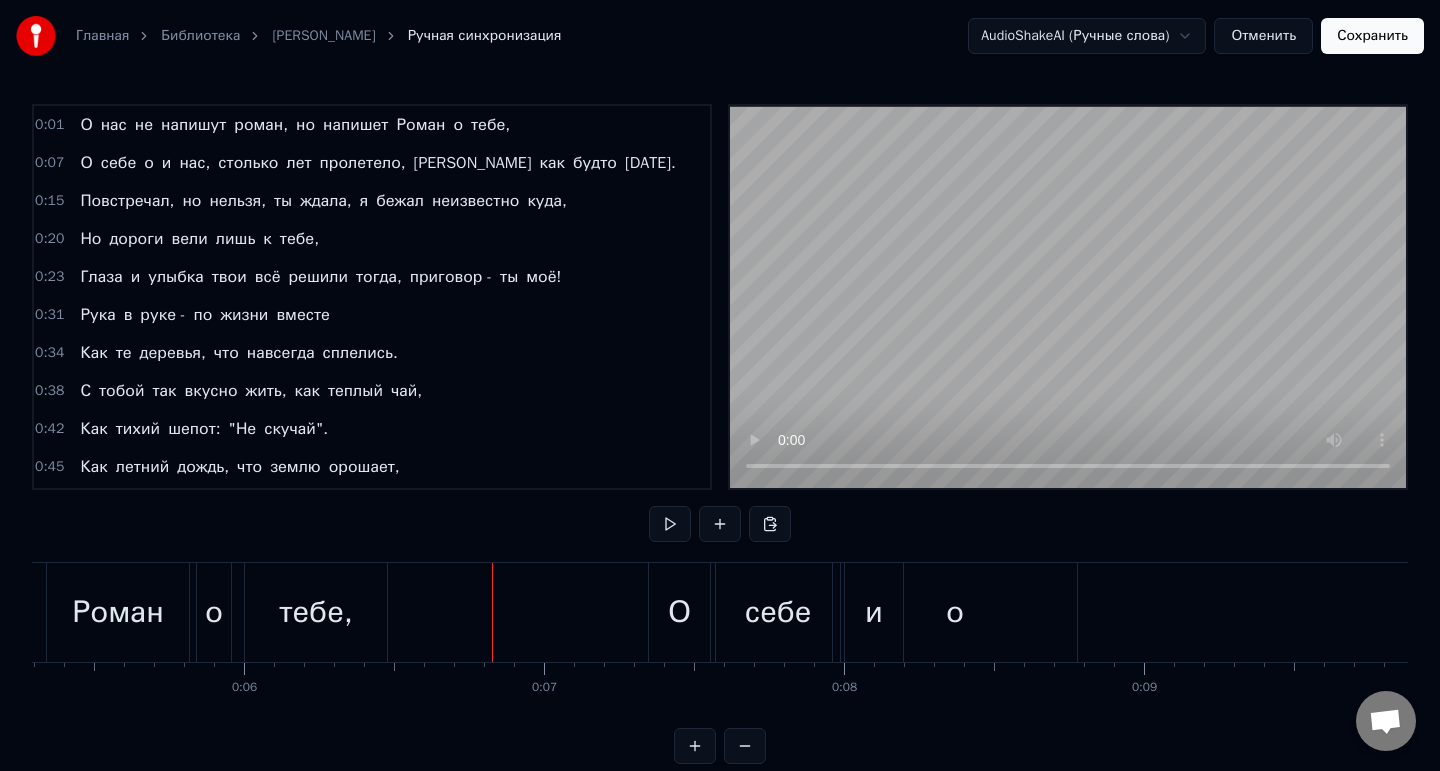 click on "тебе," at bounding box center (316, 612) 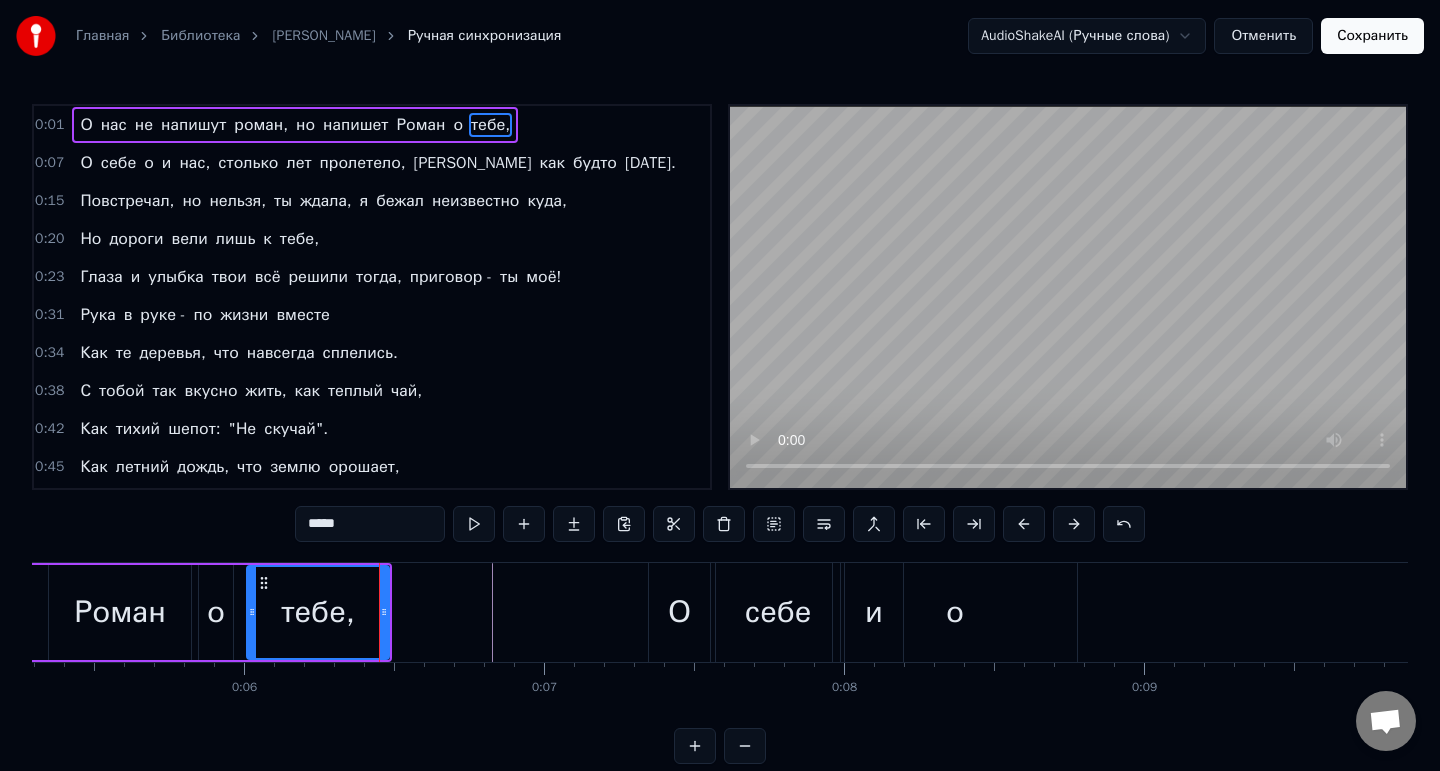 click at bounding box center (26984, 612) 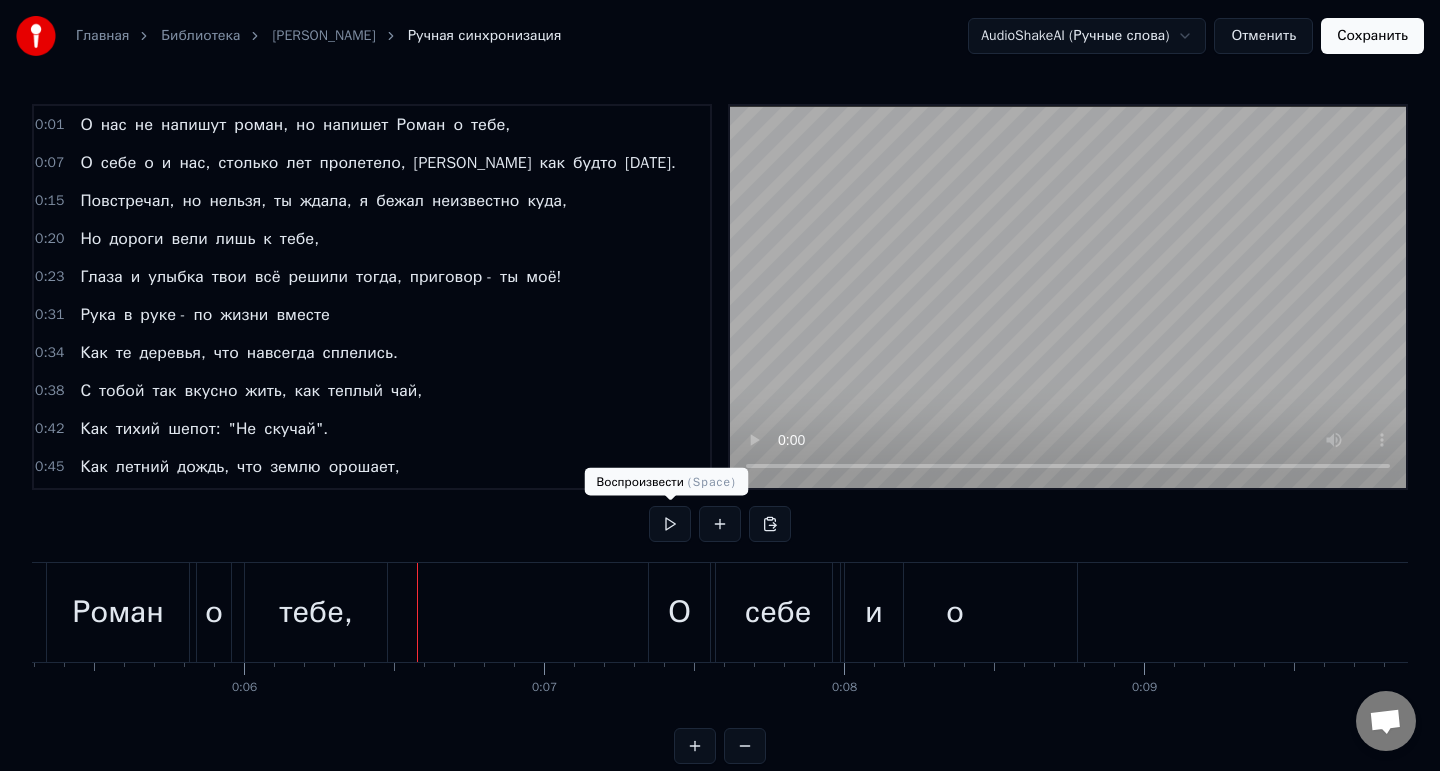 click at bounding box center [670, 524] 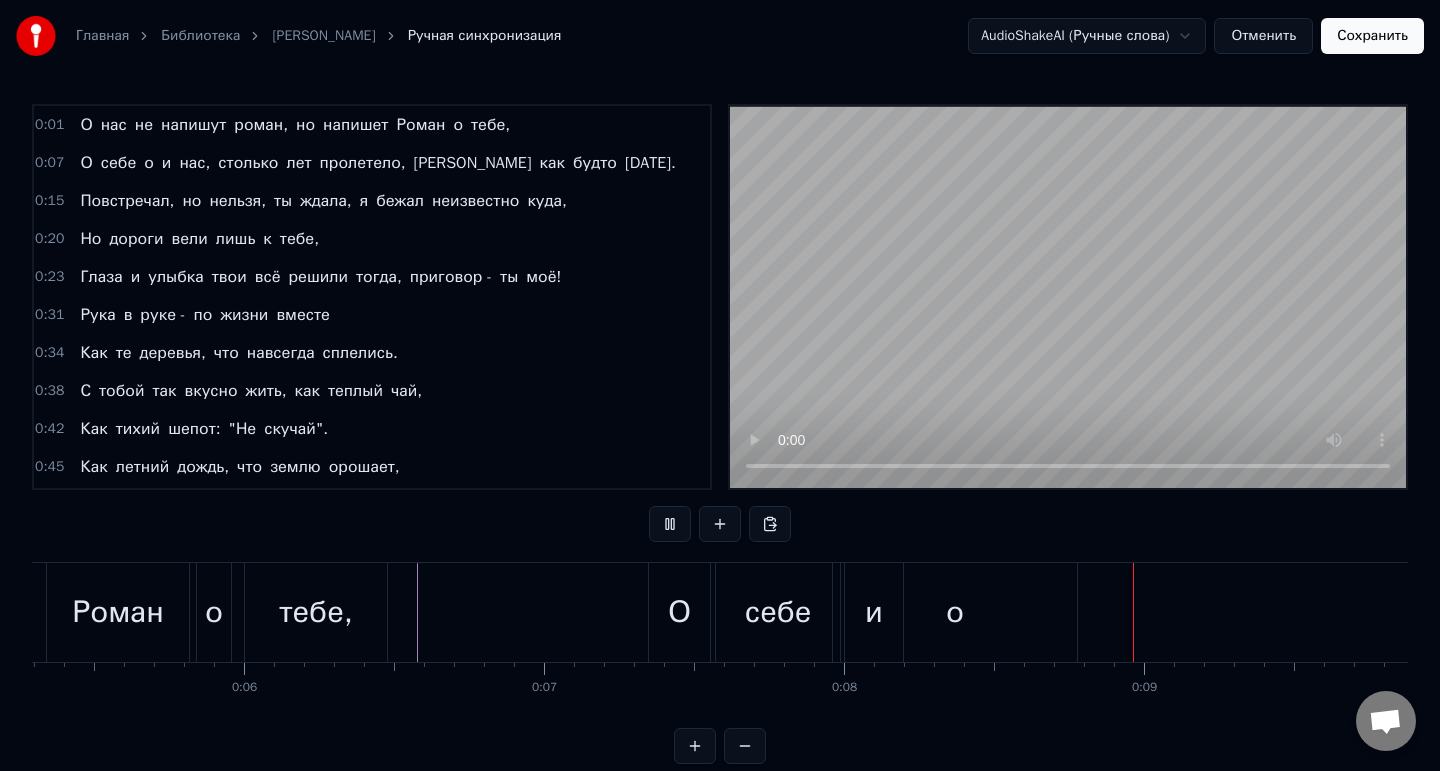 click at bounding box center [670, 524] 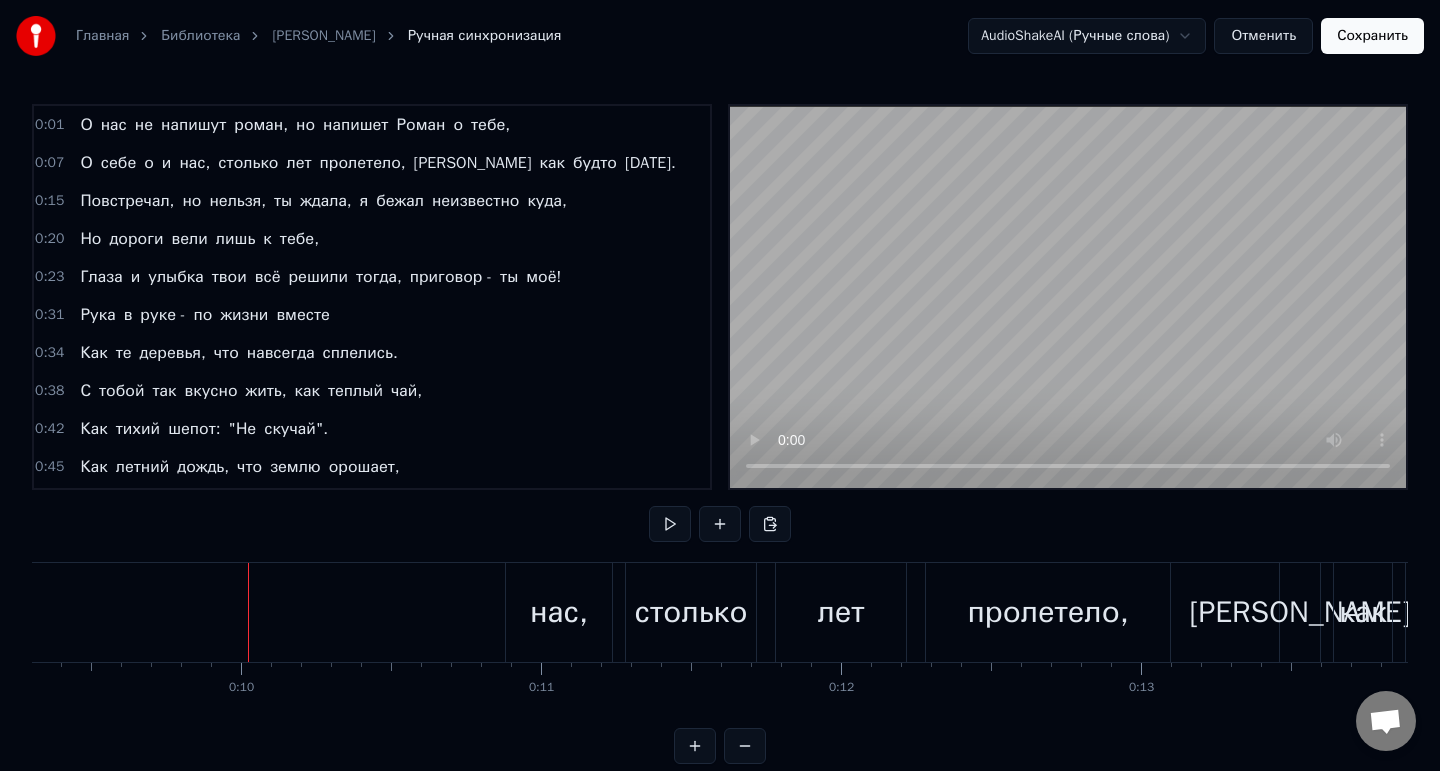scroll, scrollTop: 0, scrollLeft: 2797, axis: horizontal 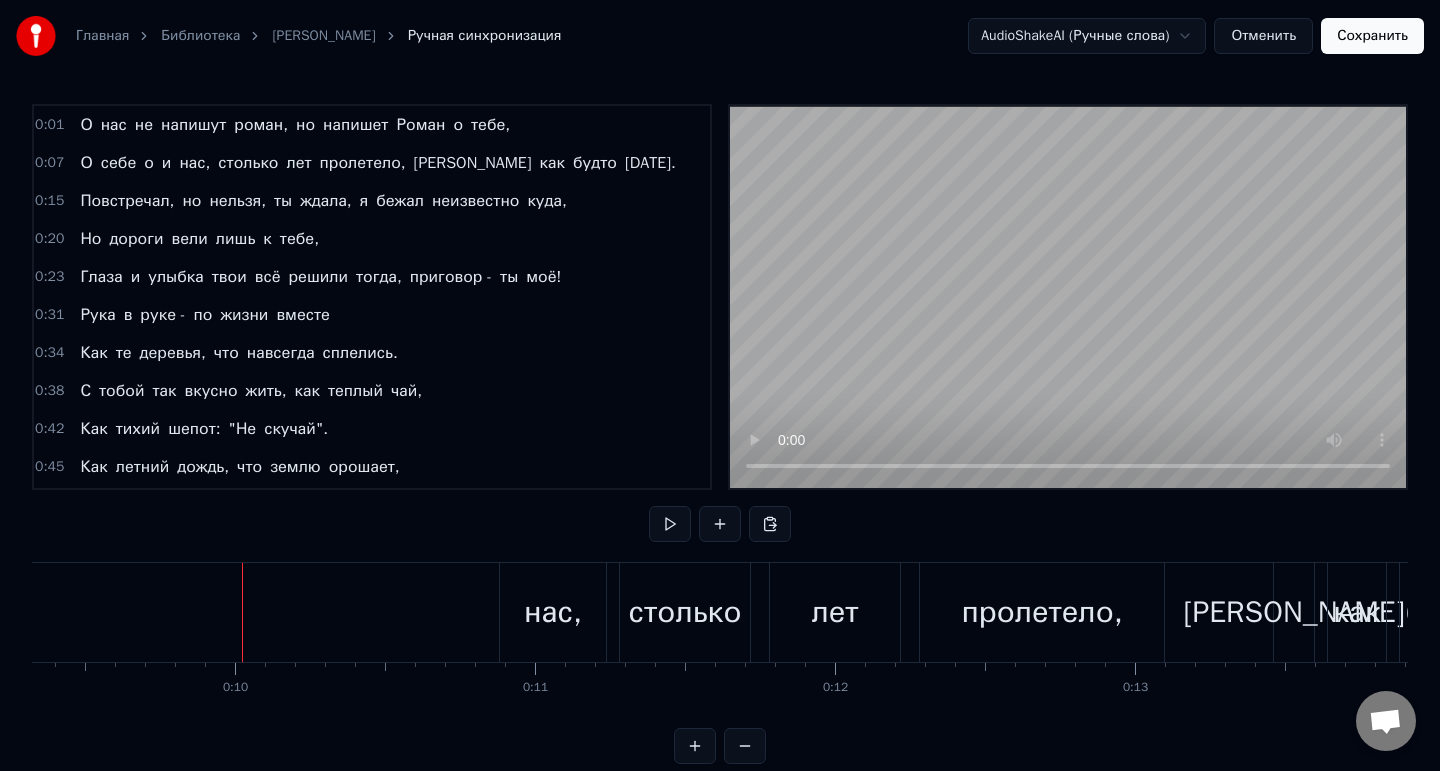 click on "О себе о и нас, столько лет пролетело, а как будто [DATE]." at bounding box center (583, 612) 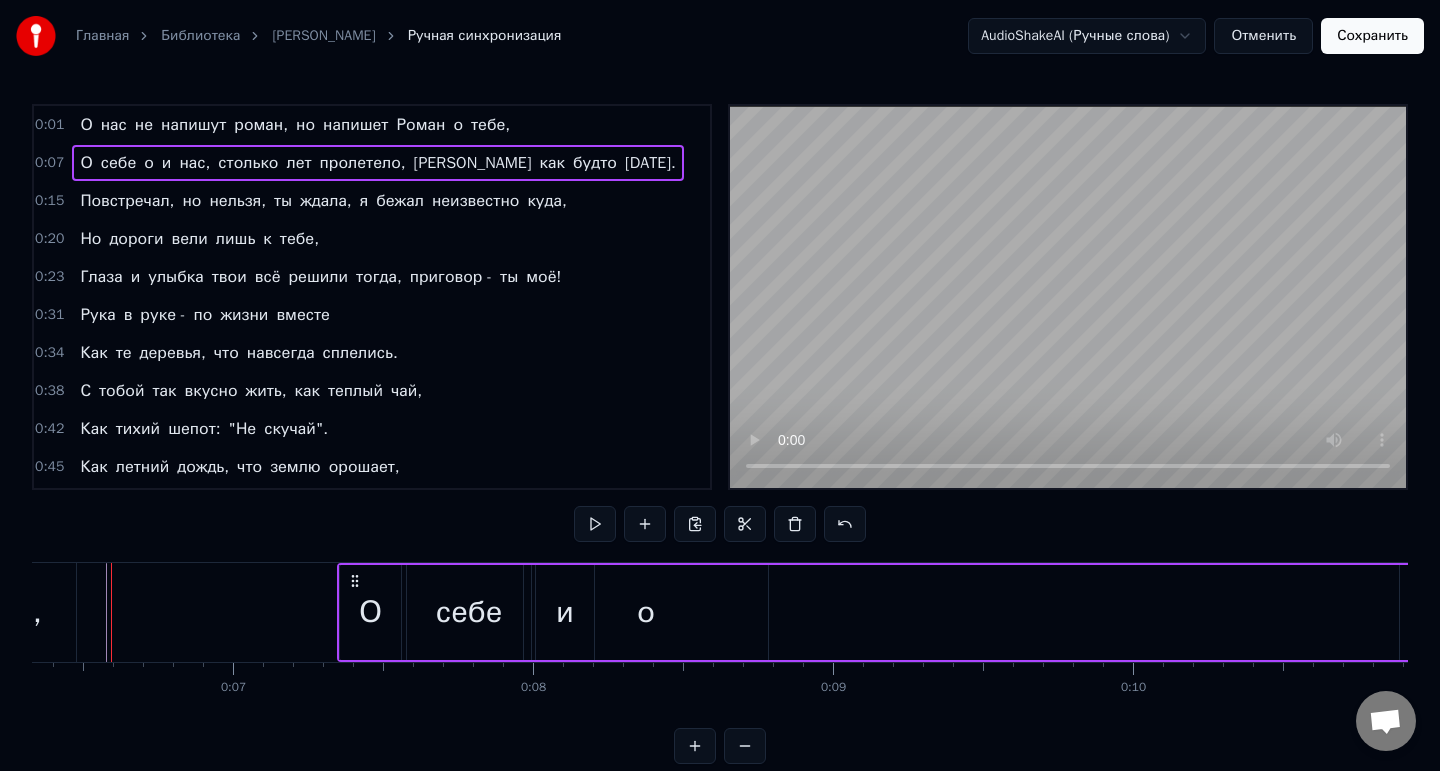 scroll, scrollTop: 0, scrollLeft: 1878, axis: horizontal 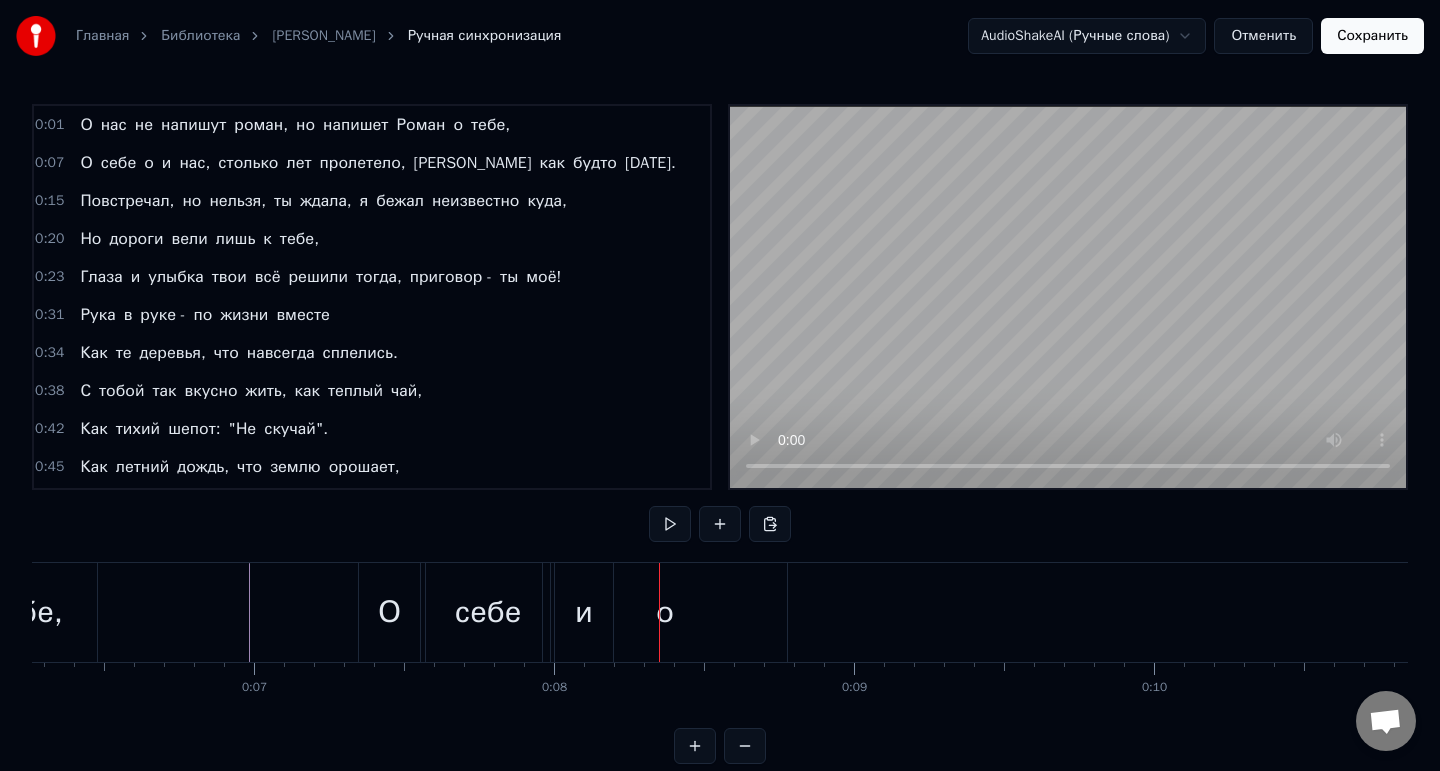 click on "о" at bounding box center (665, 612) 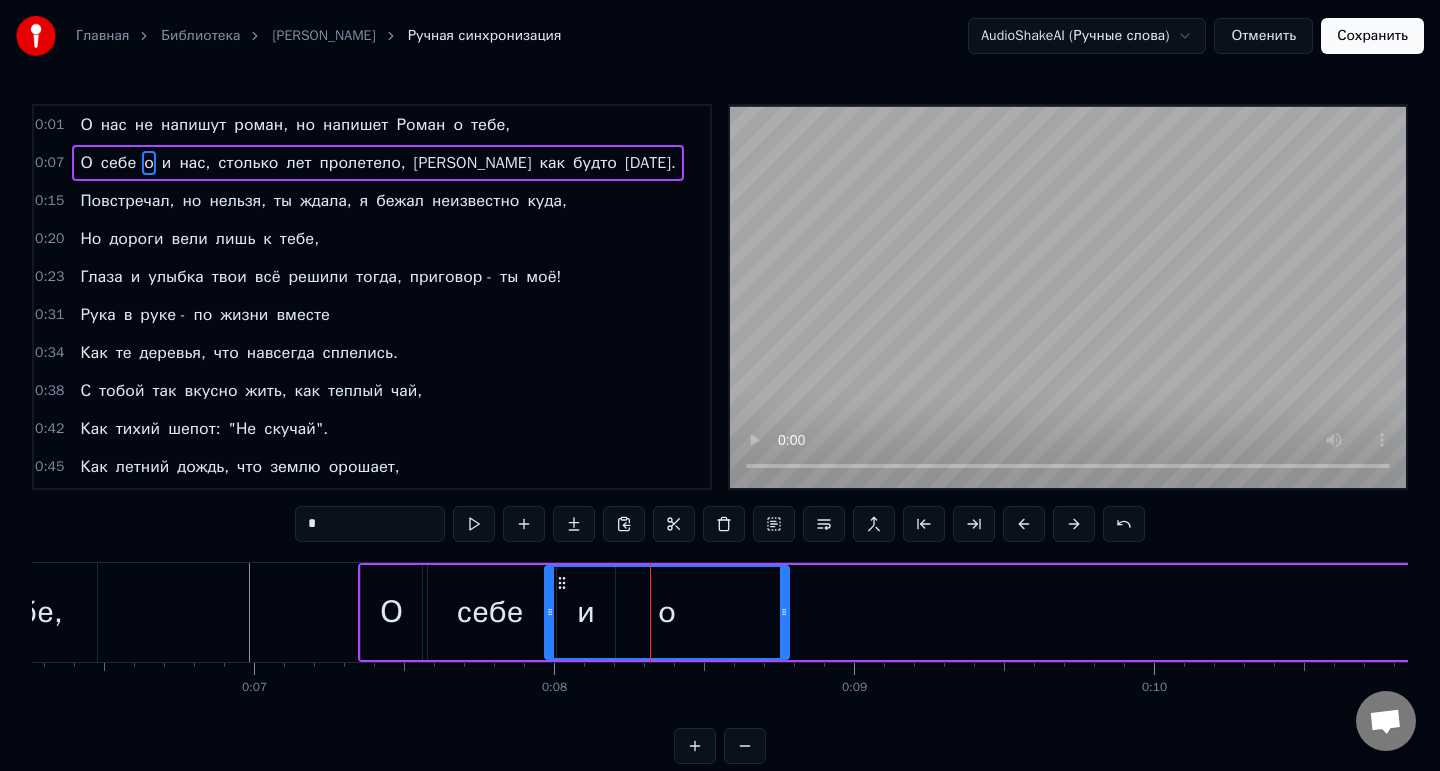 drag, startPoint x: 744, startPoint y: 610, endPoint x: 824, endPoint y: 609, distance: 80.00625 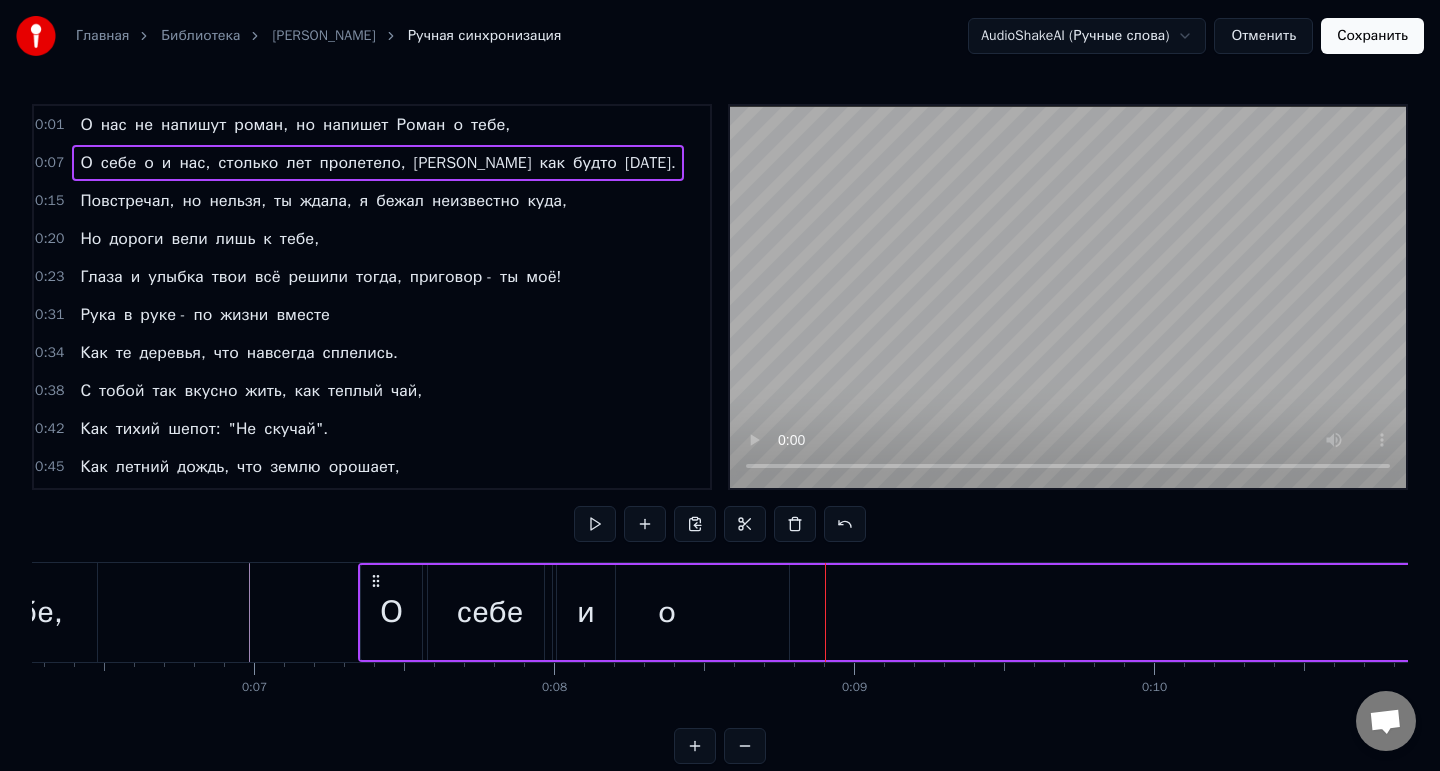 click on "о" at bounding box center [667, 612] 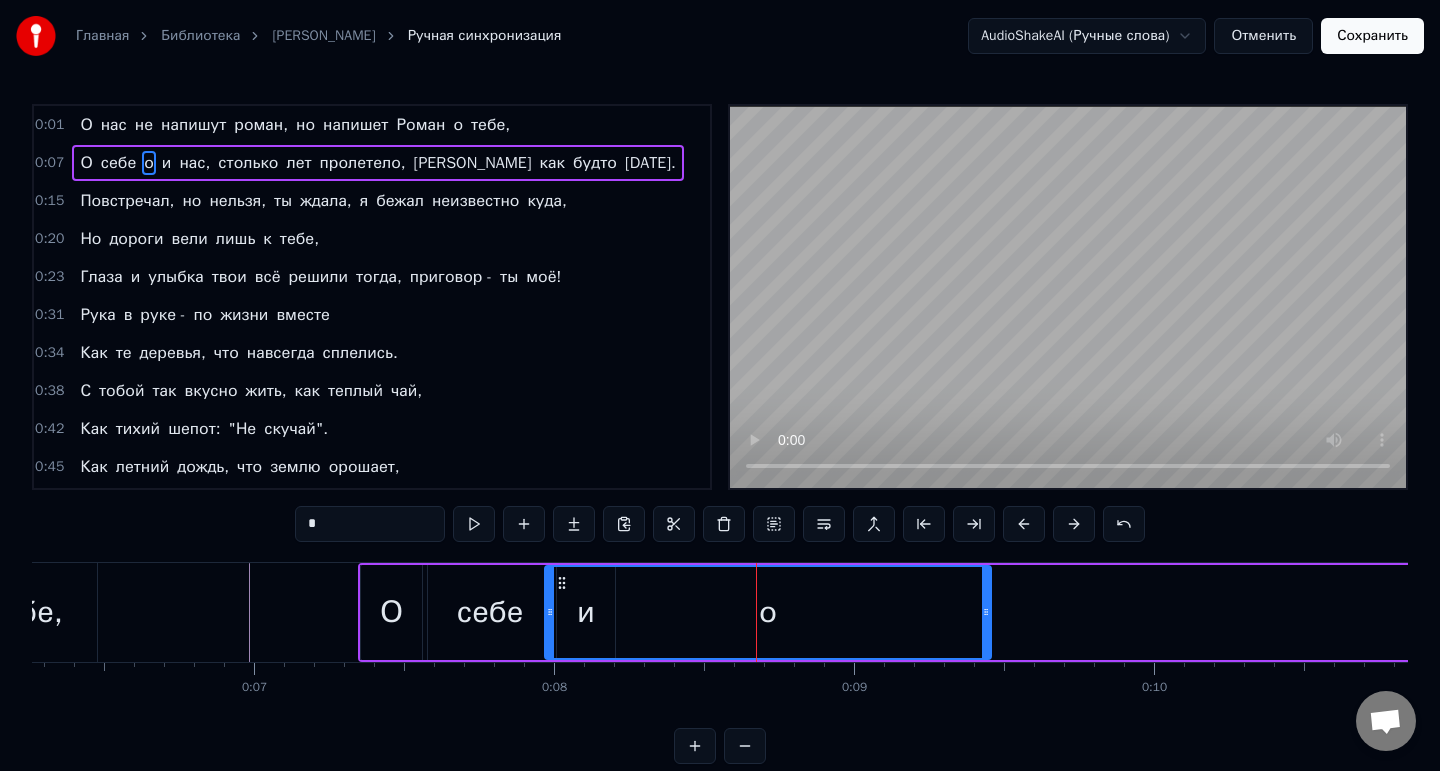 drag, startPoint x: 787, startPoint y: 618, endPoint x: 1132, endPoint y: 550, distance: 351.6376 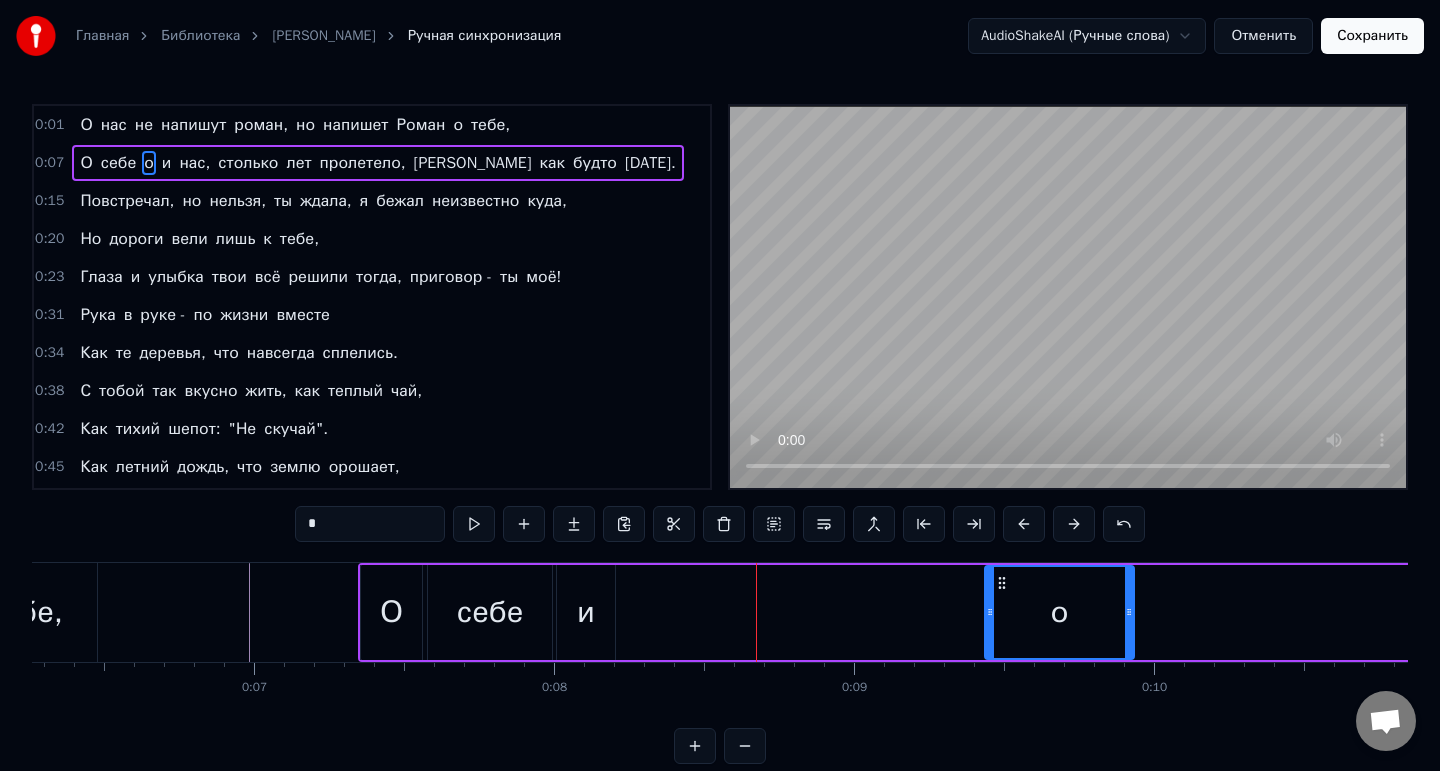 drag, startPoint x: 546, startPoint y: 613, endPoint x: 992, endPoint y: 567, distance: 448.36594 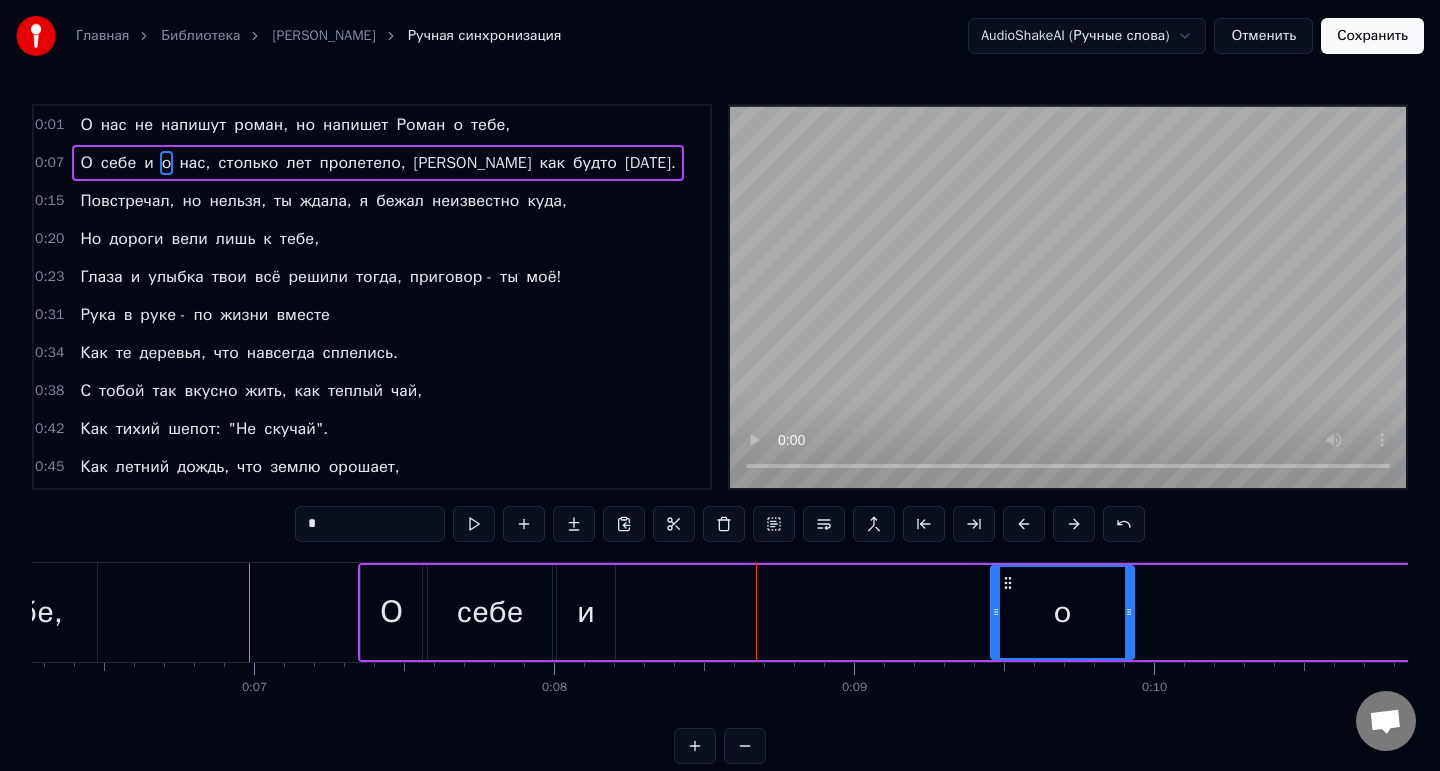 click on "и" at bounding box center [586, 612] 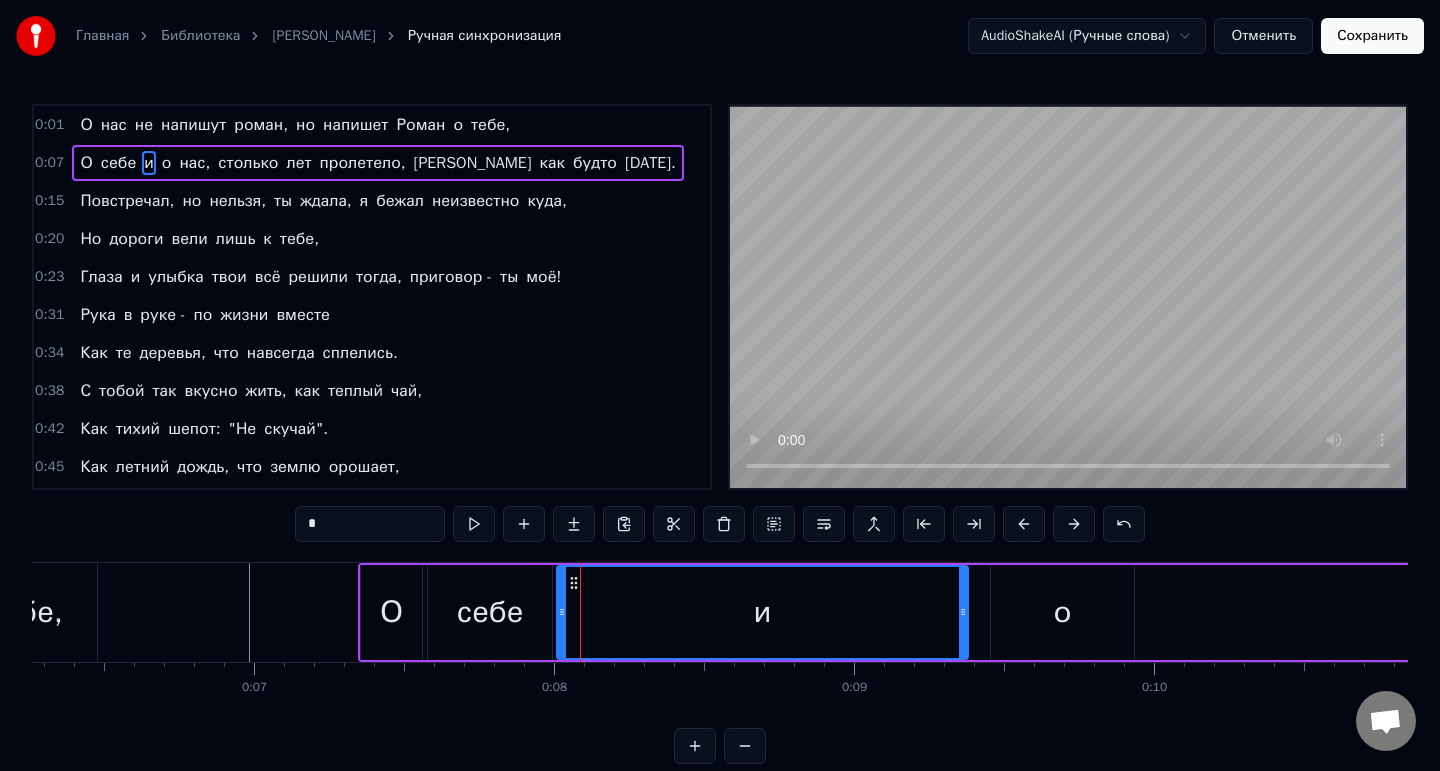drag, startPoint x: 610, startPoint y: 602, endPoint x: 963, endPoint y: 616, distance: 353.2775 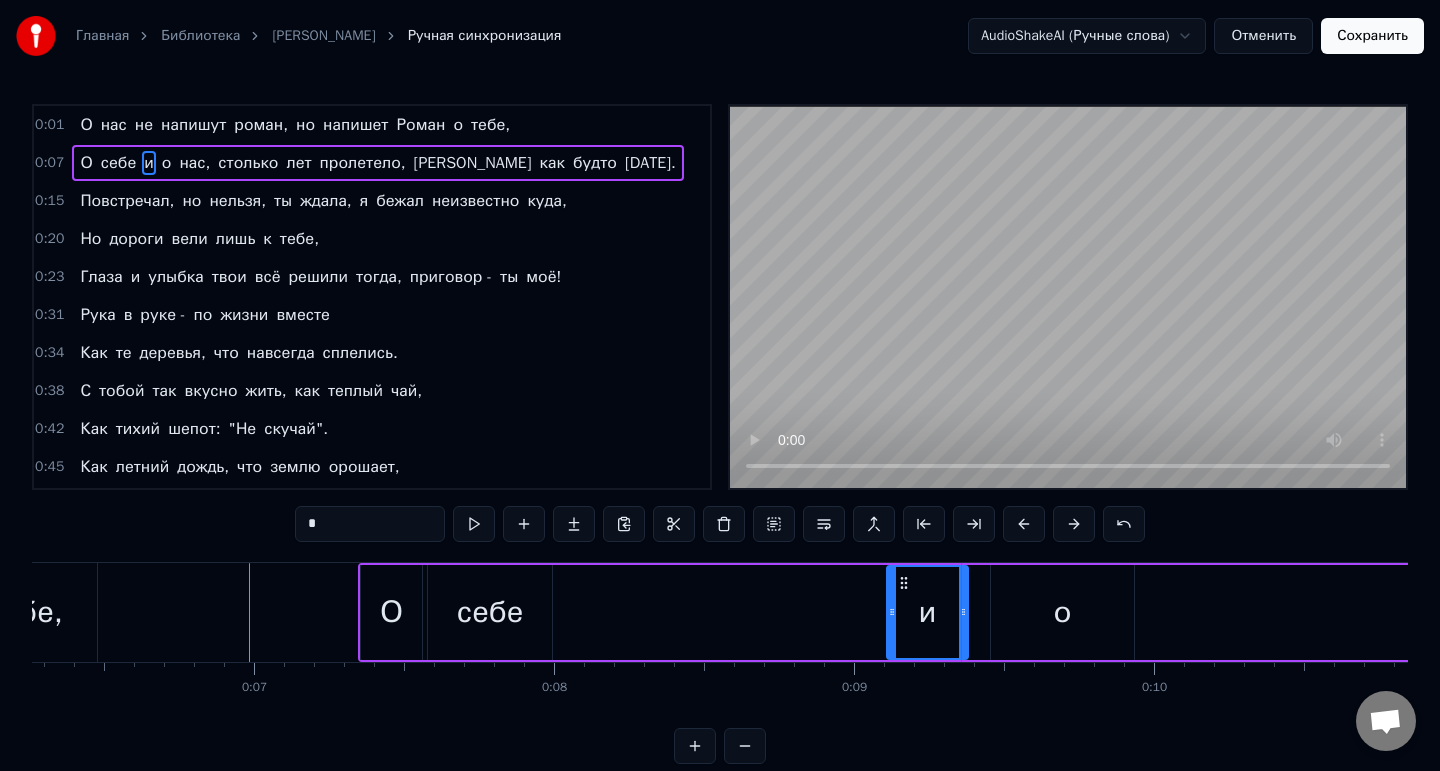 drag, startPoint x: 561, startPoint y: 616, endPoint x: 916, endPoint y: 619, distance: 355.01266 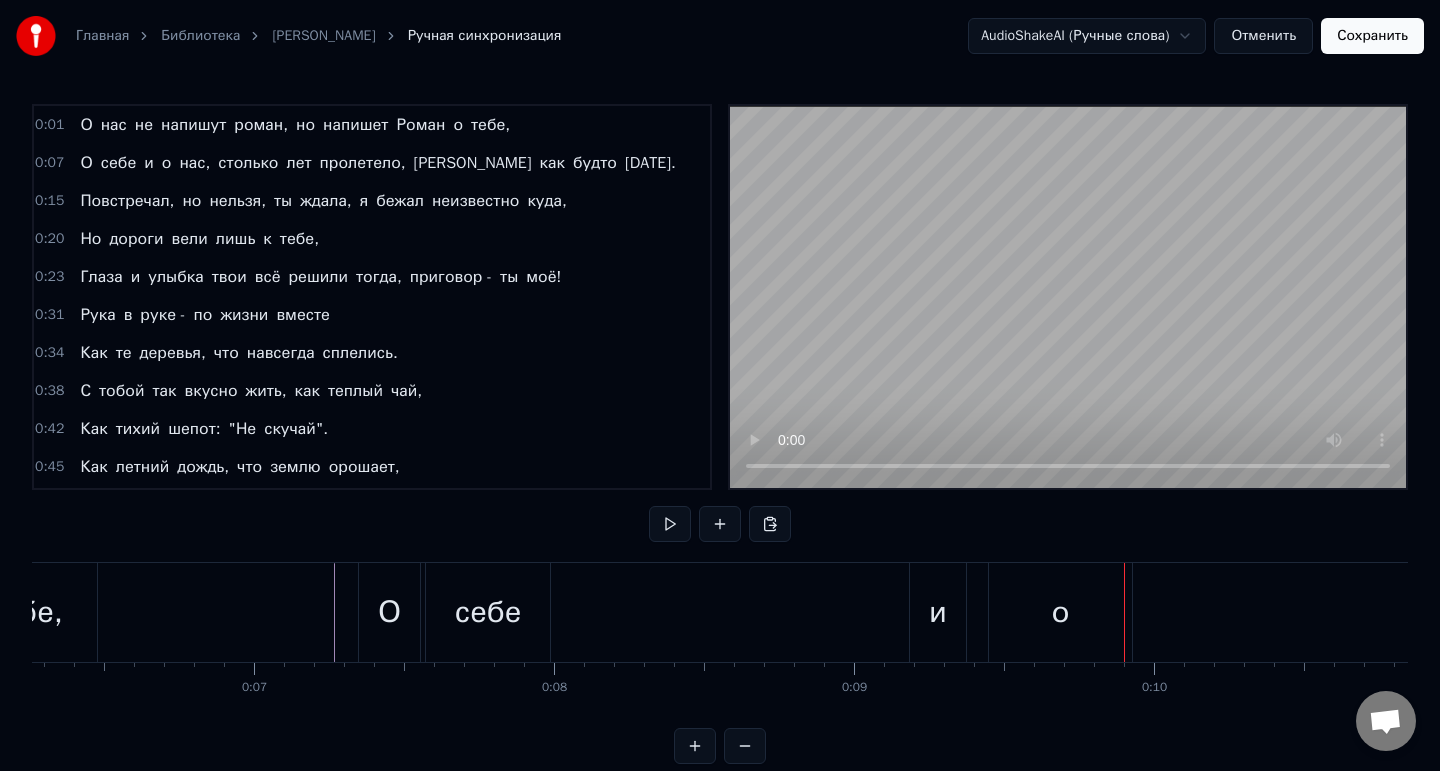 click on "о" at bounding box center [1060, 612] 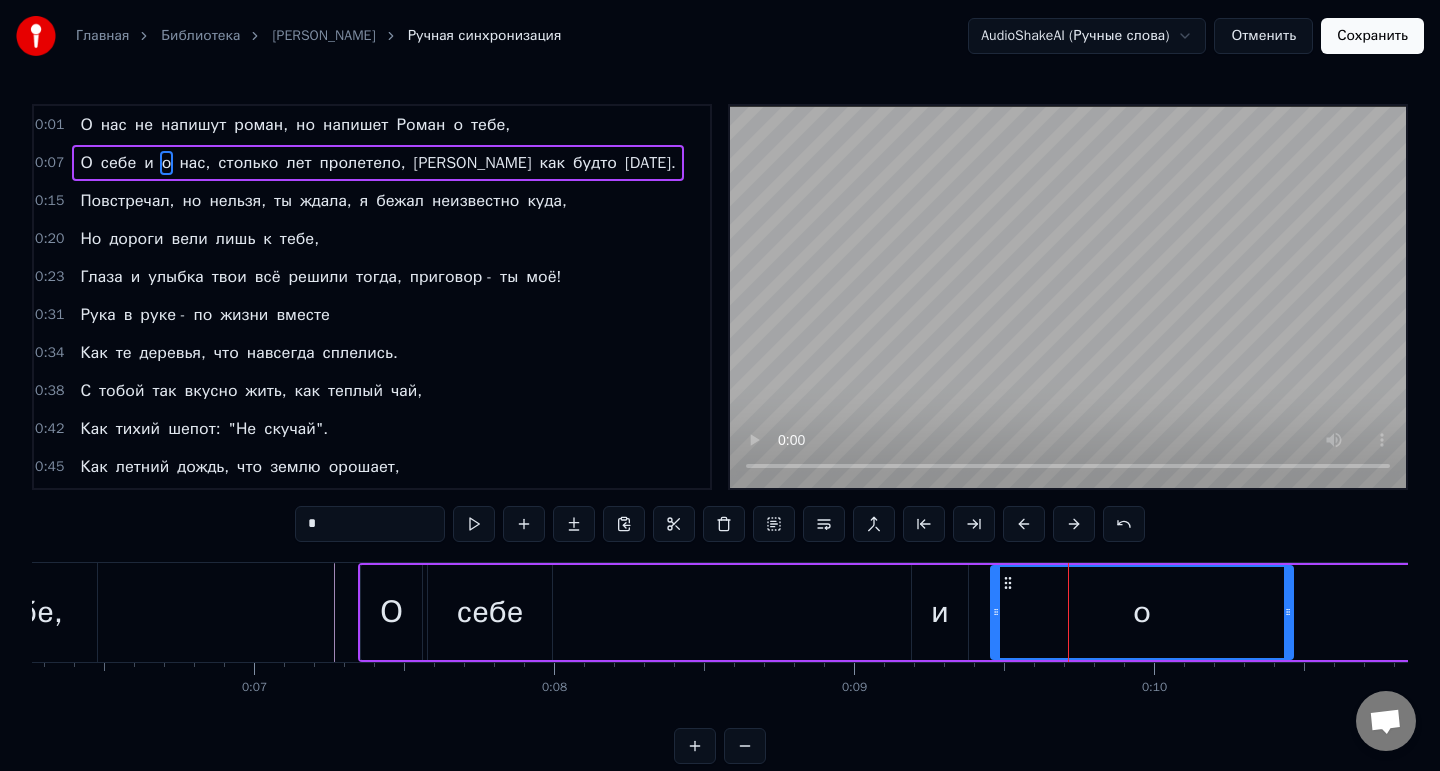 drag, startPoint x: 1132, startPoint y: 606, endPoint x: 1333, endPoint y: 595, distance: 201.30077 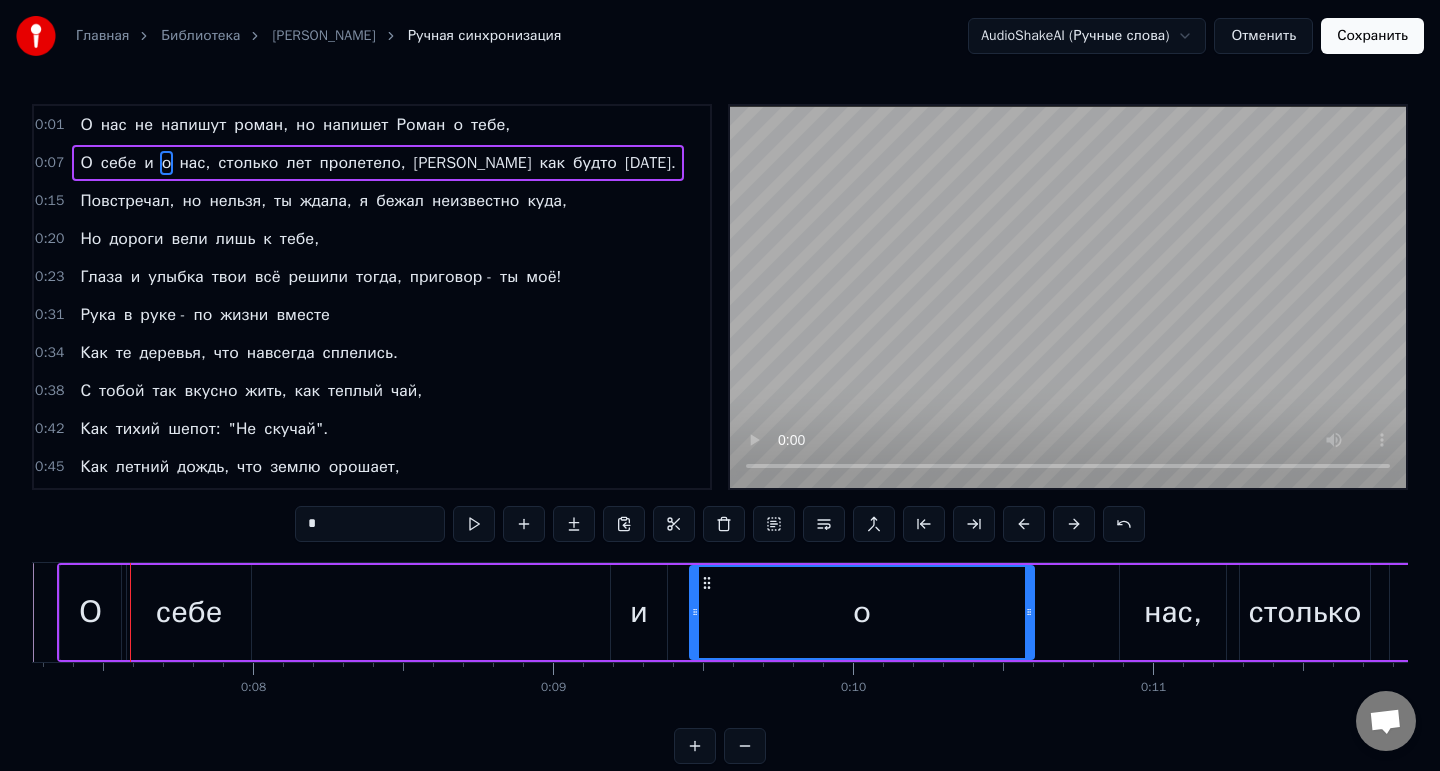 scroll, scrollTop: 0, scrollLeft: 2177, axis: horizontal 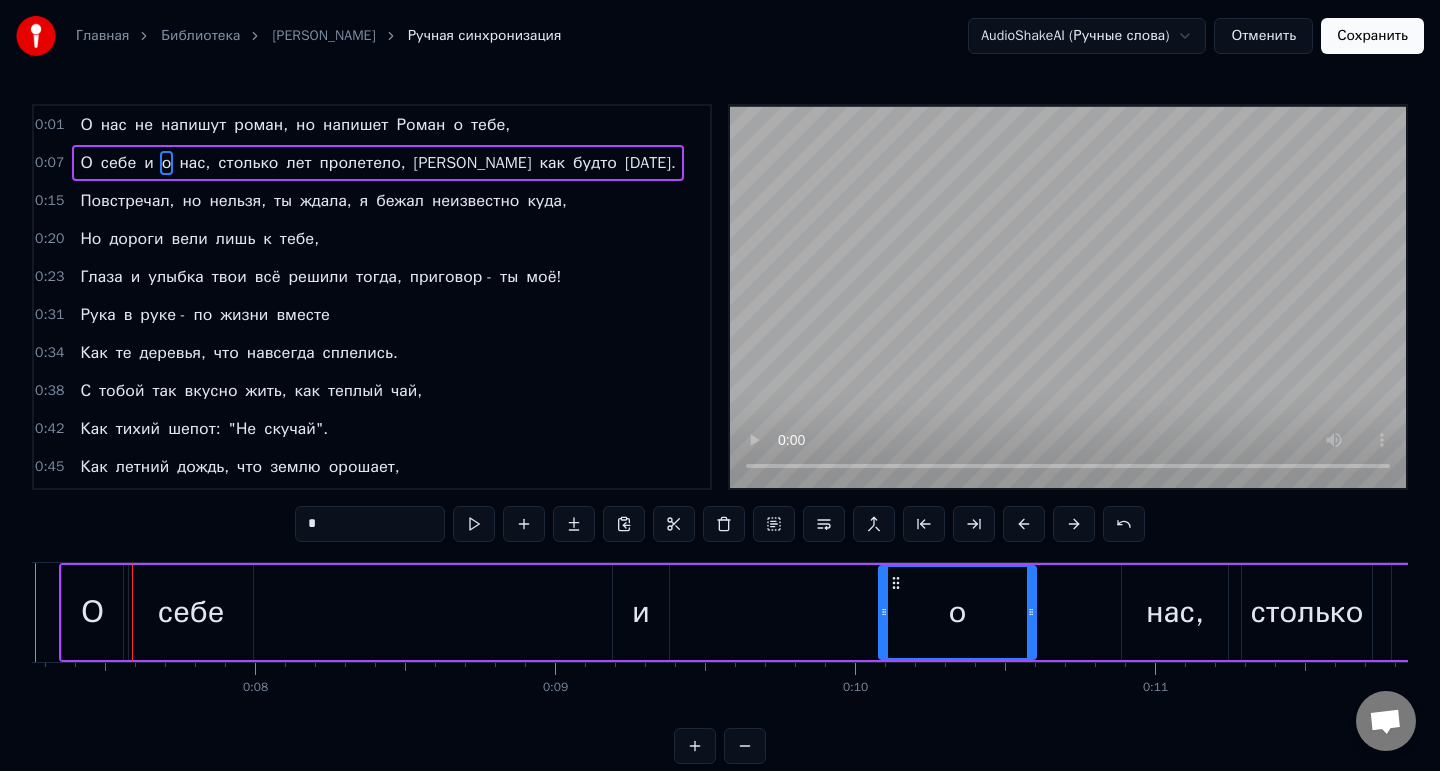 drag, startPoint x: 696, startPoint y: 611, endPoint x: 904, endPoint y: 612, distance: 208.00241 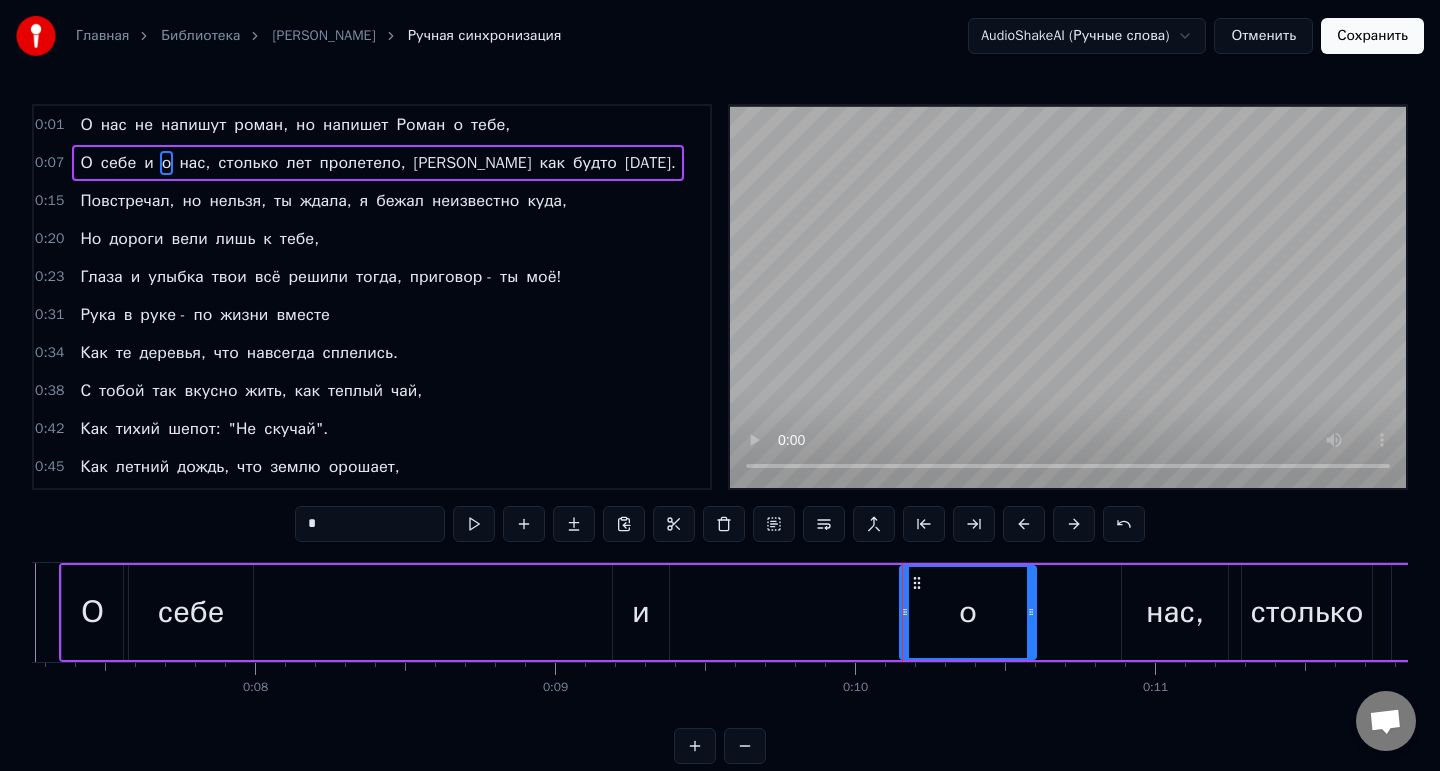 click on "и" at bounding box center [641, 612] 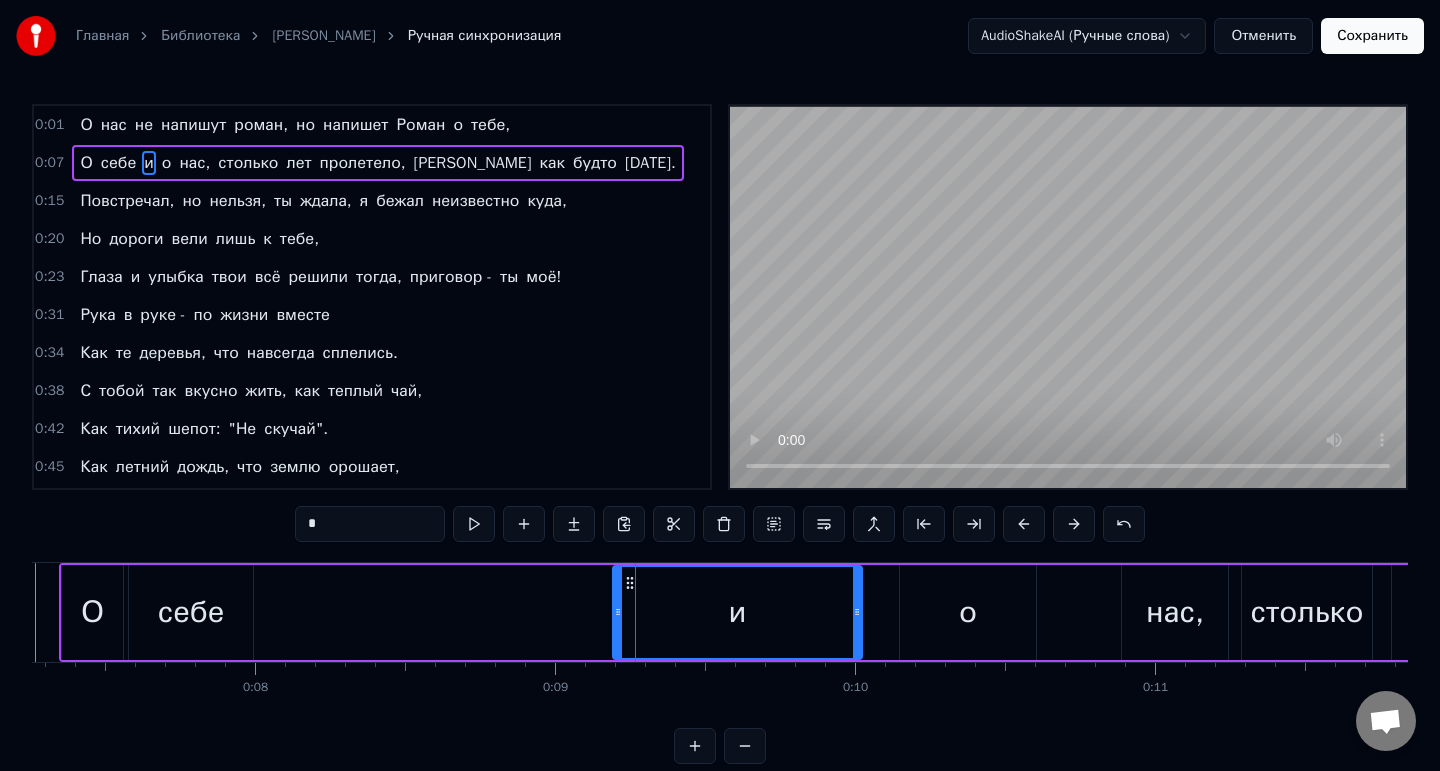 drag, startPoint x: 665, startPoint y: 614, endPoint x: 888, endPoint y: 619, distance: 223.05605 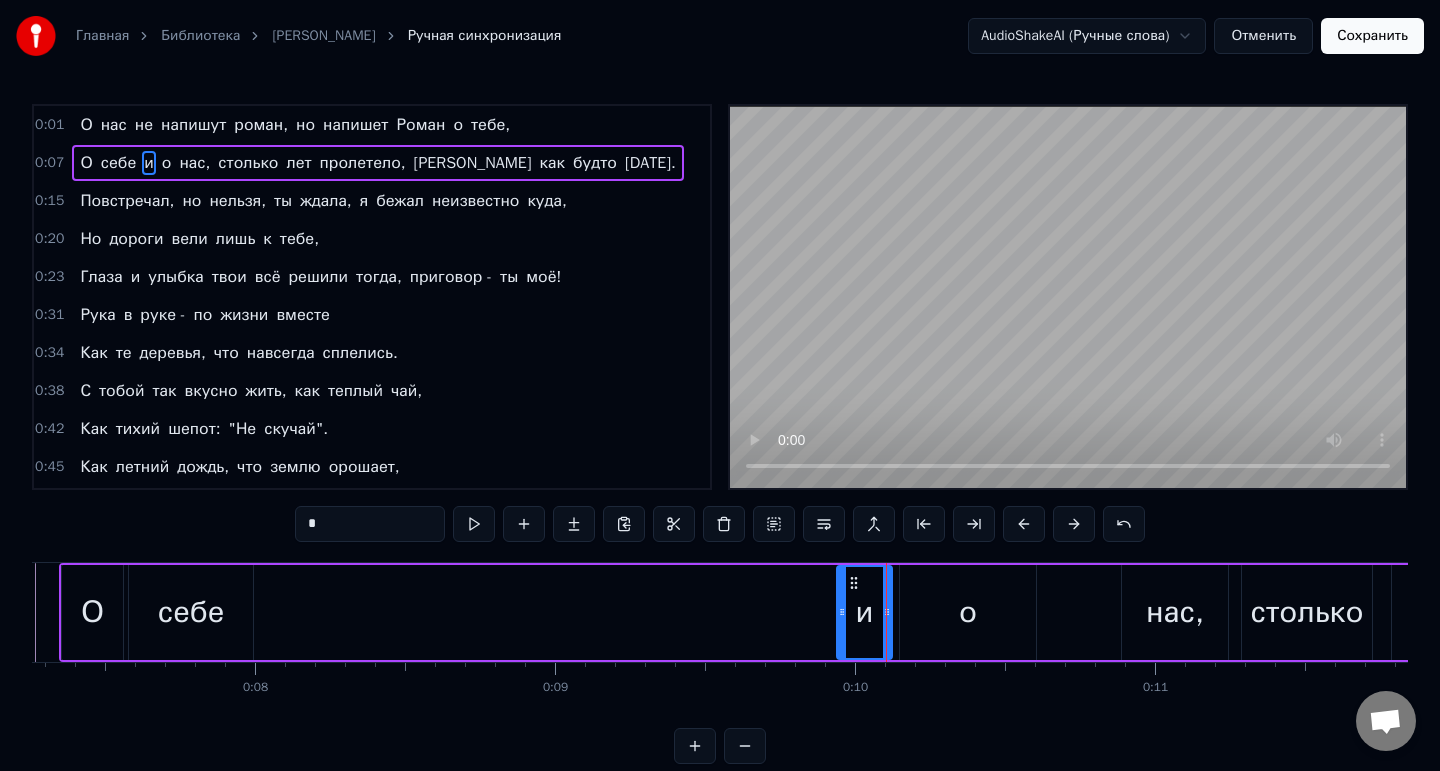 drag, startPoint x: 614, startPoint y: 614, endPoint x: 847, endPoint y: 608, distance: 233.07724 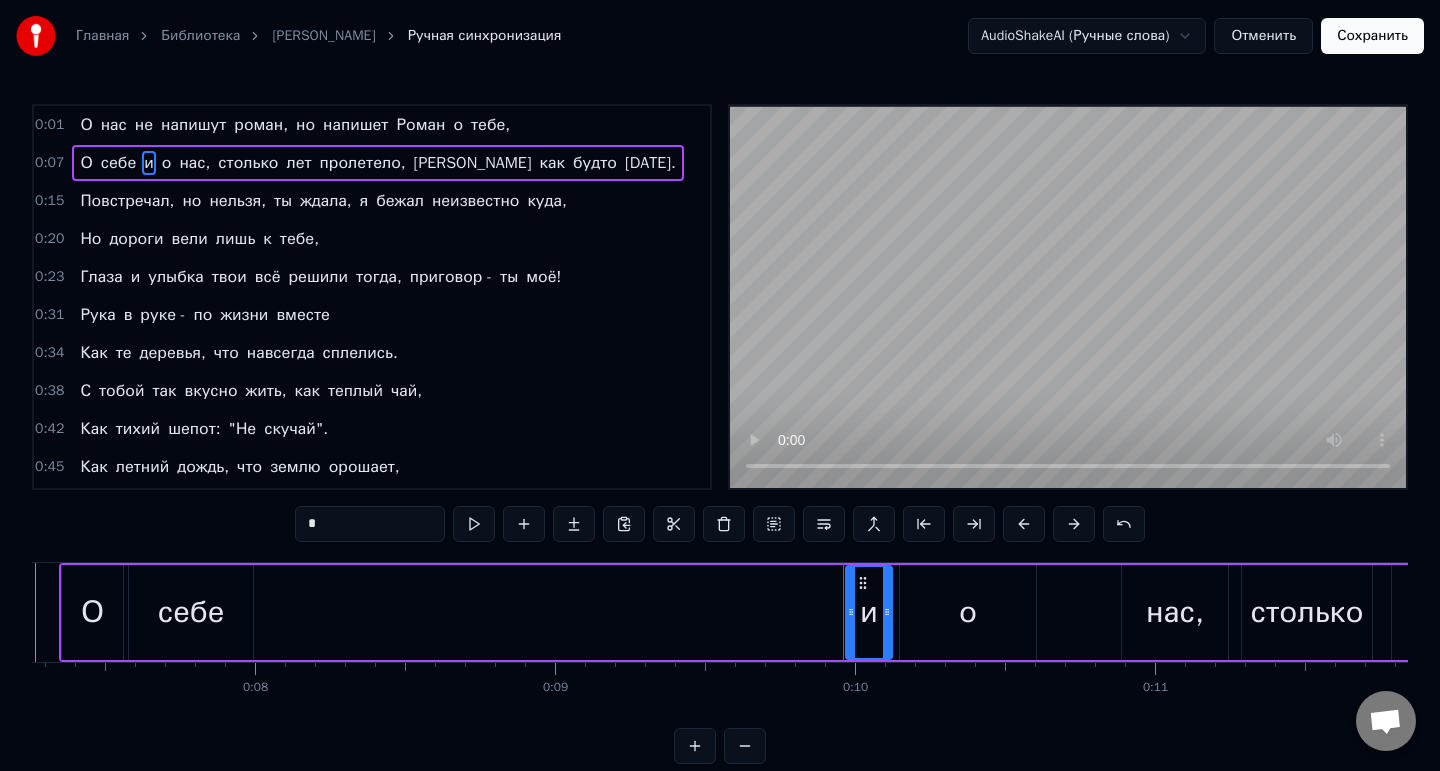 click on "О себе и о нас, столько лет пролетело, а как будто [DATE]." at bounding box center (1203, 612) 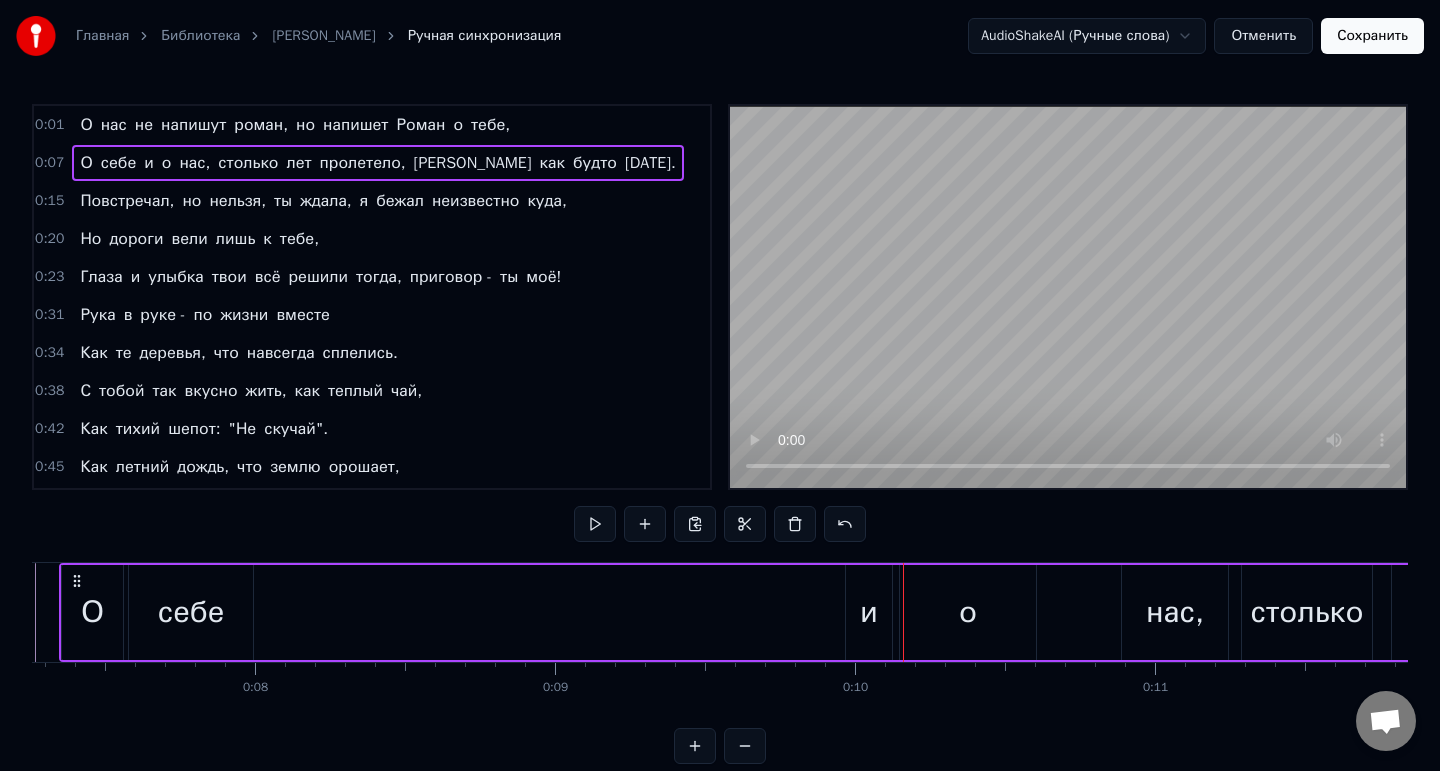 click on "и" at bounding box center (869, 612) 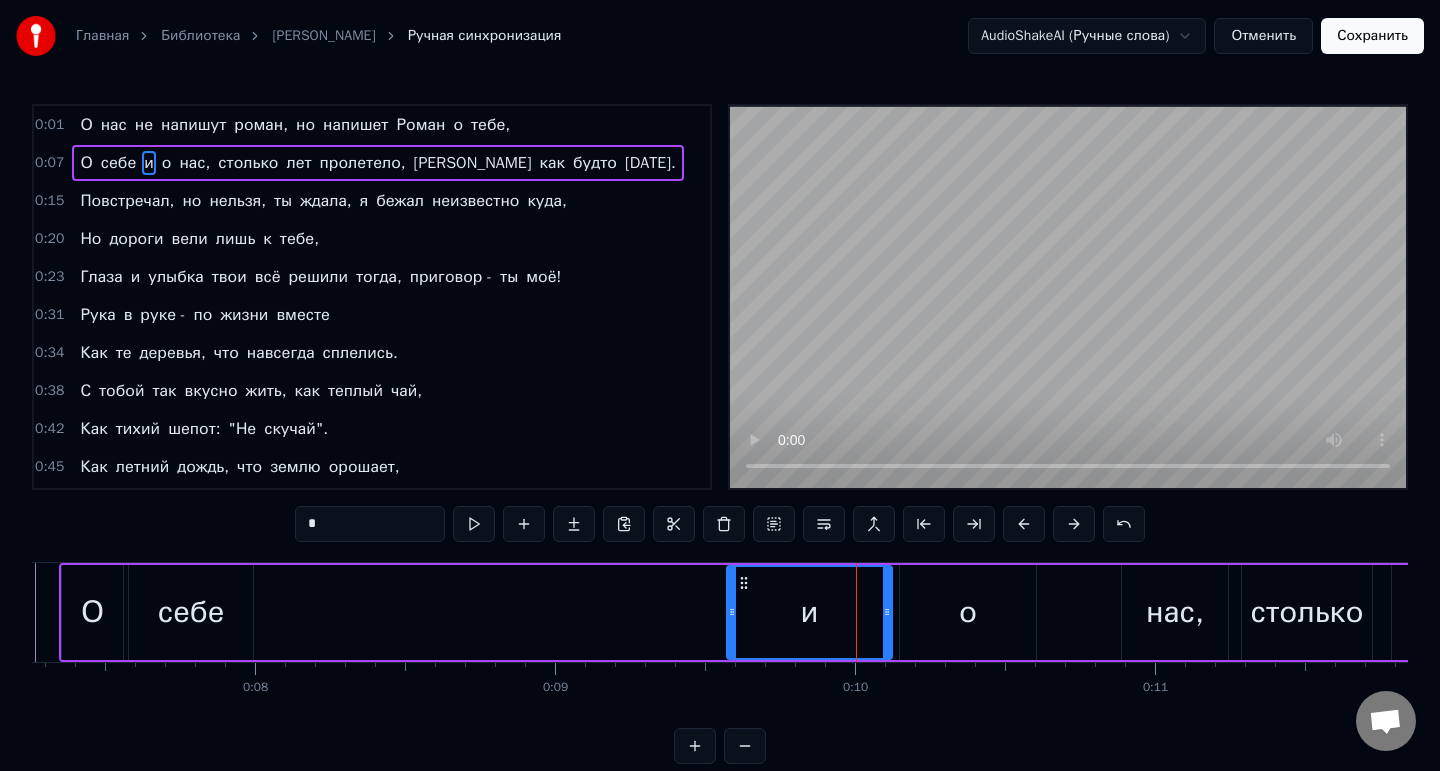 drag, startPoint x: 852, startPoint y: 613, endPoint x: 725, endPoint y: 616, distance: 127.03543 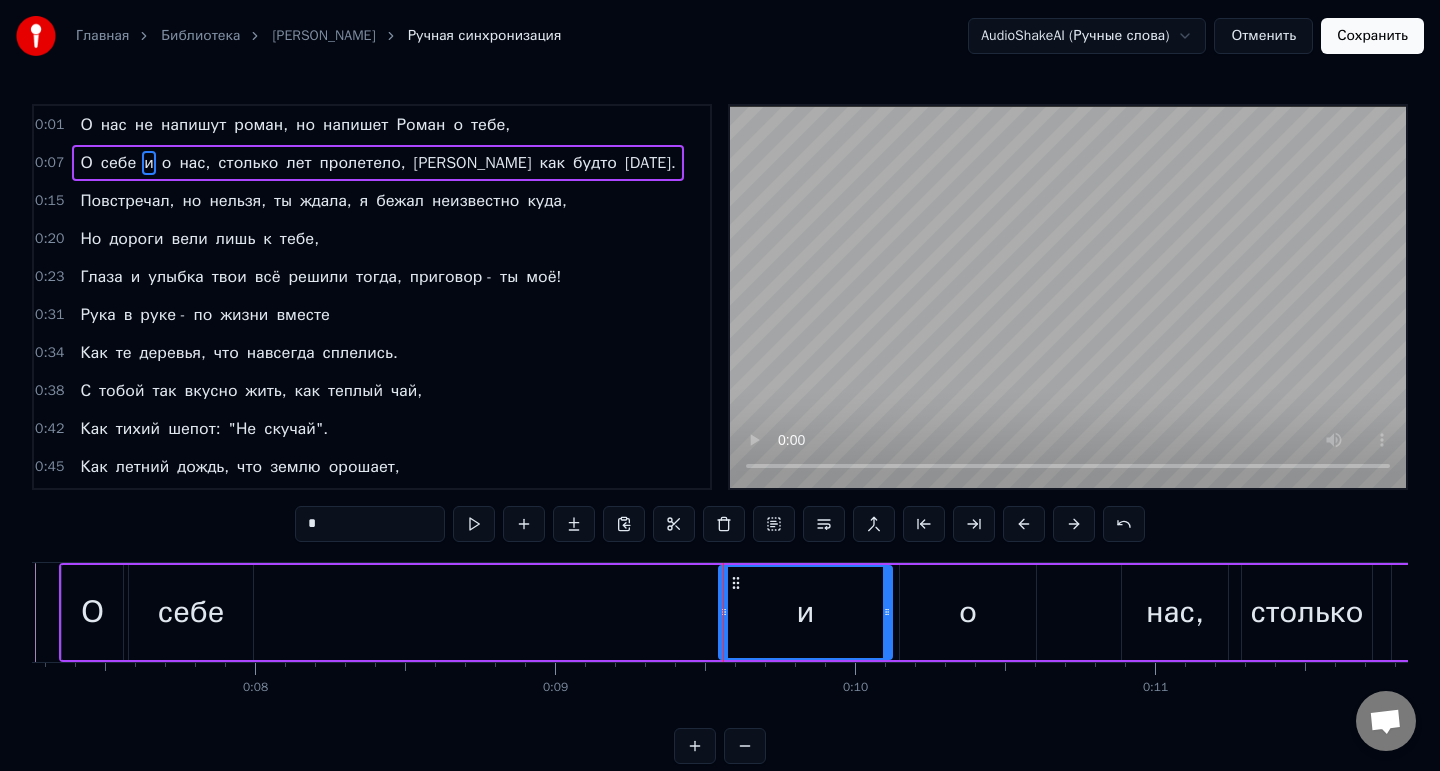 click on "О себе и о нас, столько лет пролетело, а как будто [DATE]." at bounding box center (1203, 612) 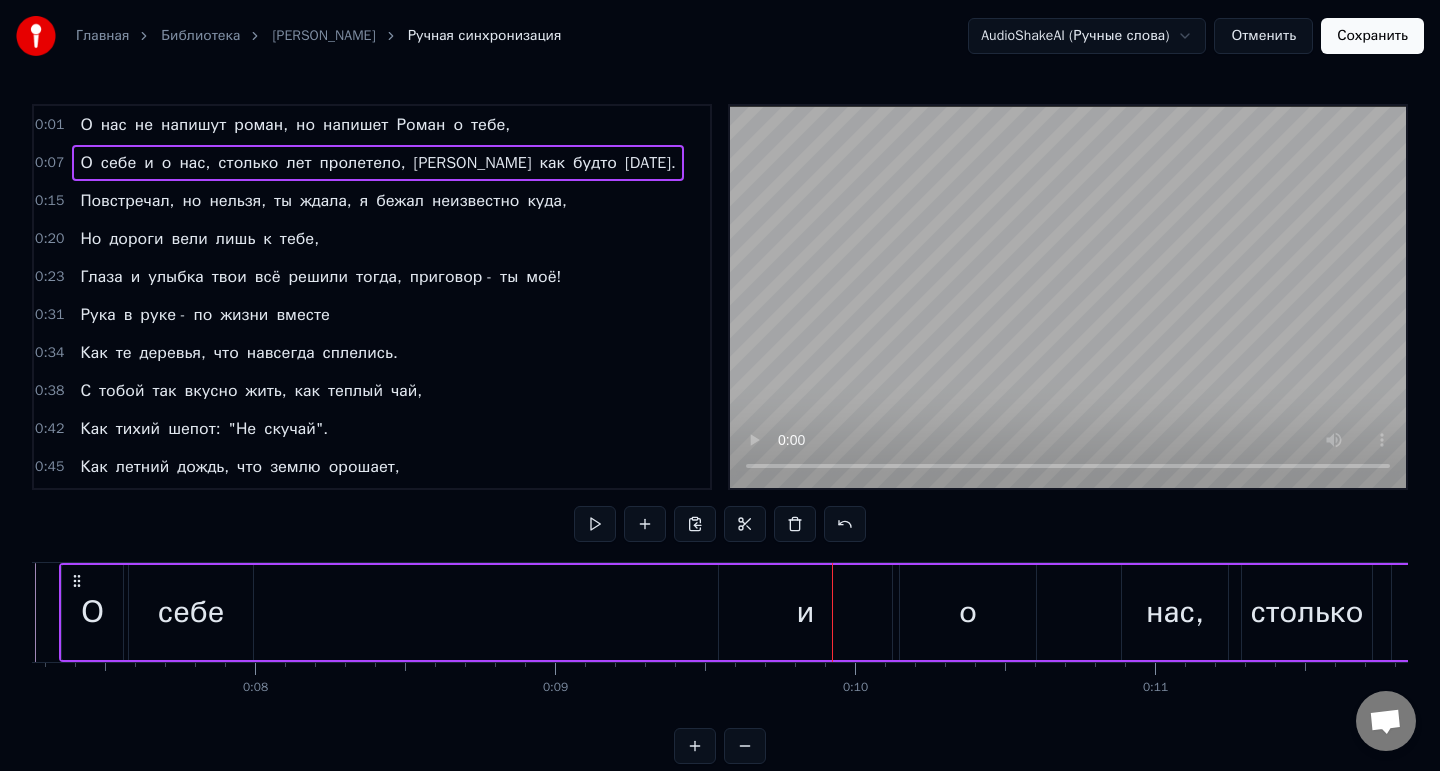 click on "и" at bounding box center [805, 612] 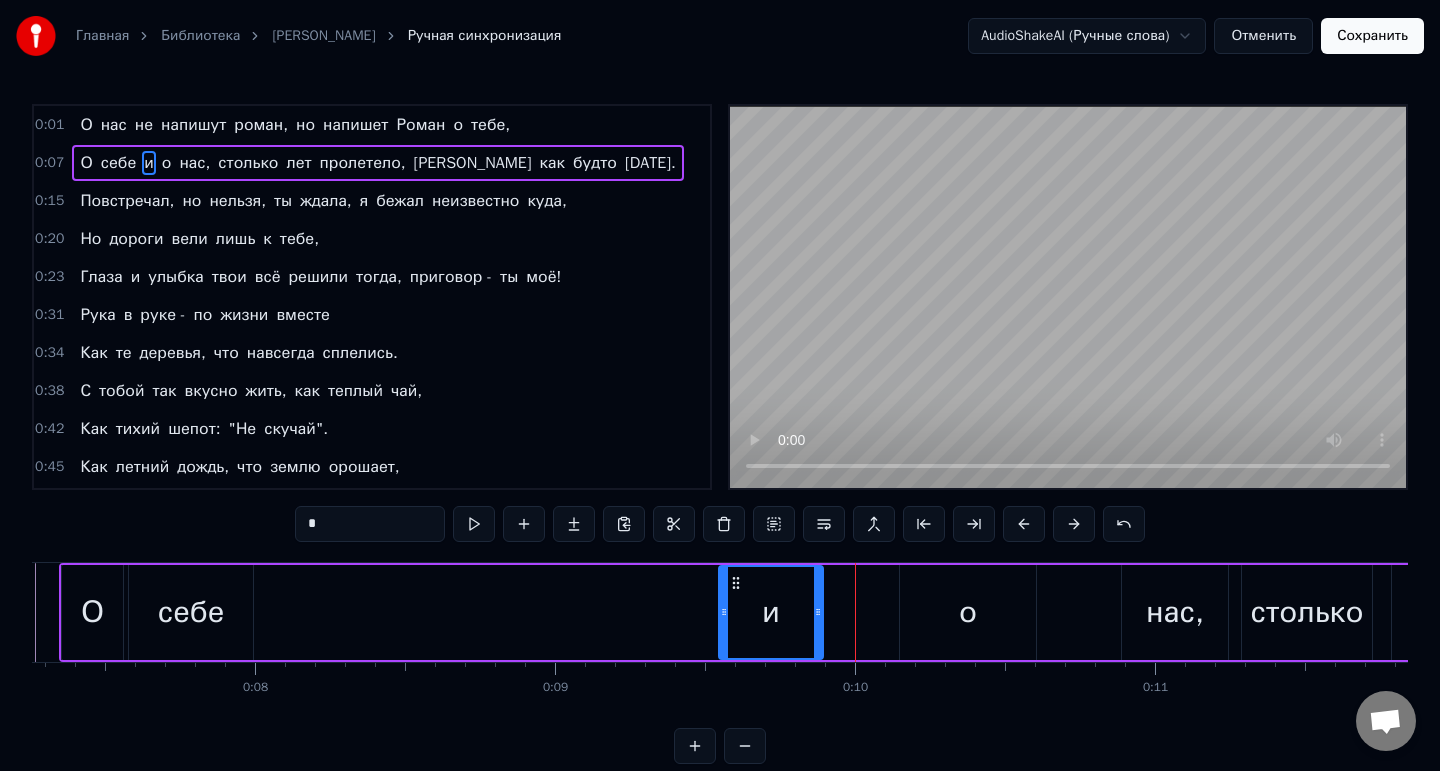 drag, startPoint x: 889, startPoint y: 606, endPoint x: 814, endPoint y: 608, distance: 75.026665 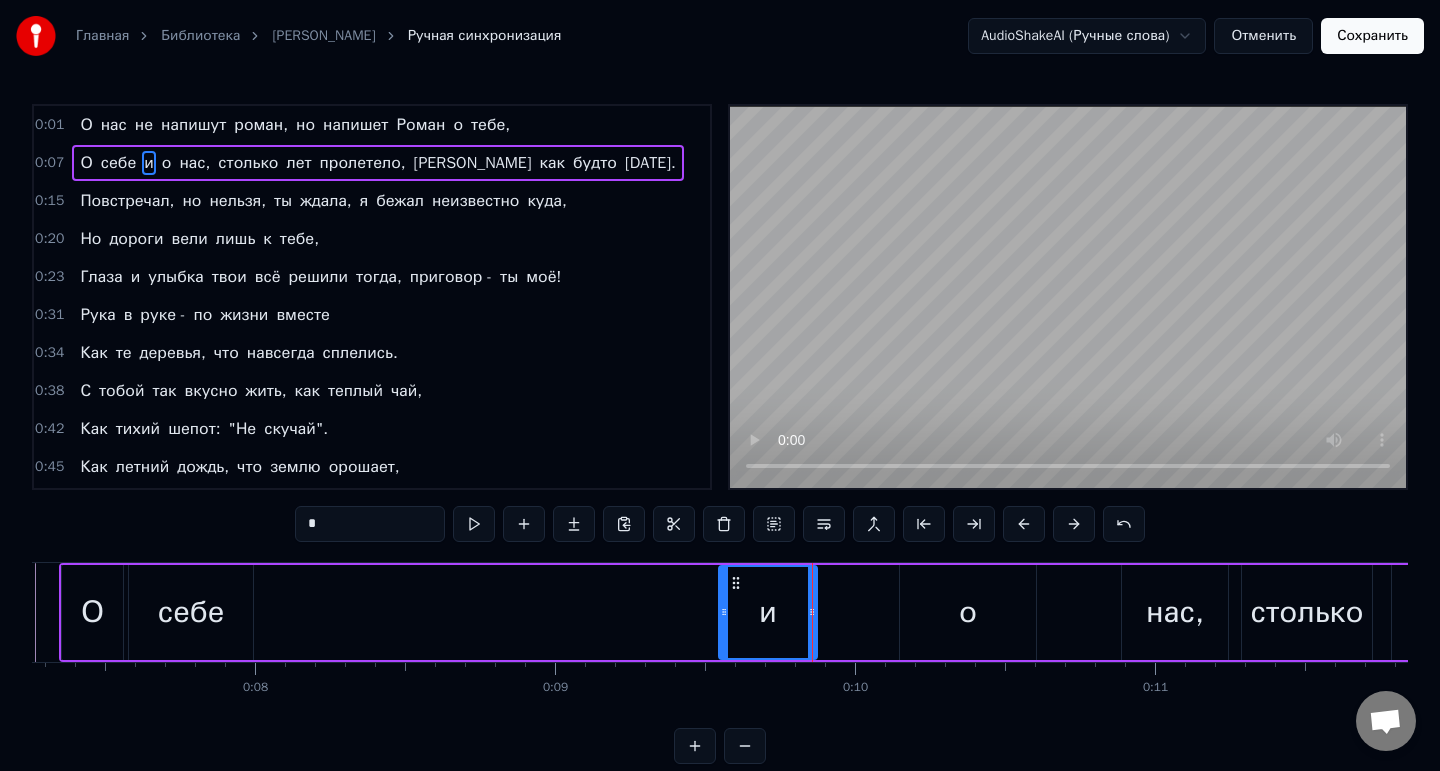 click on "о" at bounding box center (968, 612) 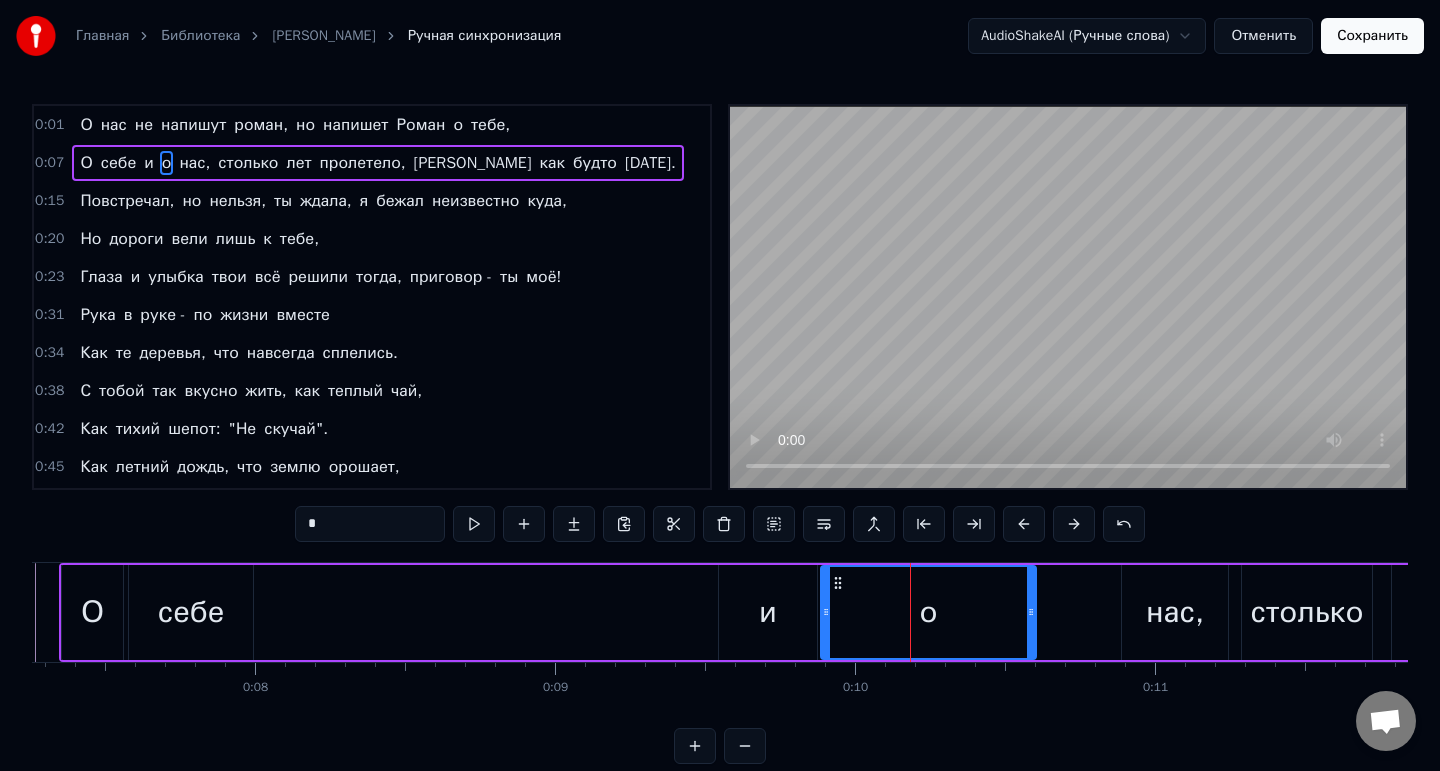 drag, startPoint x: 903, startPoint y: 608, endPoint x: 824, endPoint y: 610, distance: 79.025314 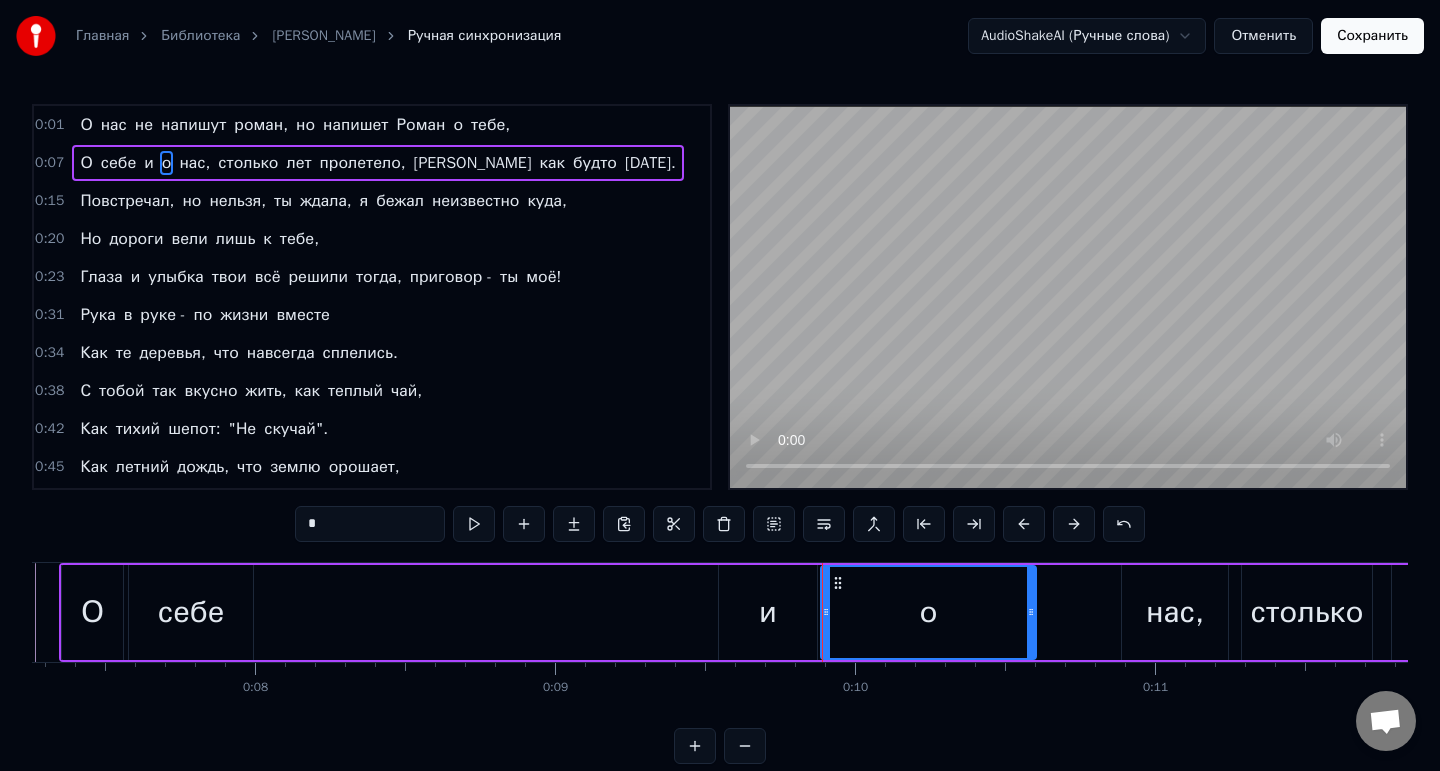 click 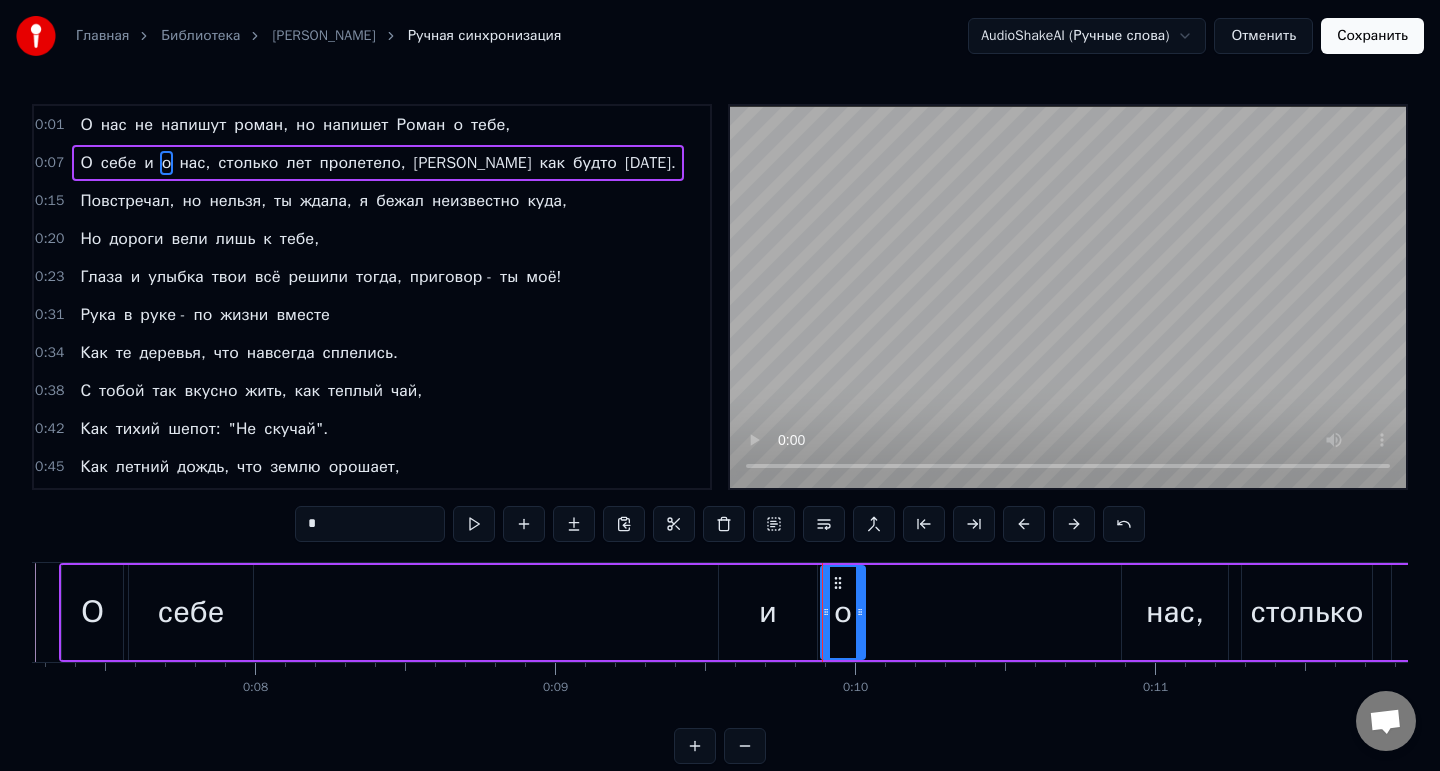 drag, startPoint x: 1033, startPoint y: 611, endPoint x: 874, endPoint y: 619, distance: 159.20113 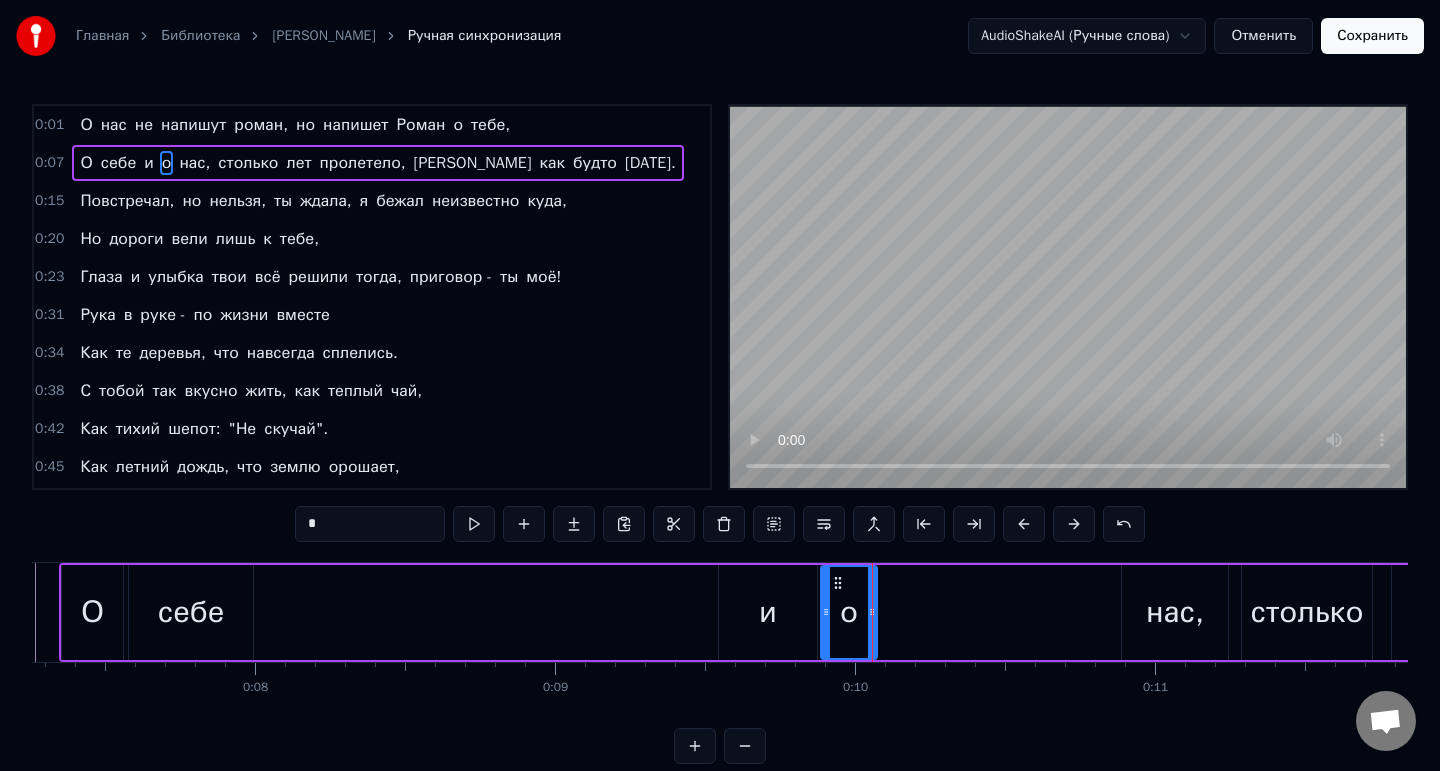 click on "нас," at bounding box center [1175, 612] 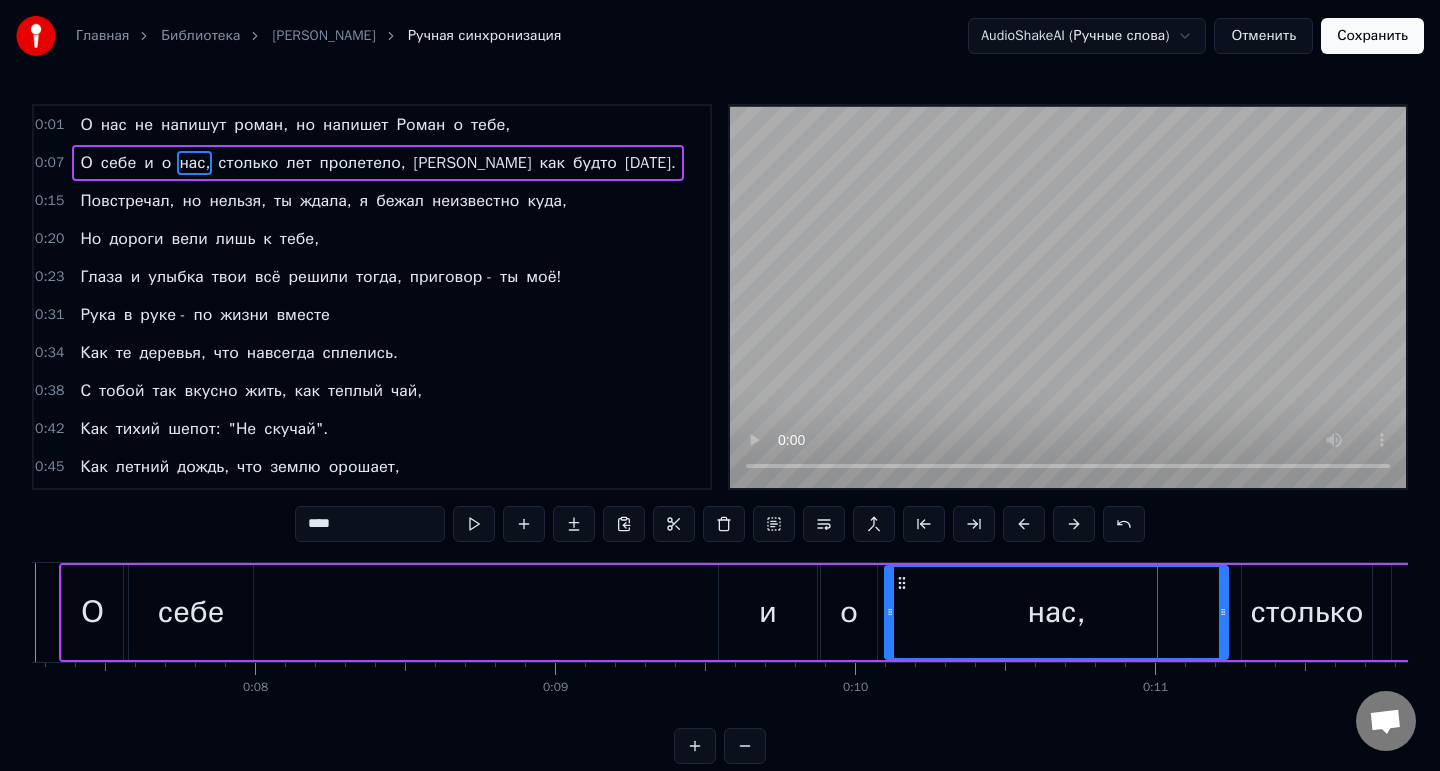 drag, startPoint x: 1130, startPoint y: 611, endPoint x: 889, endPoint y: 617, distance: 241.07468 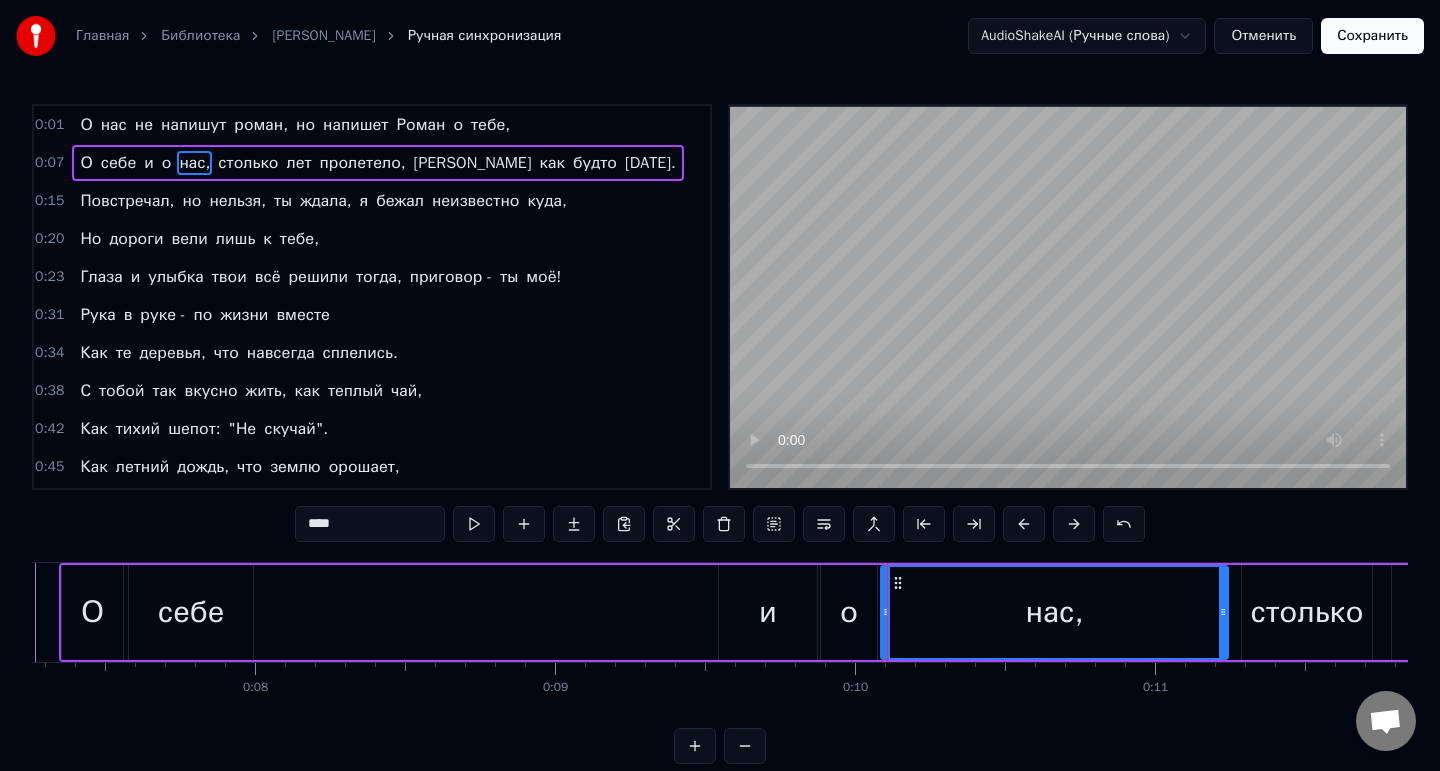 click on "нас," at bounding box center [1054, 612] 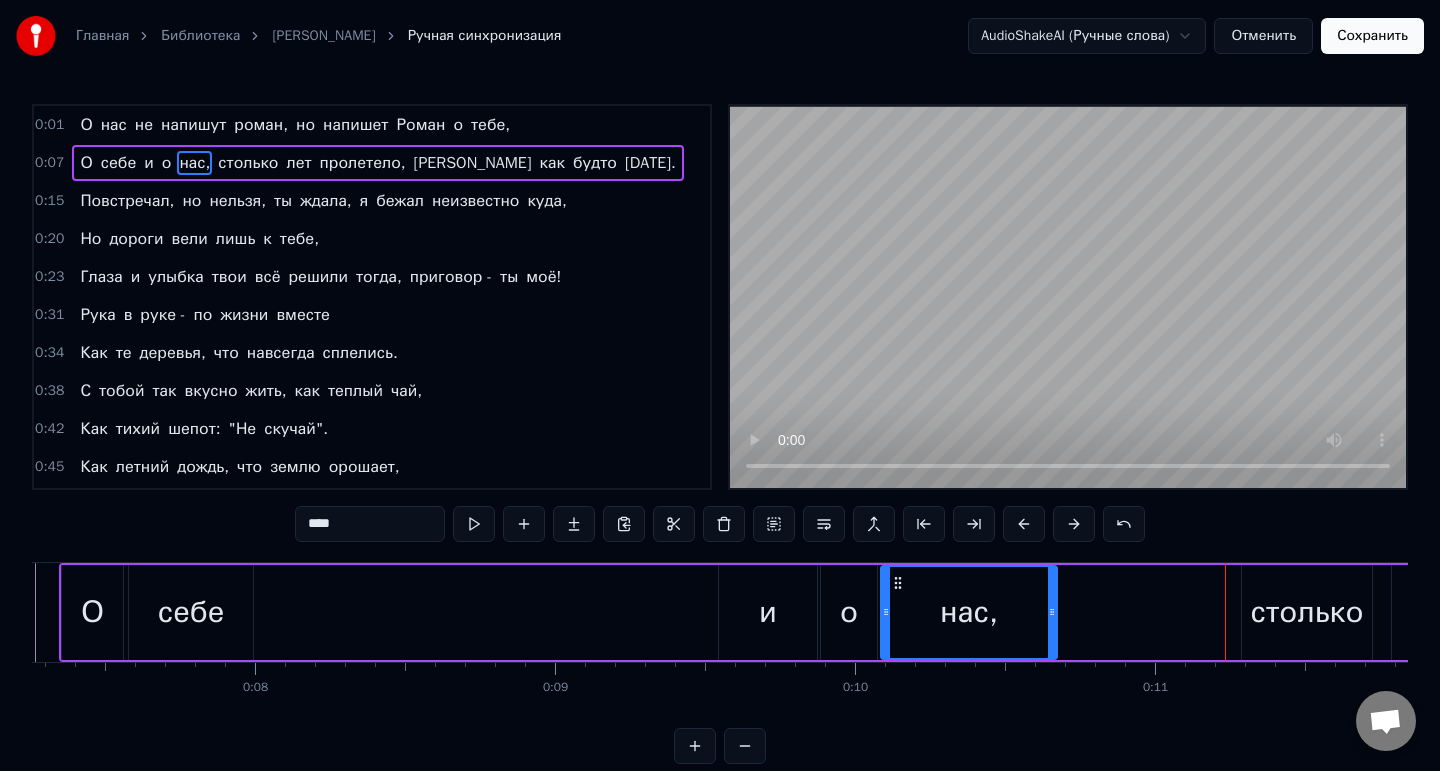 drag, startPoint x: 1222, startPoint y: 612, endPoint x: 1018, endPoint y: 617, distance: 204.06126 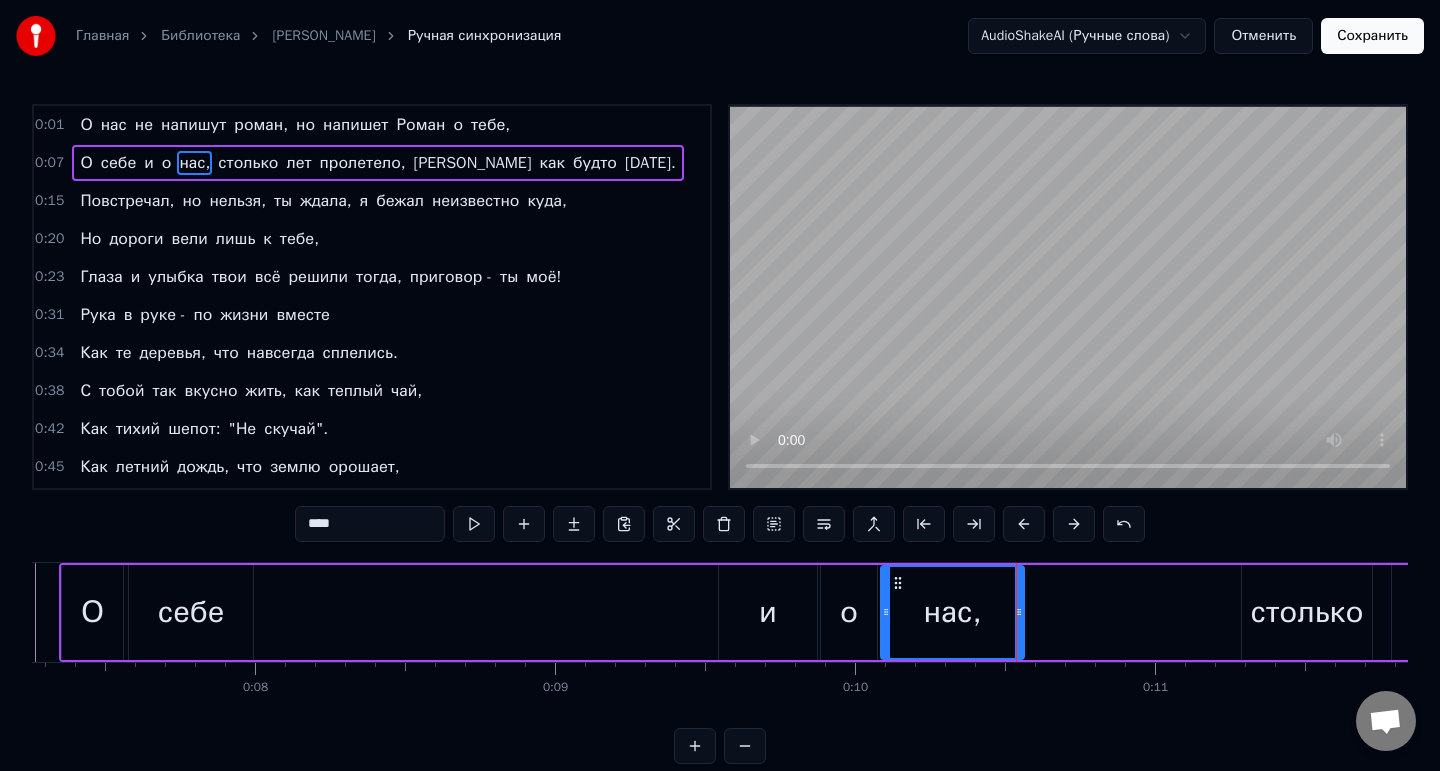 click on "О себе и о нас, столько лет пролетело, а как будто [DATE]." at bounding box center [1203, 612] 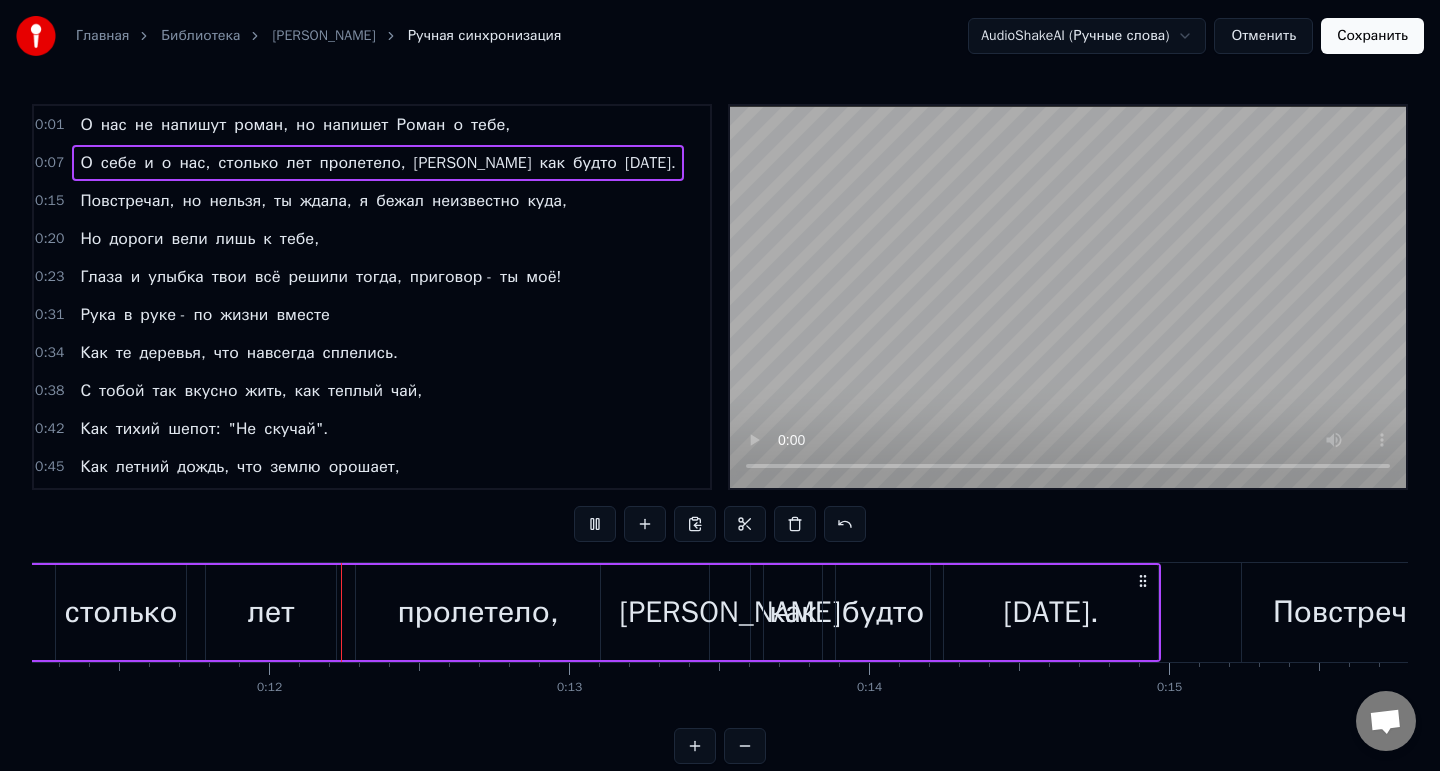scroll, scrollTop: 0, scrollLeft: 3368, axis: horizontal 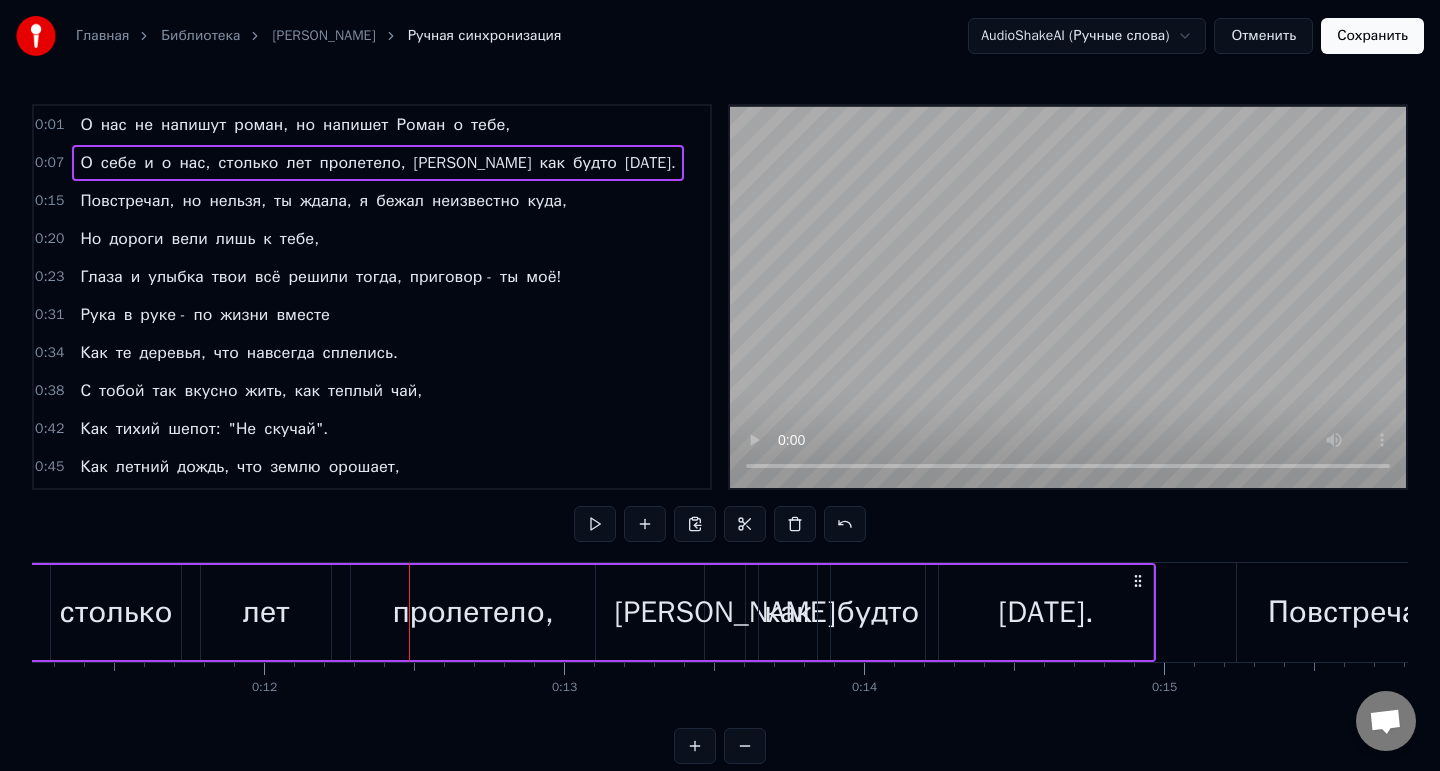 click on "лет" at bounding box center [266, 612] 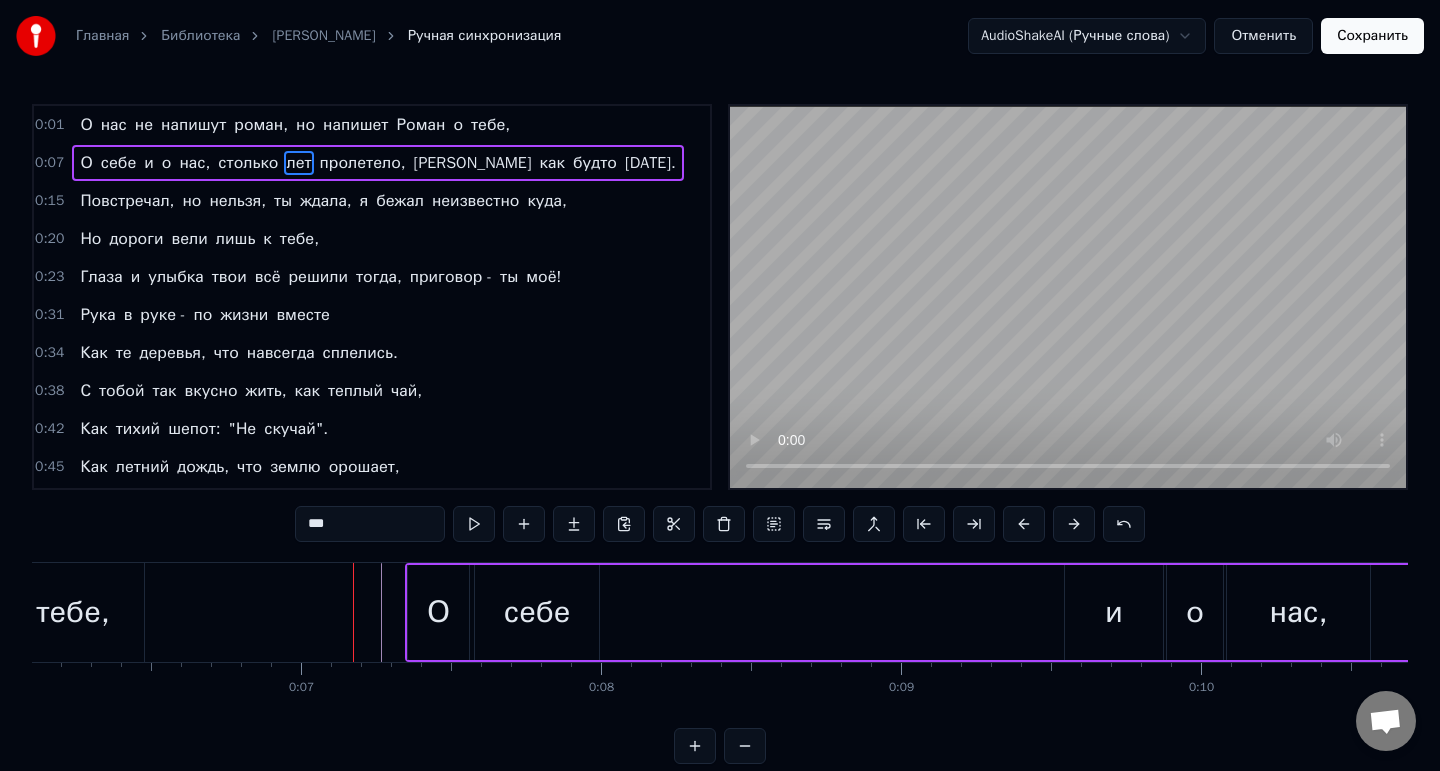 scroll, scrollTop: 0, scrollLeft: 1791, axis: horizontal 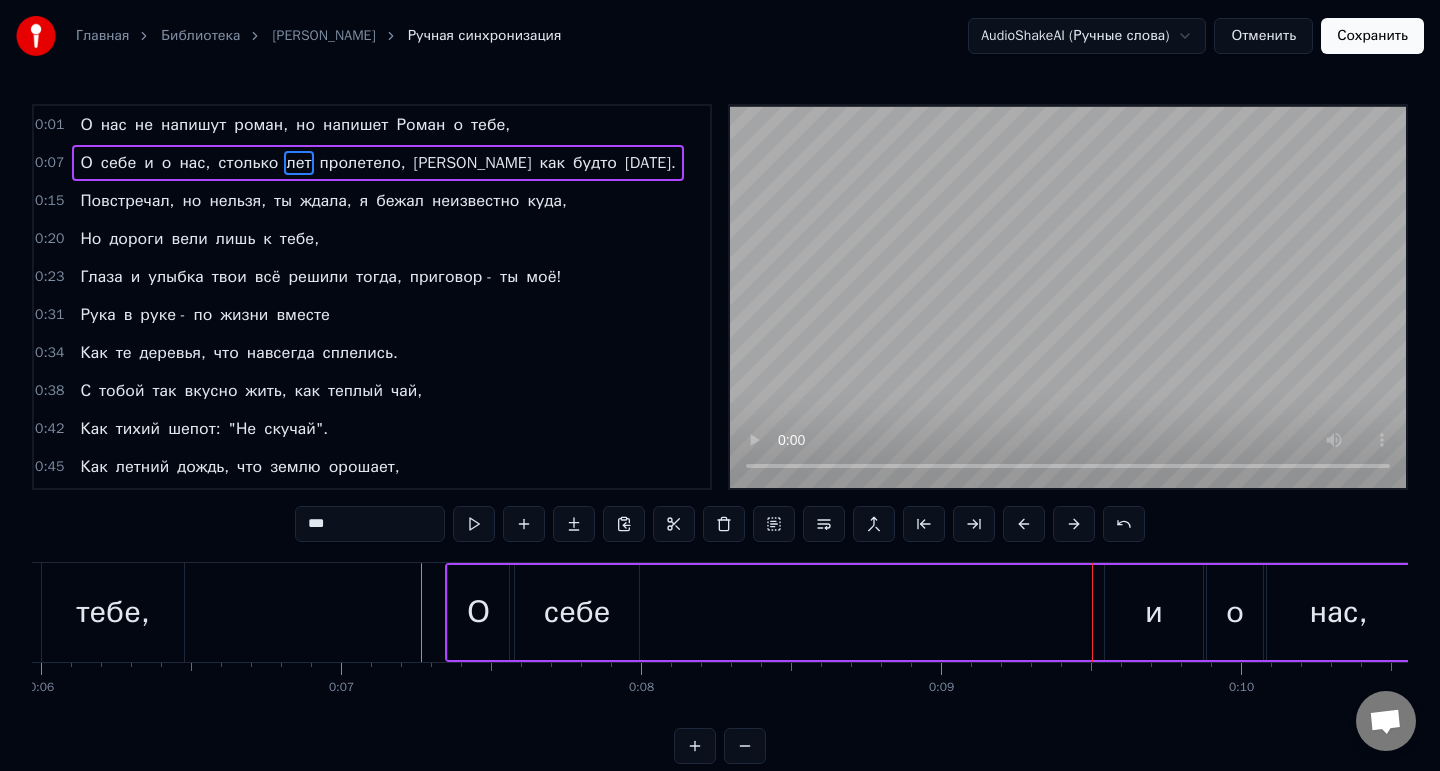 click on "и" at bounding box center (149, 163) 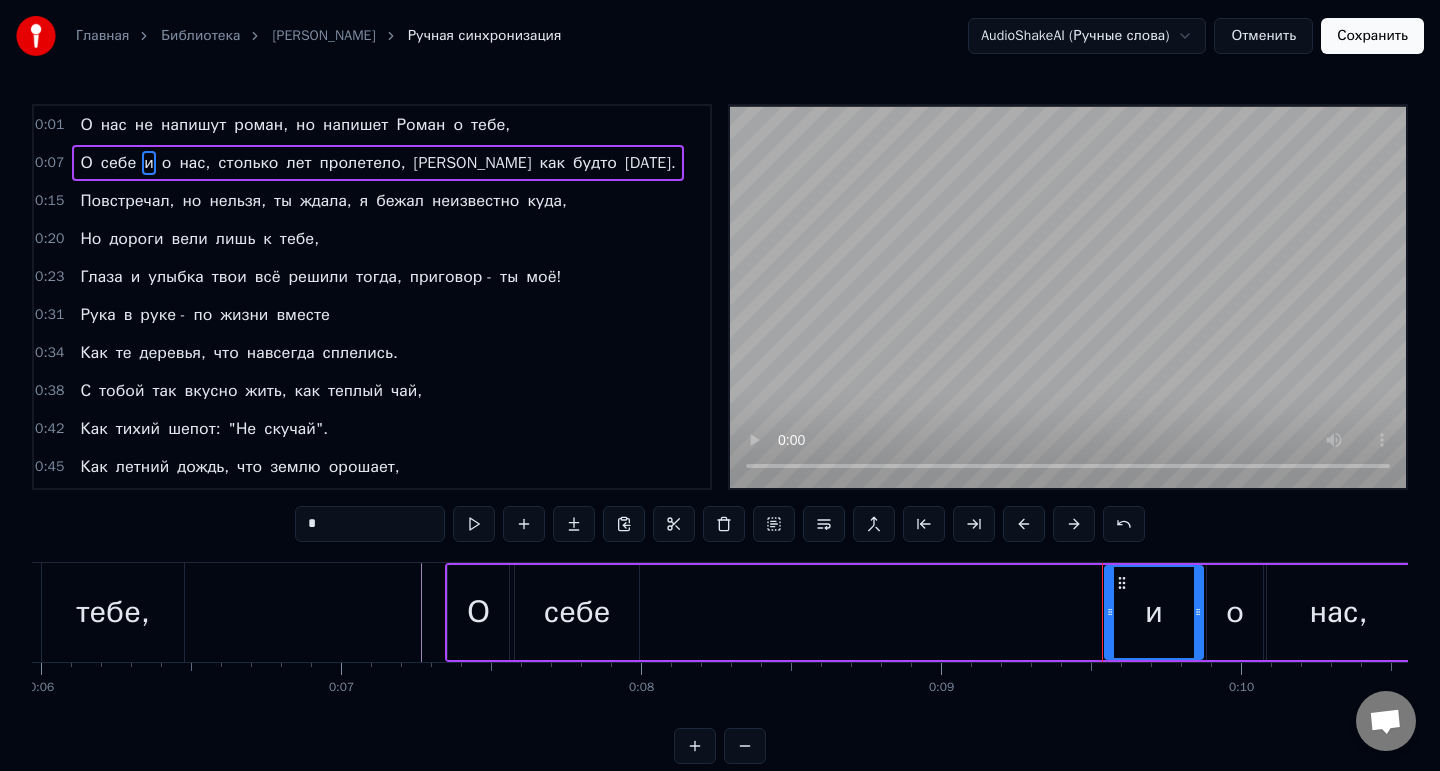 click on "и" at bounding box center [149, 163] 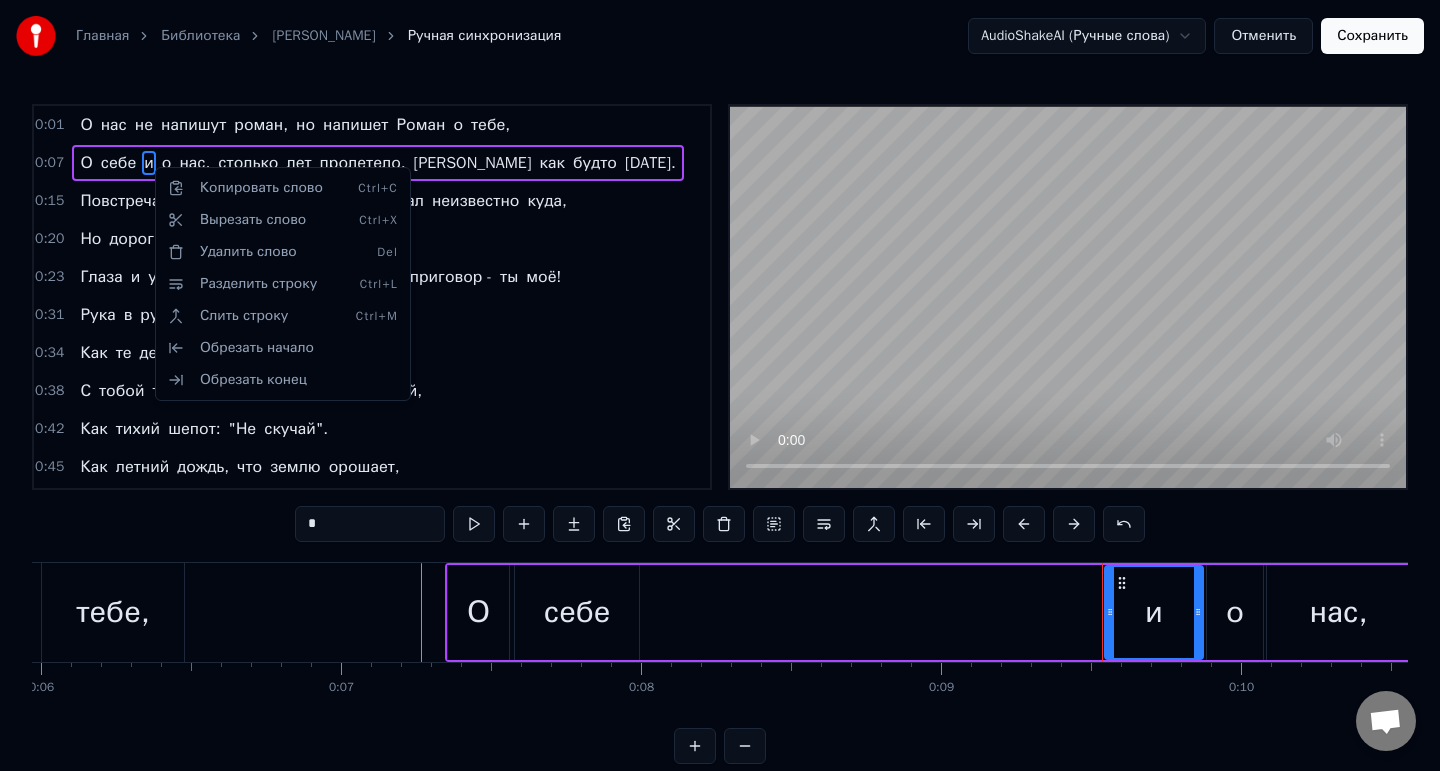 click on "Главная Библиотека [PERSON_NAME] Ручная синхронизация AudioShakeAI (Ручные слова) Отменить Сохранить 0:01 О нас не напишут роман, но напишет Роман о тебе, 0:07 О себе и о нас, столько лет пролетело, а как будто [DATE]. 0:15 Повстречал, но нельзя, ты ждала, я бежал неизвестно куда, 0:20 Но дороги вели лишь к тебе, 0:23 [PERSON_NAME] и улыбка твои всё решили тогда, приговор - ты моё! 0:31 Рука в руке - по жизни вместе 0:34 Как те деревья, что навсегда сплелись. 0:38 С тобой так вкусно жить, как теплый чай, 0:42 Как тихий шепот: "Не скучай". 0:45 Как летний дождь, что землю орошает, 0:49 И сердце радостью 0:53 С" at bounding box center (720, 398) 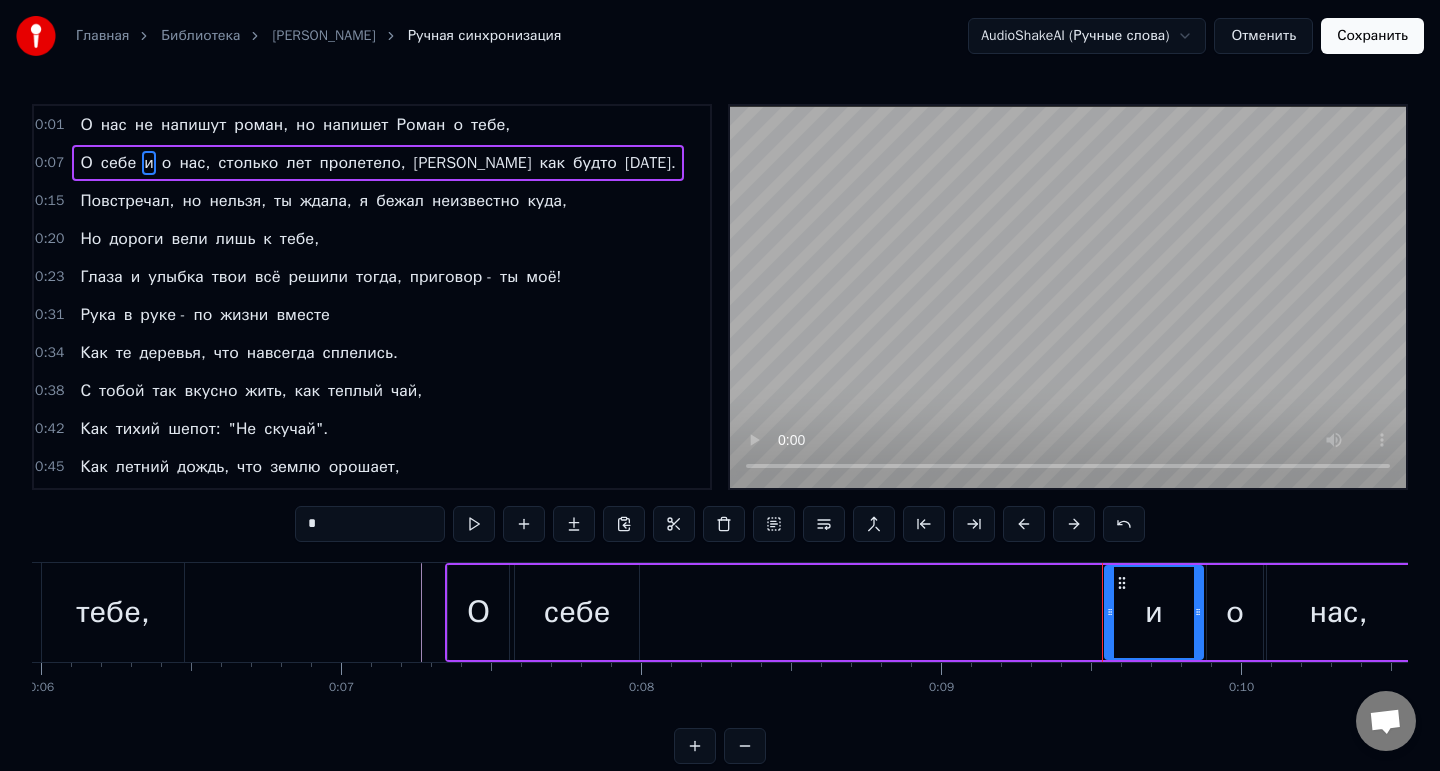 click on "о" at bounding box center [167, 163] 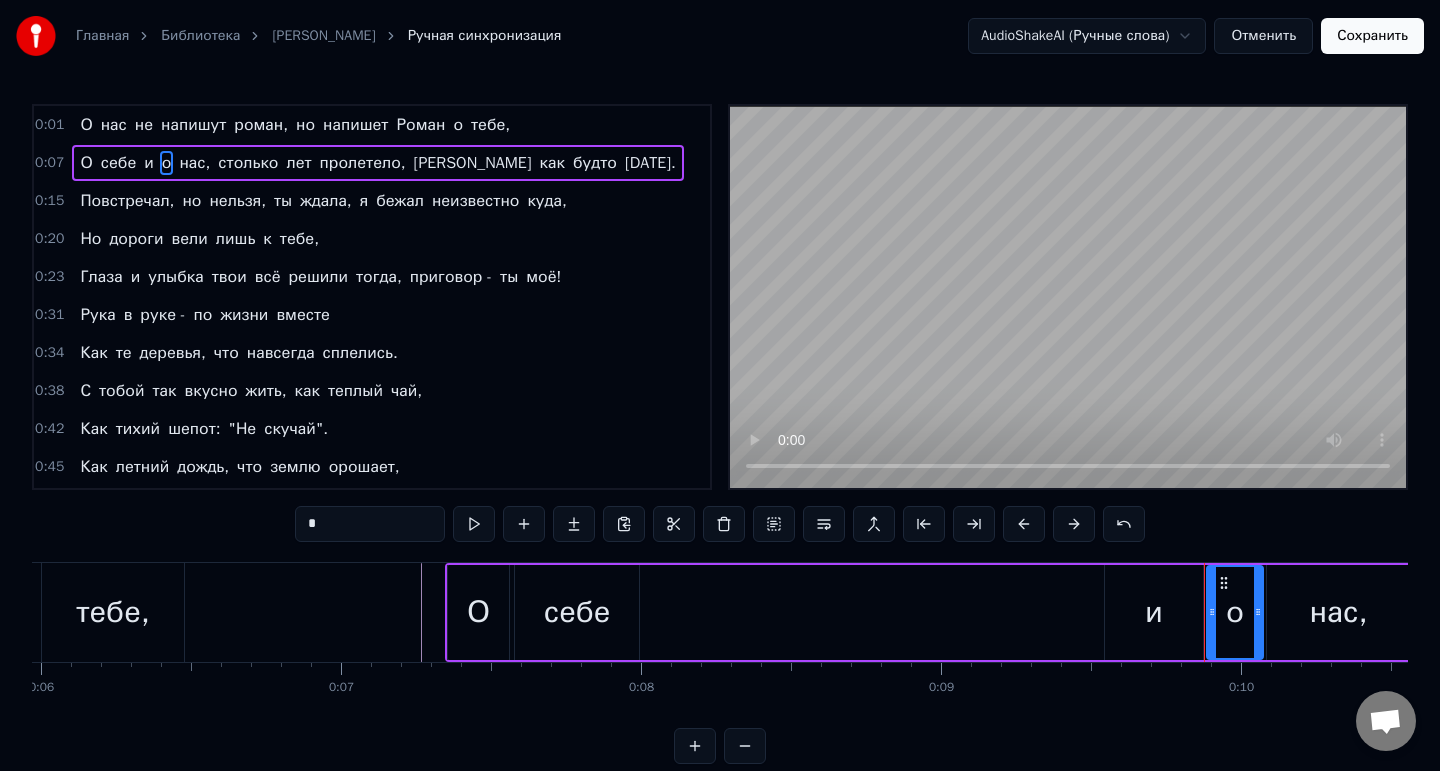 click on "и" at bounding box center [149, 163] 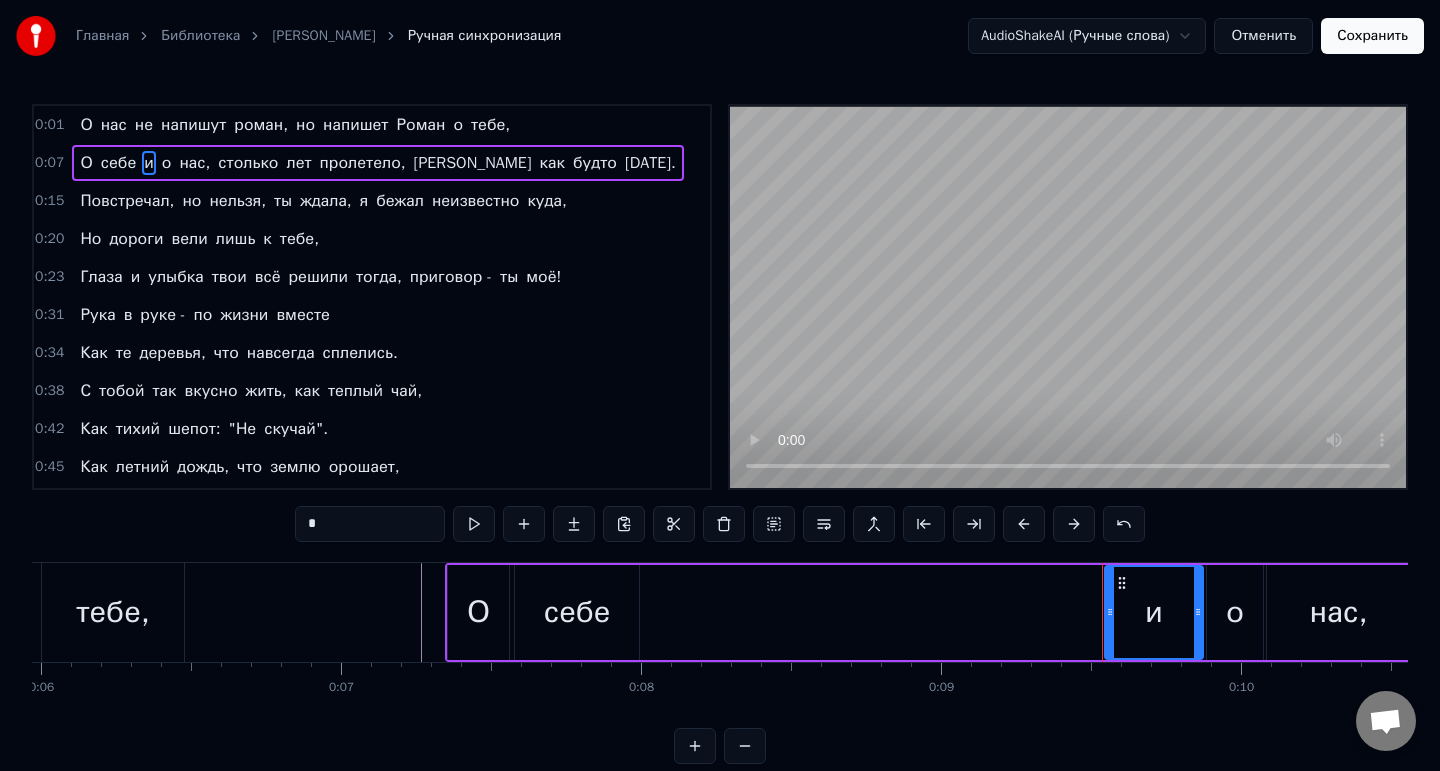 click on "*" at bounding box center (370, 524) 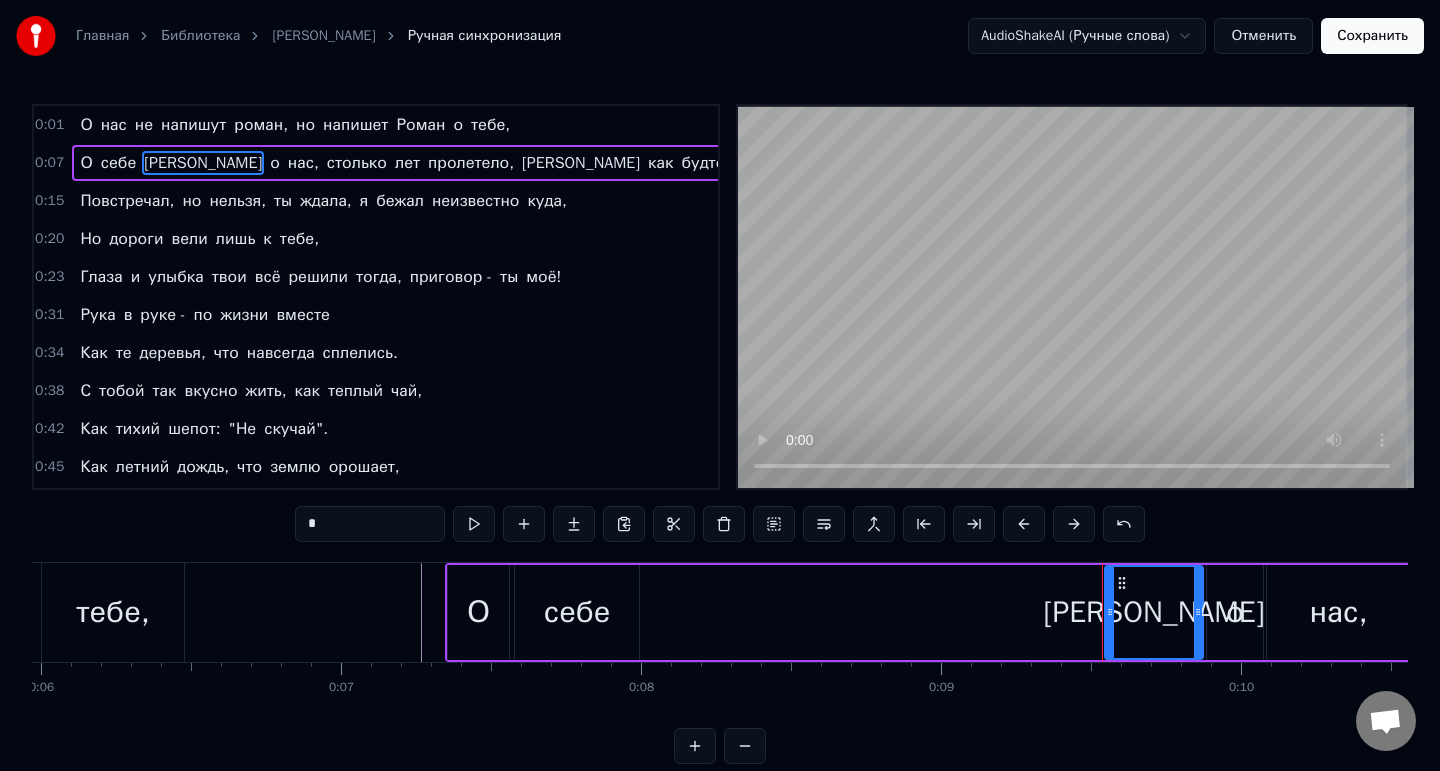 type on "*" 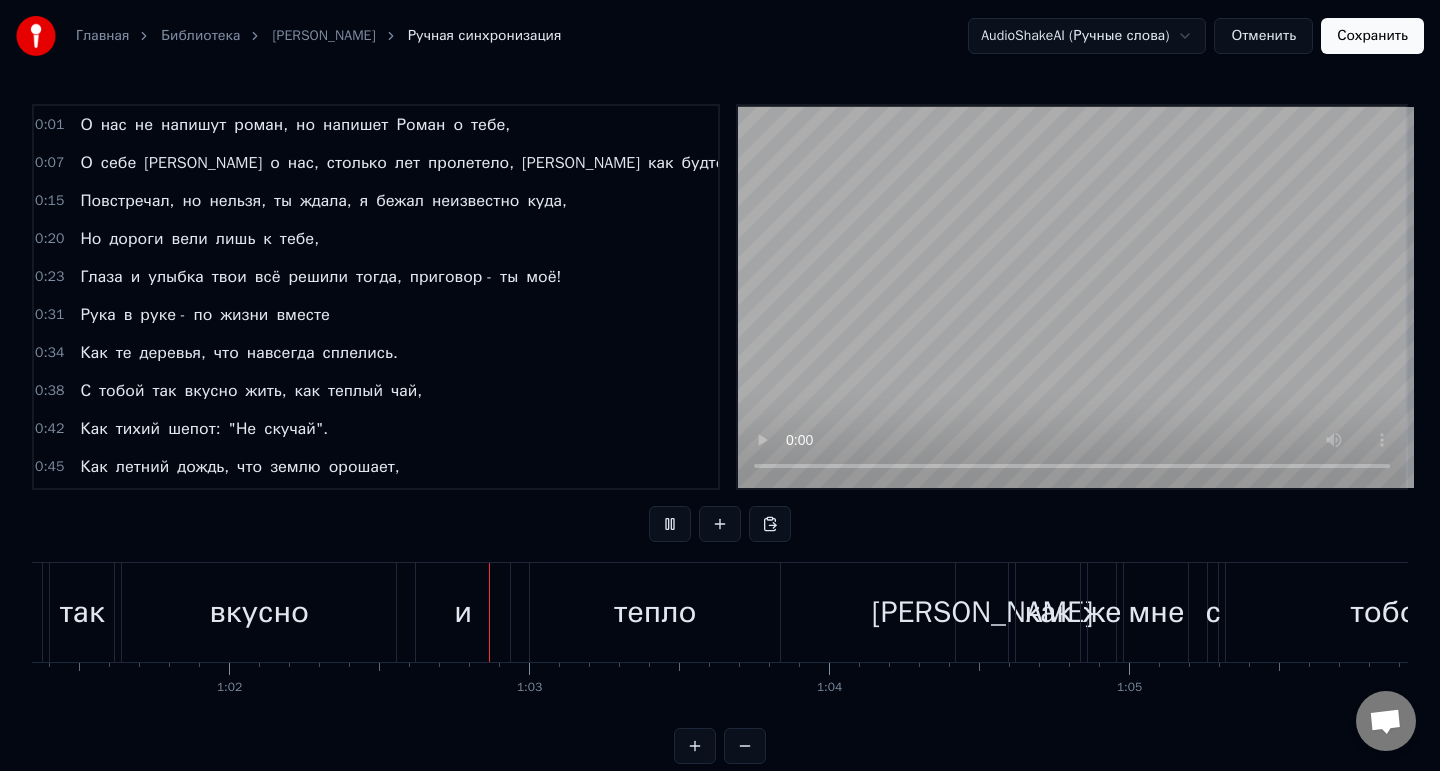 scroll, scrollTop: 0, scrollLeft: 18573, axis: horizontal 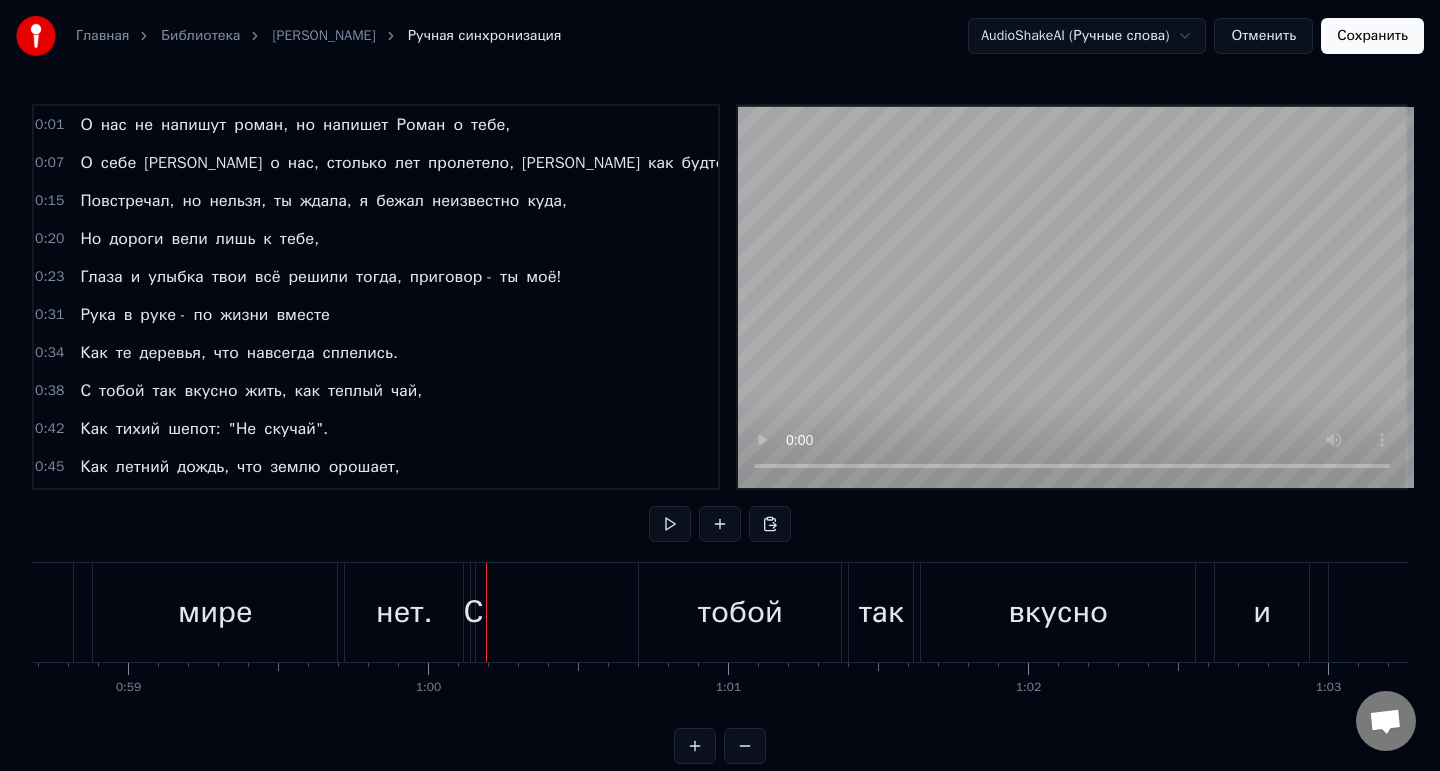 click on "С" at bounding box center [473, 612] 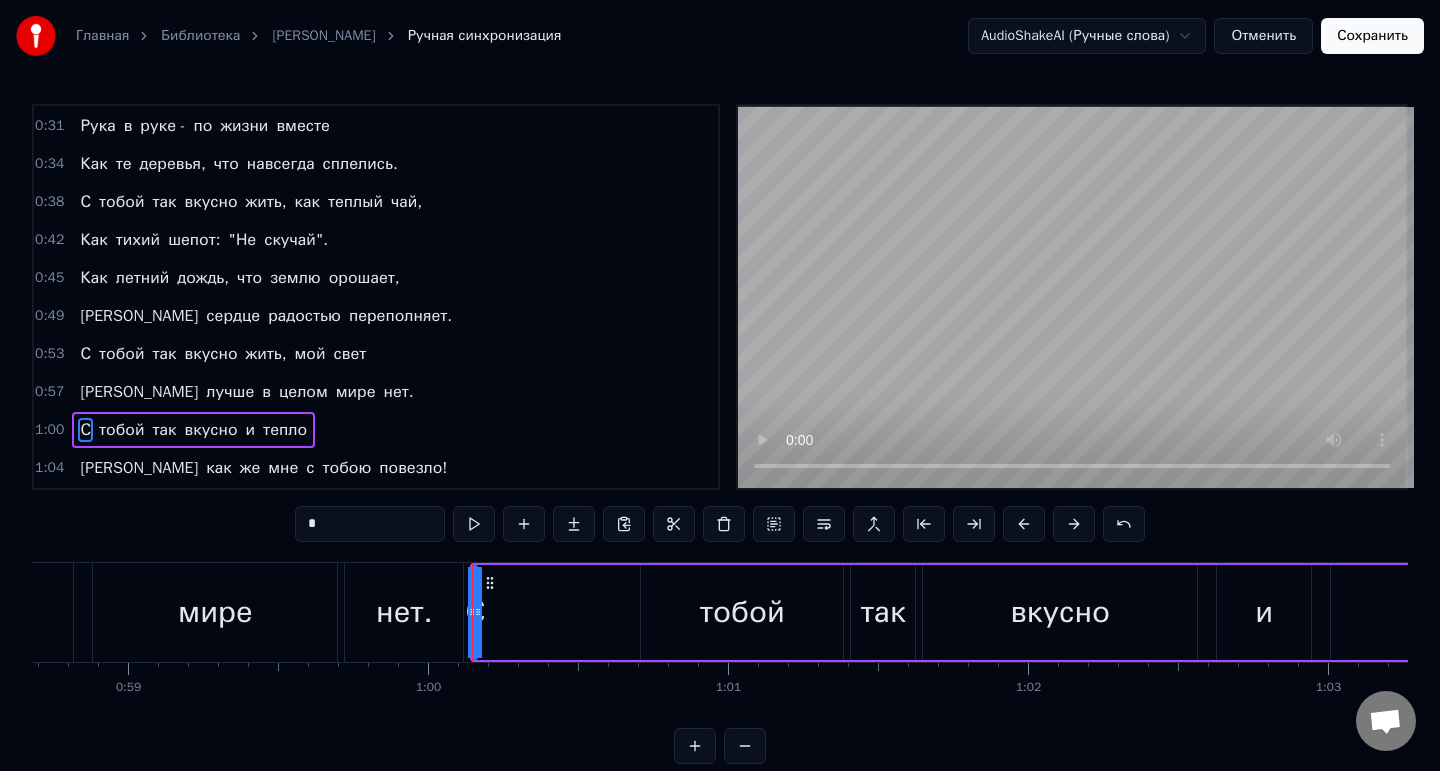 scroll, scrollTop: 322, scrollLeft: 0, axis: vertical 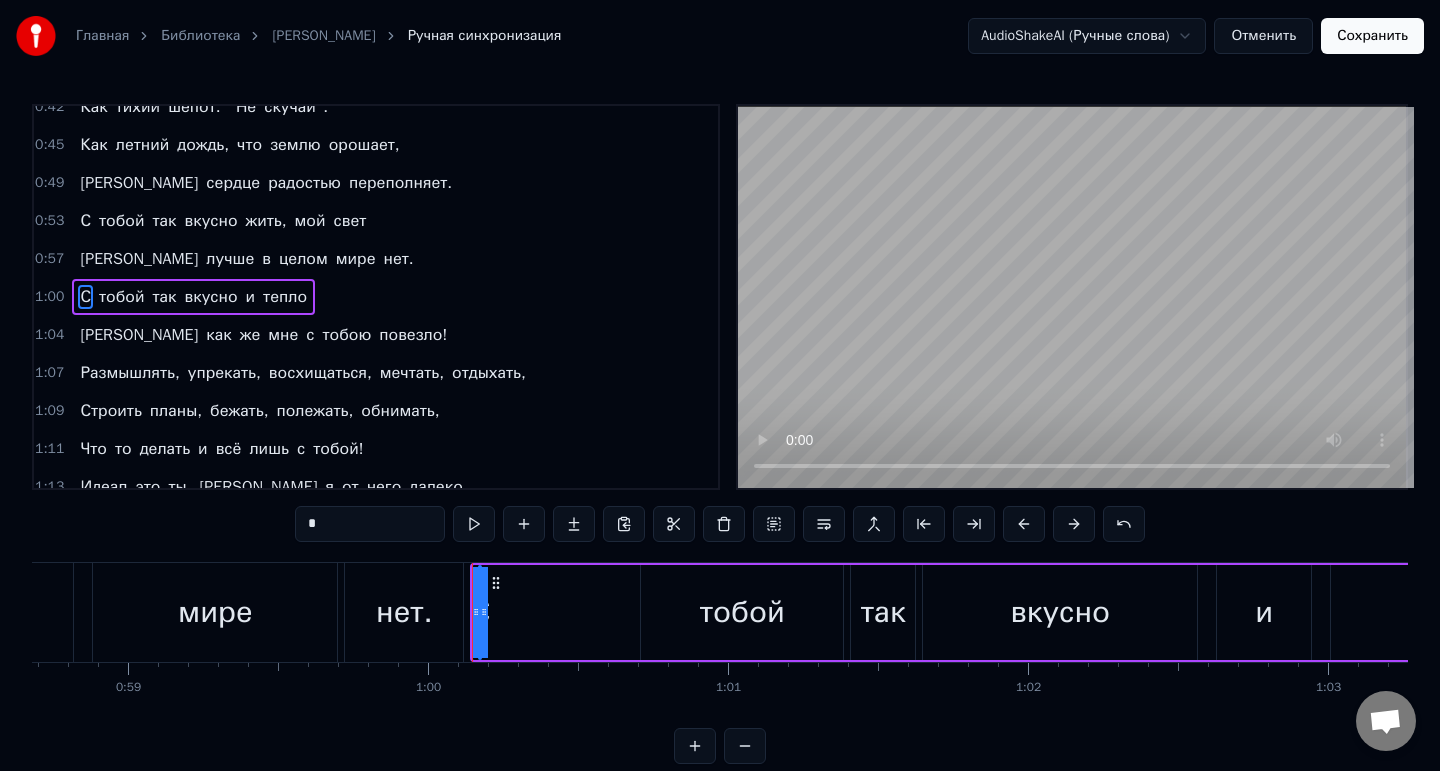 drag, startPoint x: 477, startPoint y: 615, endPoint x: 652, endPoint y: 614, distance: 175.00285 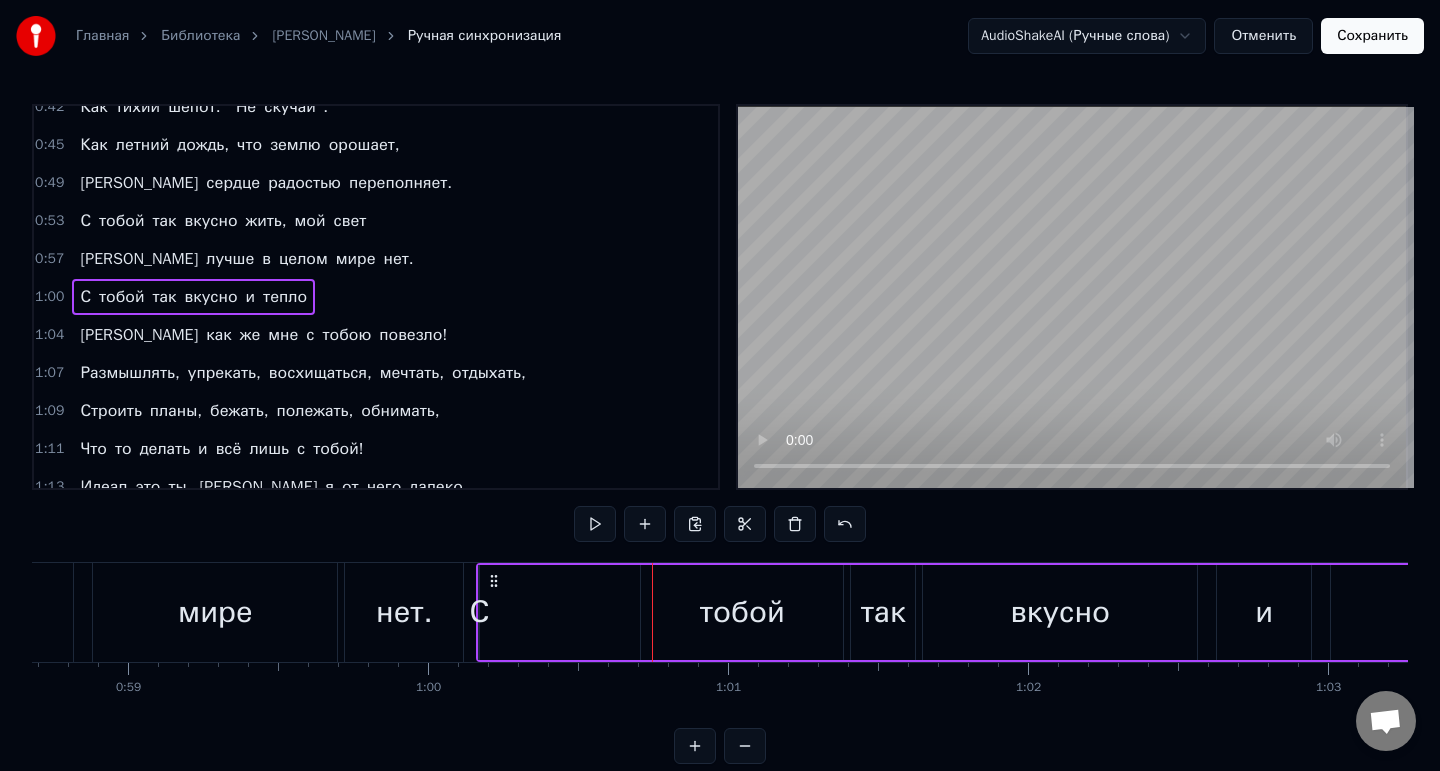 click on "С" at bounding box center (479, 612) 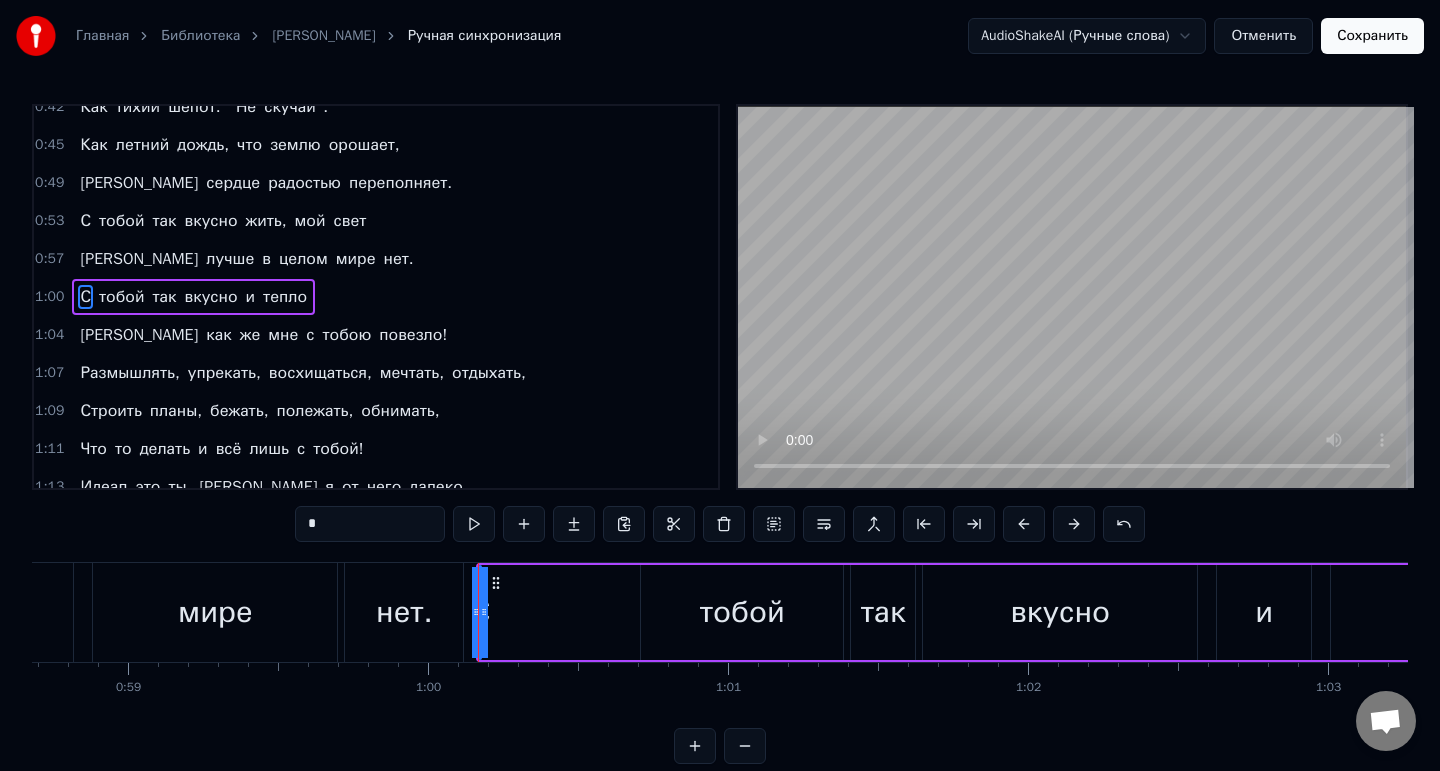 drag, startPoint x: 487, startPoint y: 616, endPoint x: 519, endPoint y: 613, distance: 32.140316 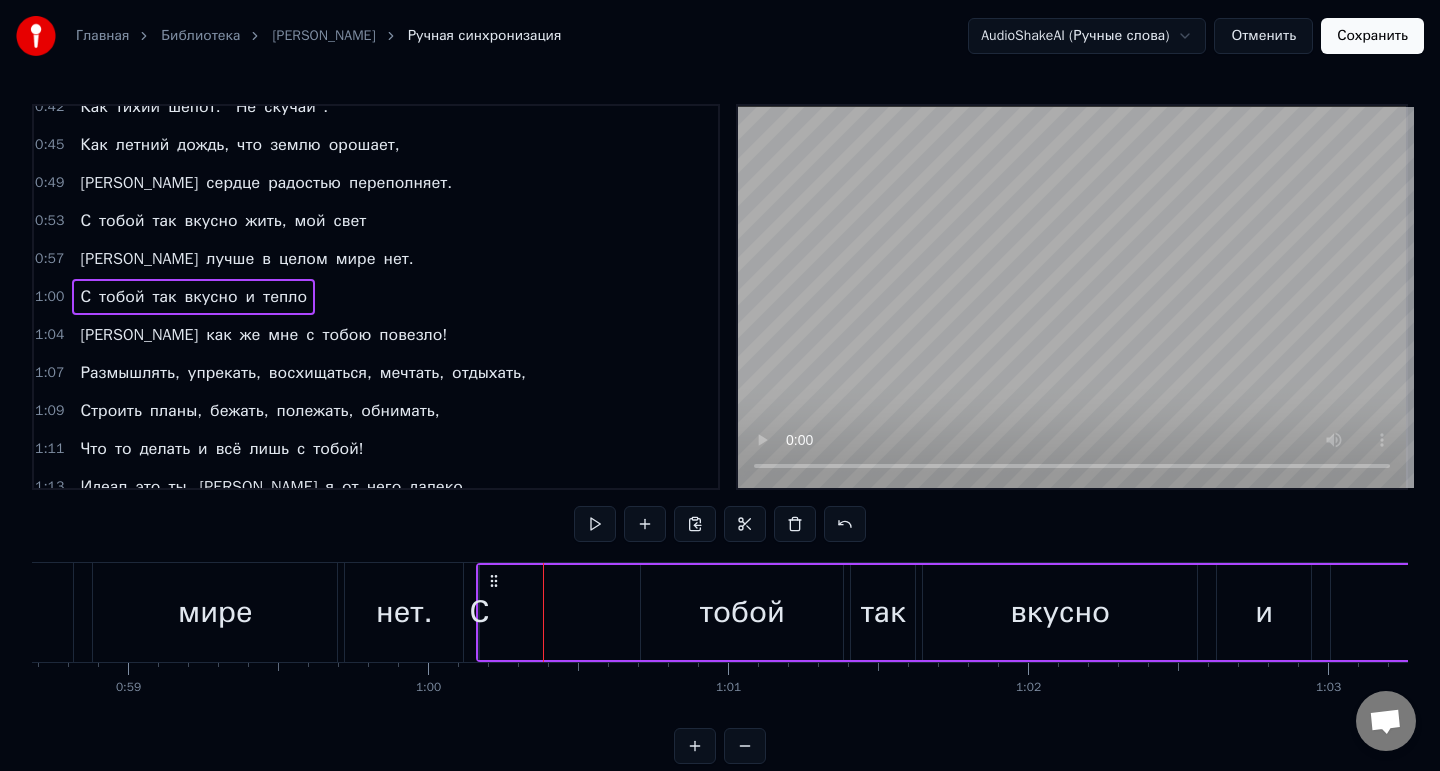 click on "С" at bounding box center (479, 612) 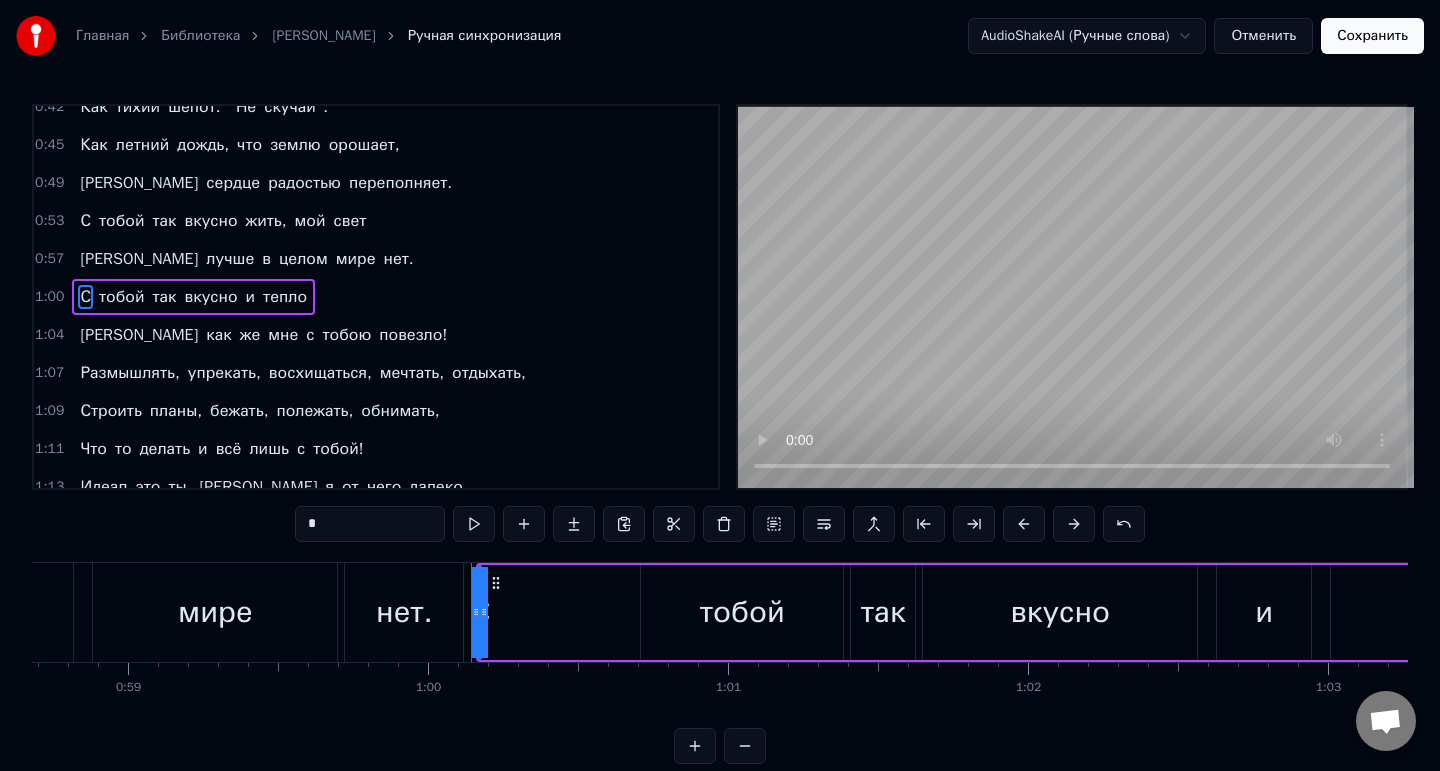 drag, startPoint x: 486, startPoint y: 613, endPoint x: 519, endPoint y: 612, distance: 33.01515 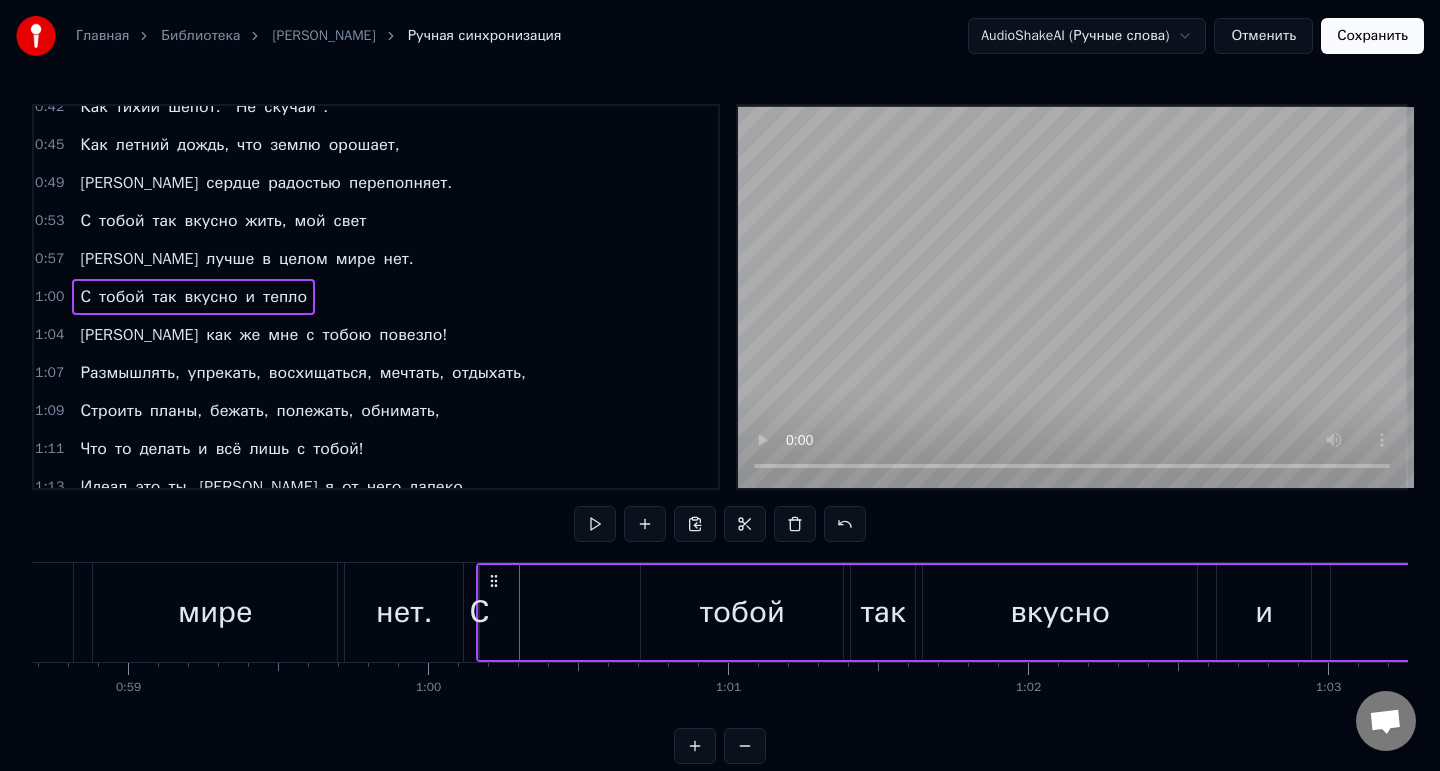 click on "С тобой так вкусно и тепло" at bounding box center (1030, 612) 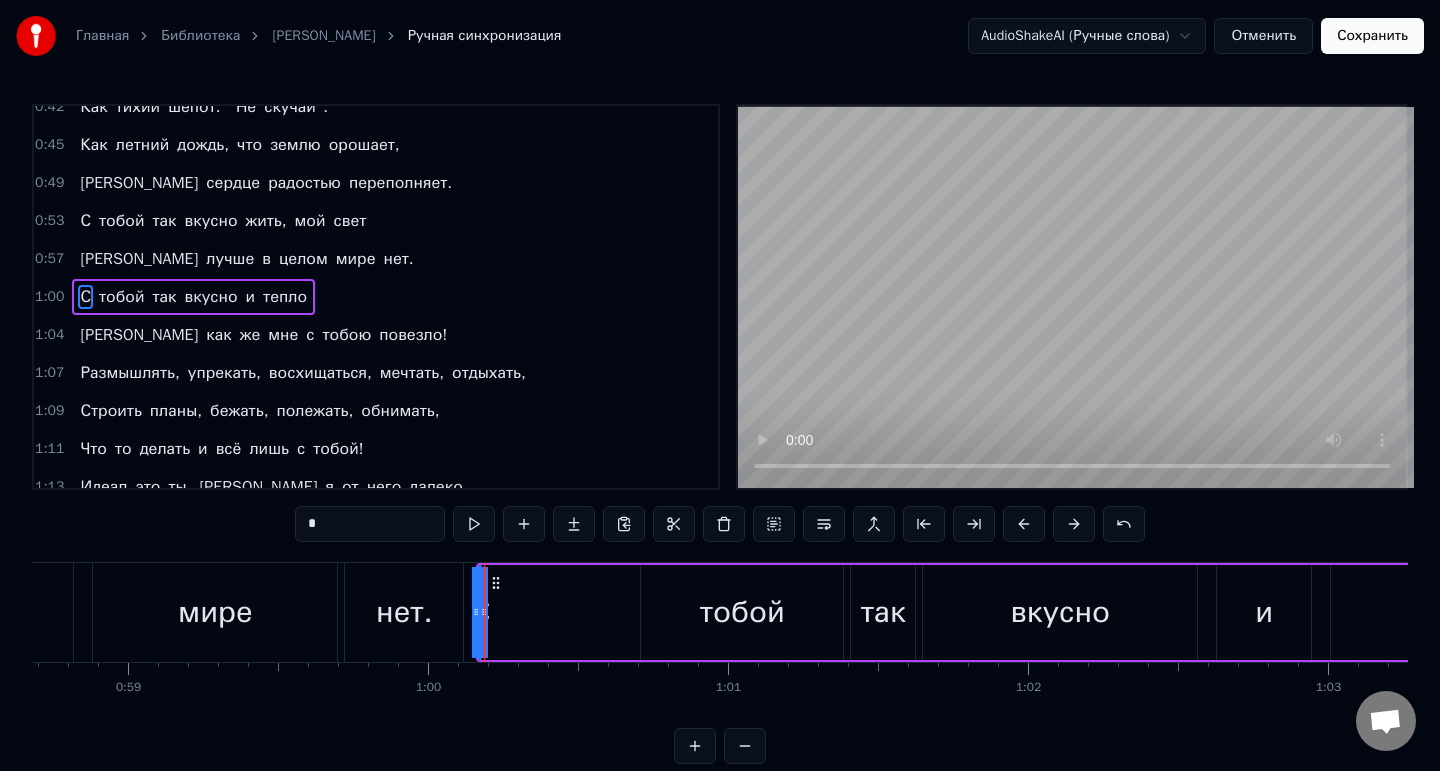 drag, startPoint x: 486, startPoint y: 612, endPoint x: 506, endPoint y: 611, distance: 20.024984 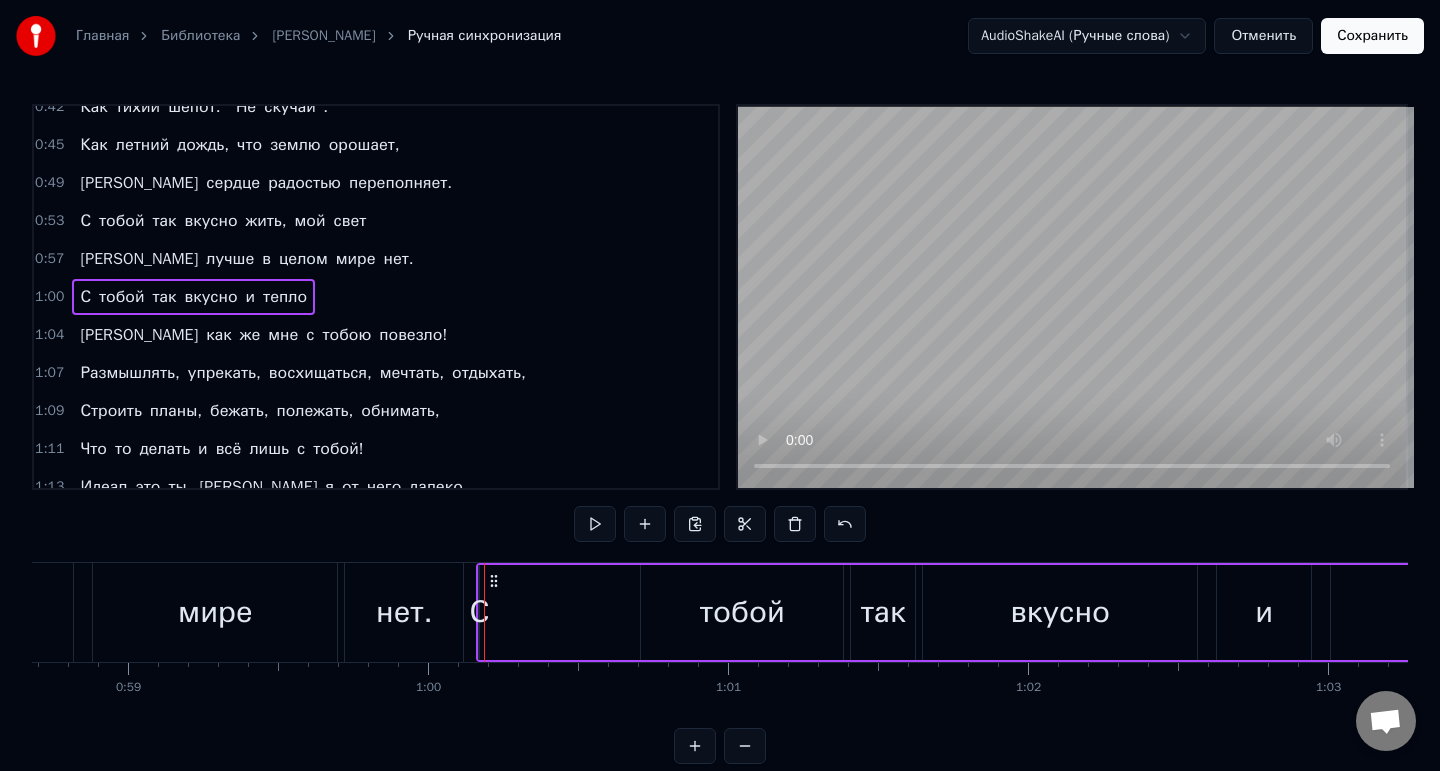 click on "С" at bounding box center (479, 612) 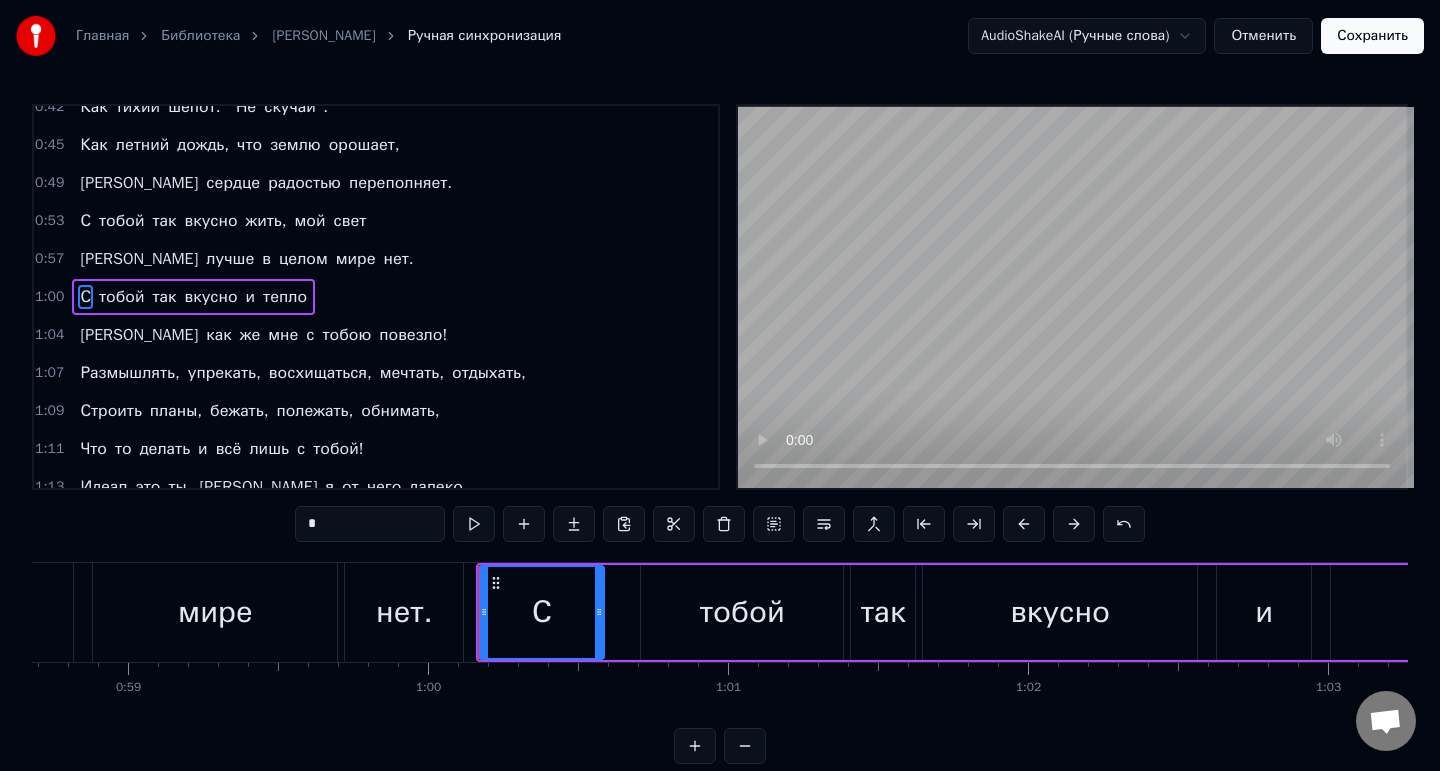 drag, startPoint x: 476, startPoint y: 611, endPoint x: 603, endPoint y: 608, distance: 127.03543 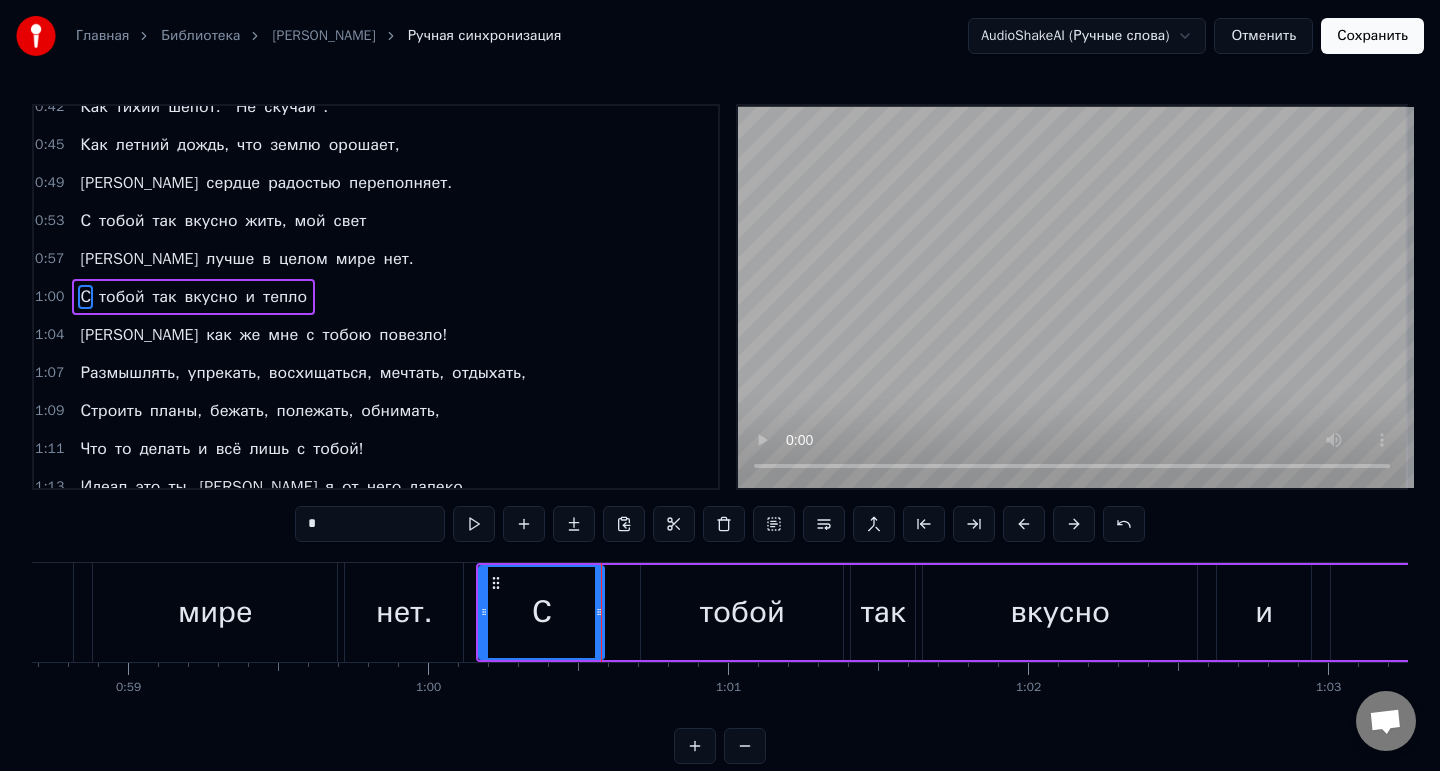 click on "нет." at bounding box center (404, 612) 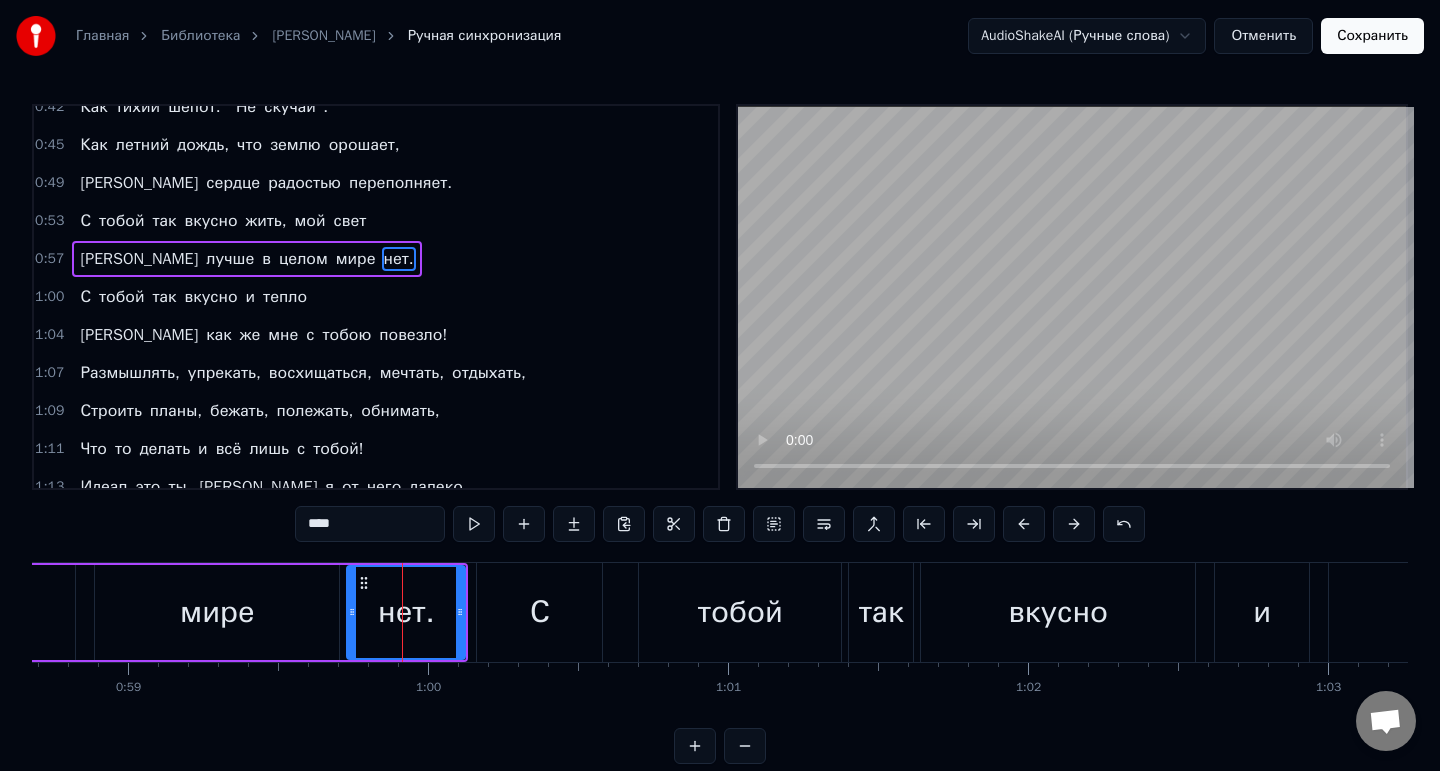 scroll, scrollTop: 284, scrollLeft: 0, axis: vertical 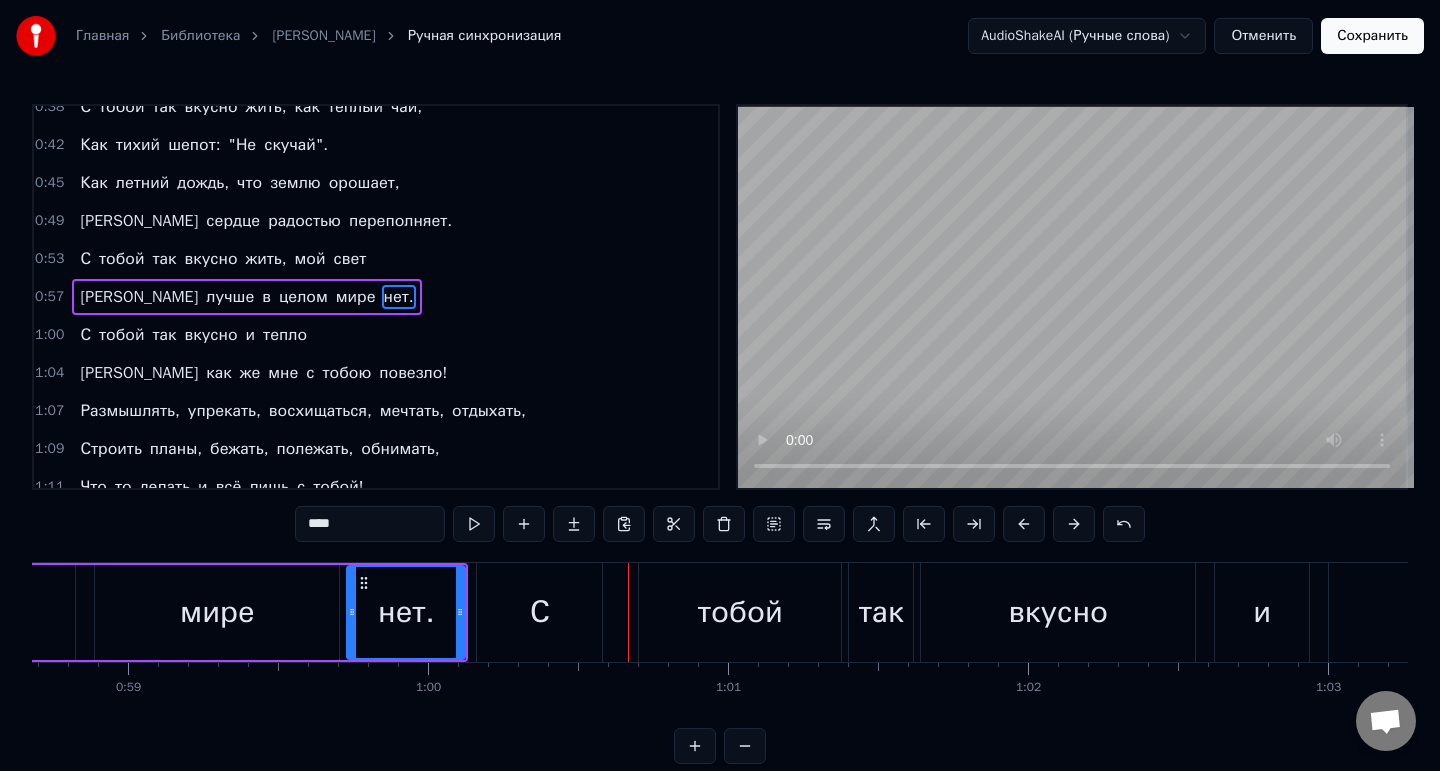 click on "С" at bounding box center [539, 612] 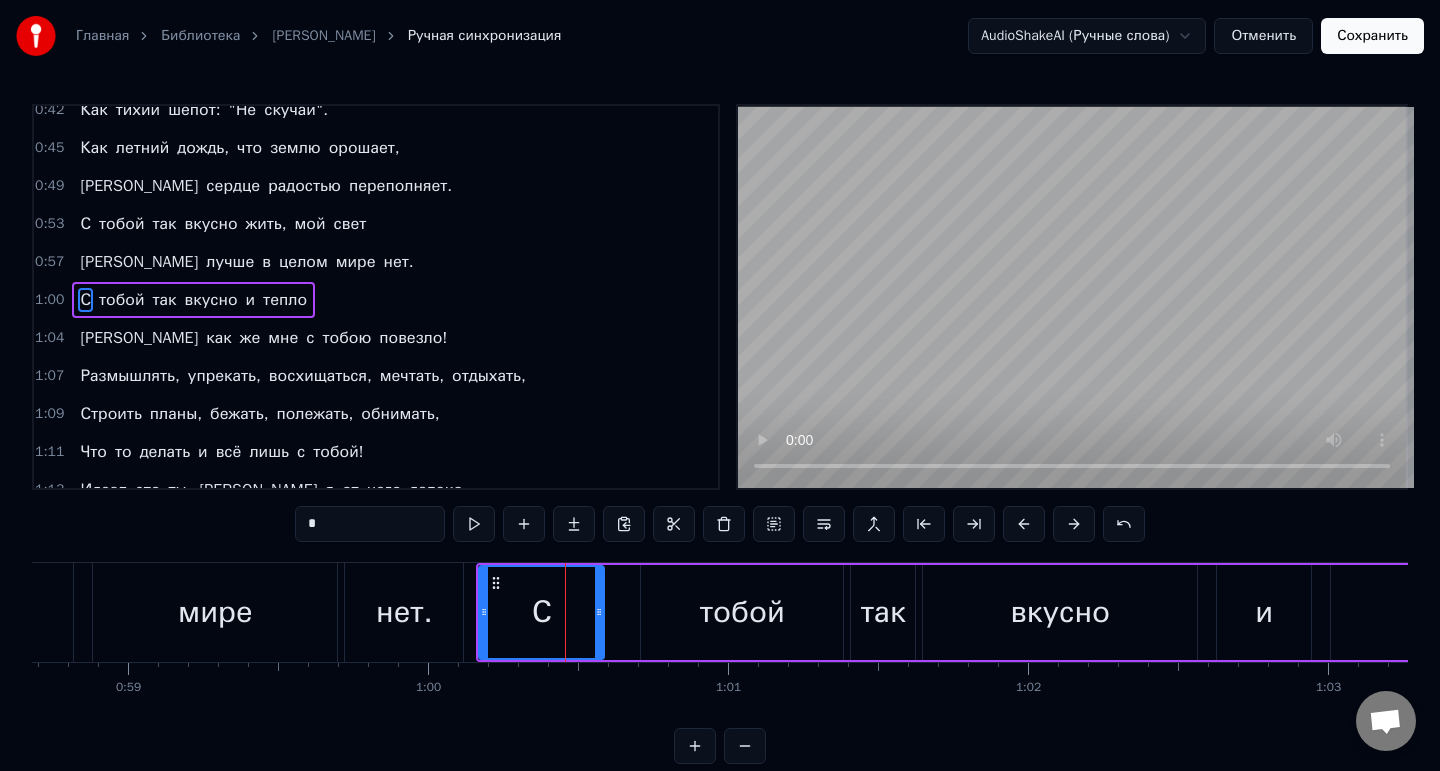 scroll, scrollTop: 322, scrollLeft: 0, axis: vertical 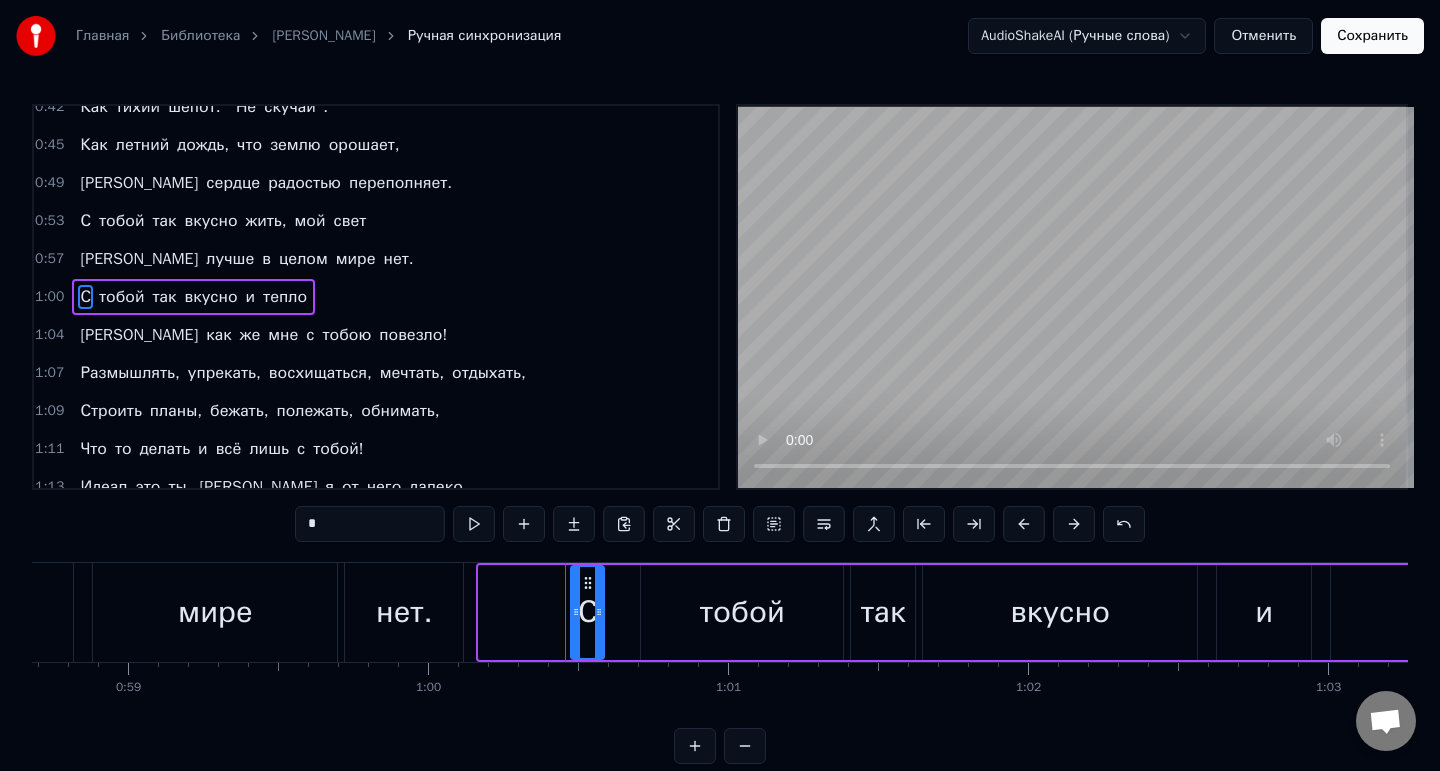 drag, startPoint x: 482, startPoint y: 622, endPoint x: 575, endPoint y: 624, distance: 93.0215 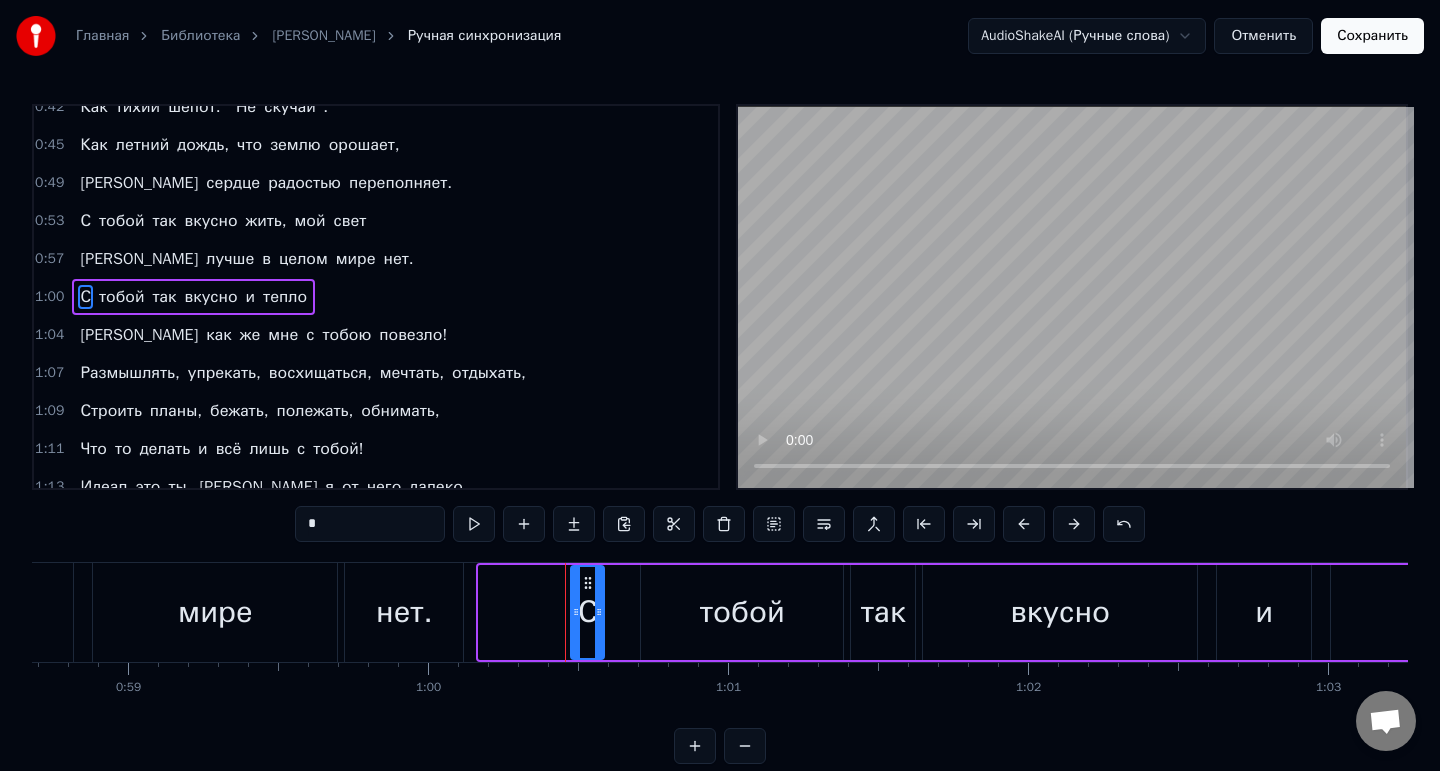 click at bounding box center [576, 612] 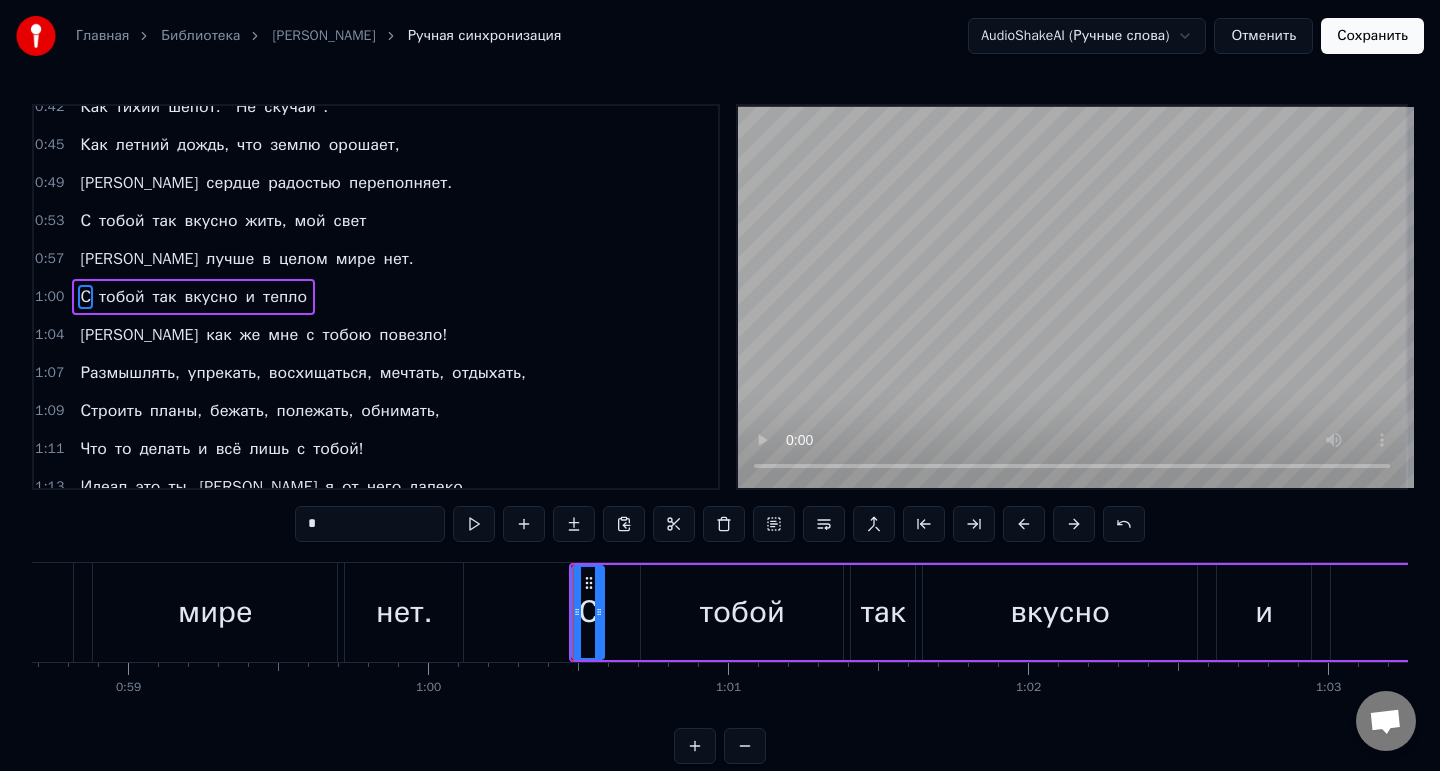 click on "С" at bounding box center [588, 612] 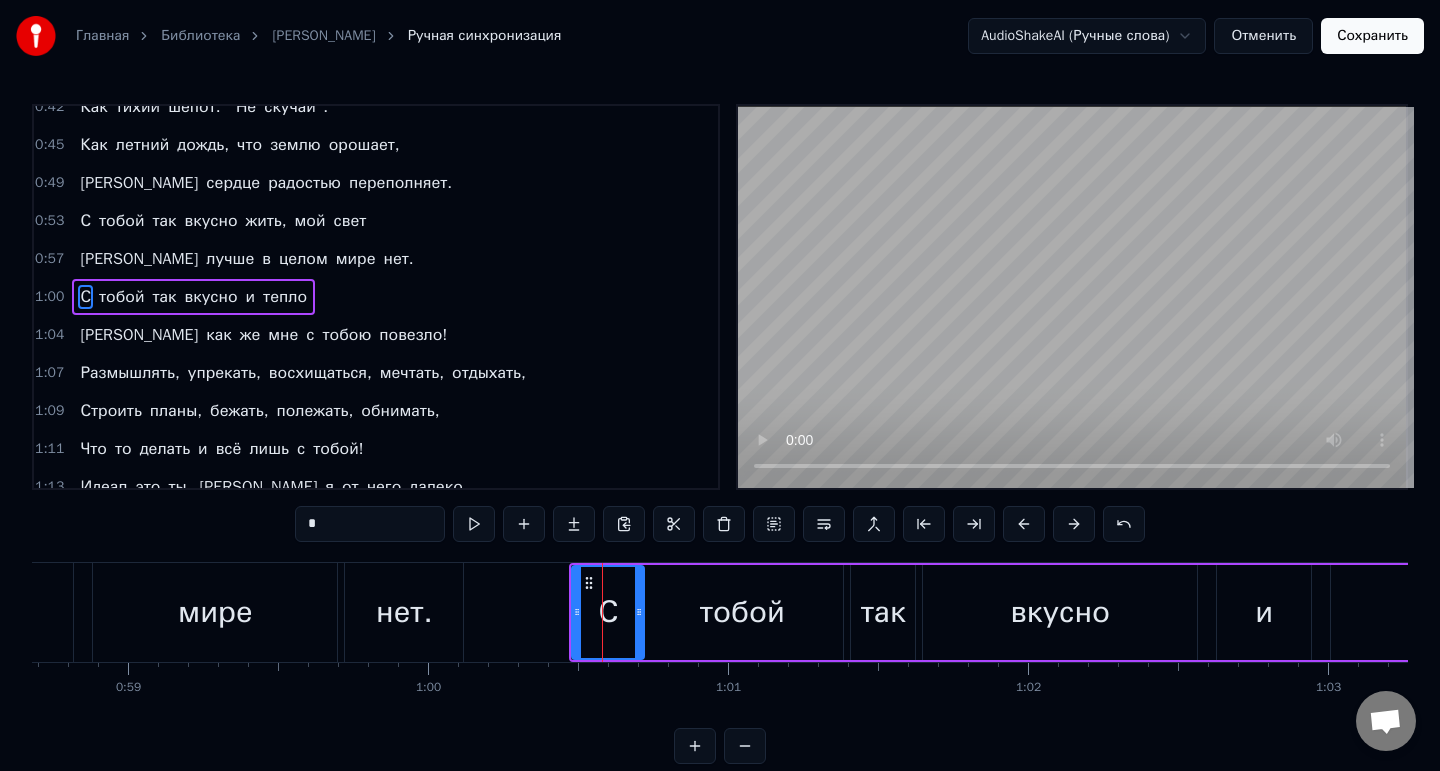 drag, startPoint x: 598, startPoint y: 619, endPoint x: 638, endPoint y: 615, distance: 40.1995 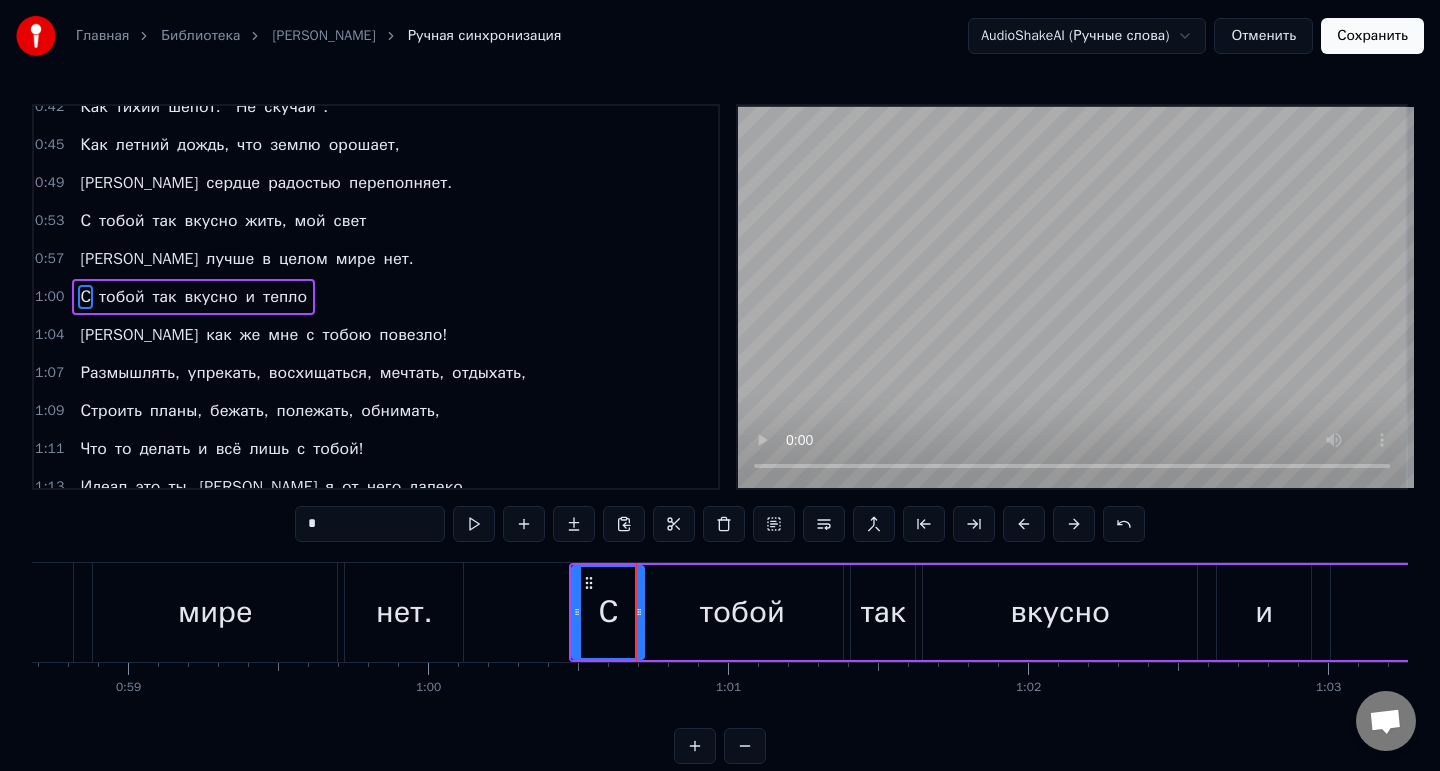 click at bounding box center (10968, 612) 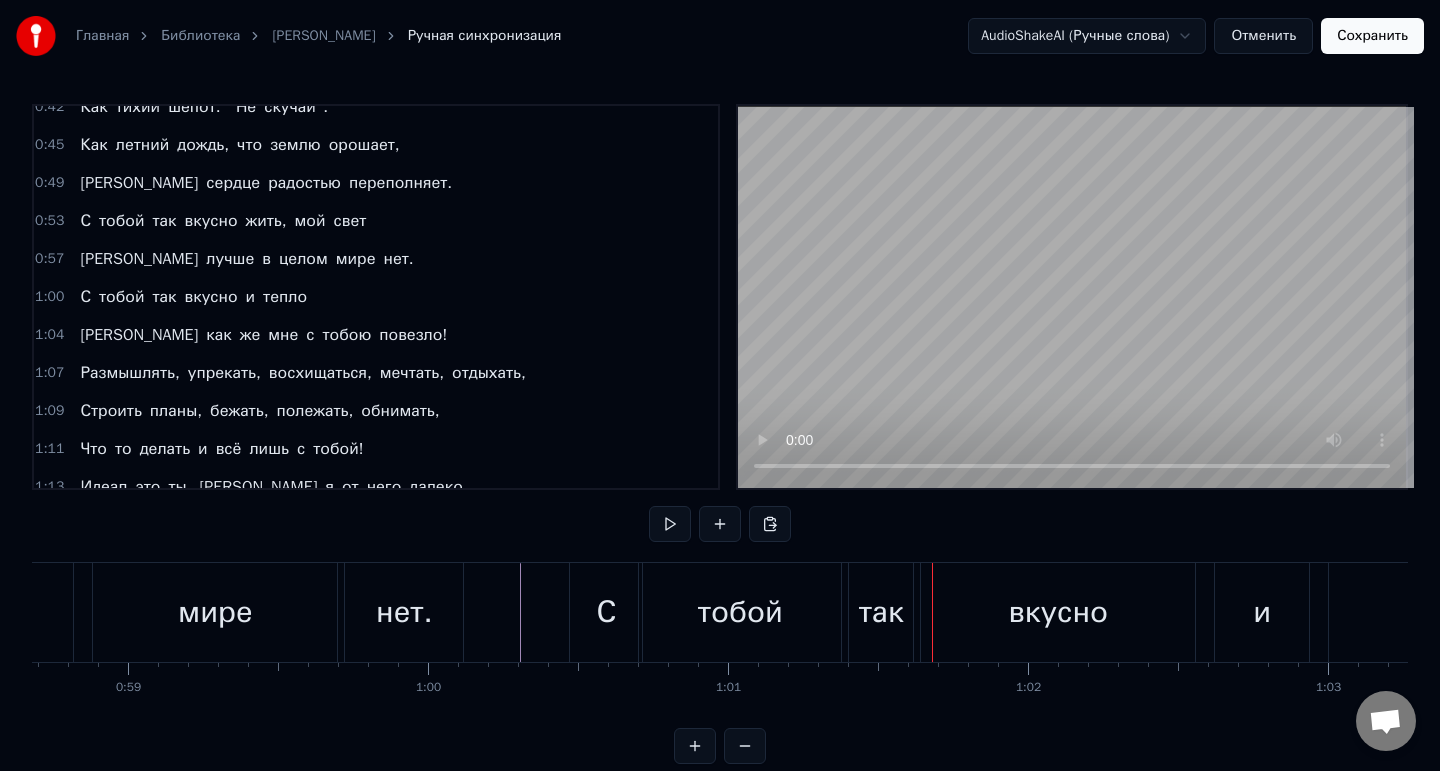 click on "С" at bounding box center [606, 612] 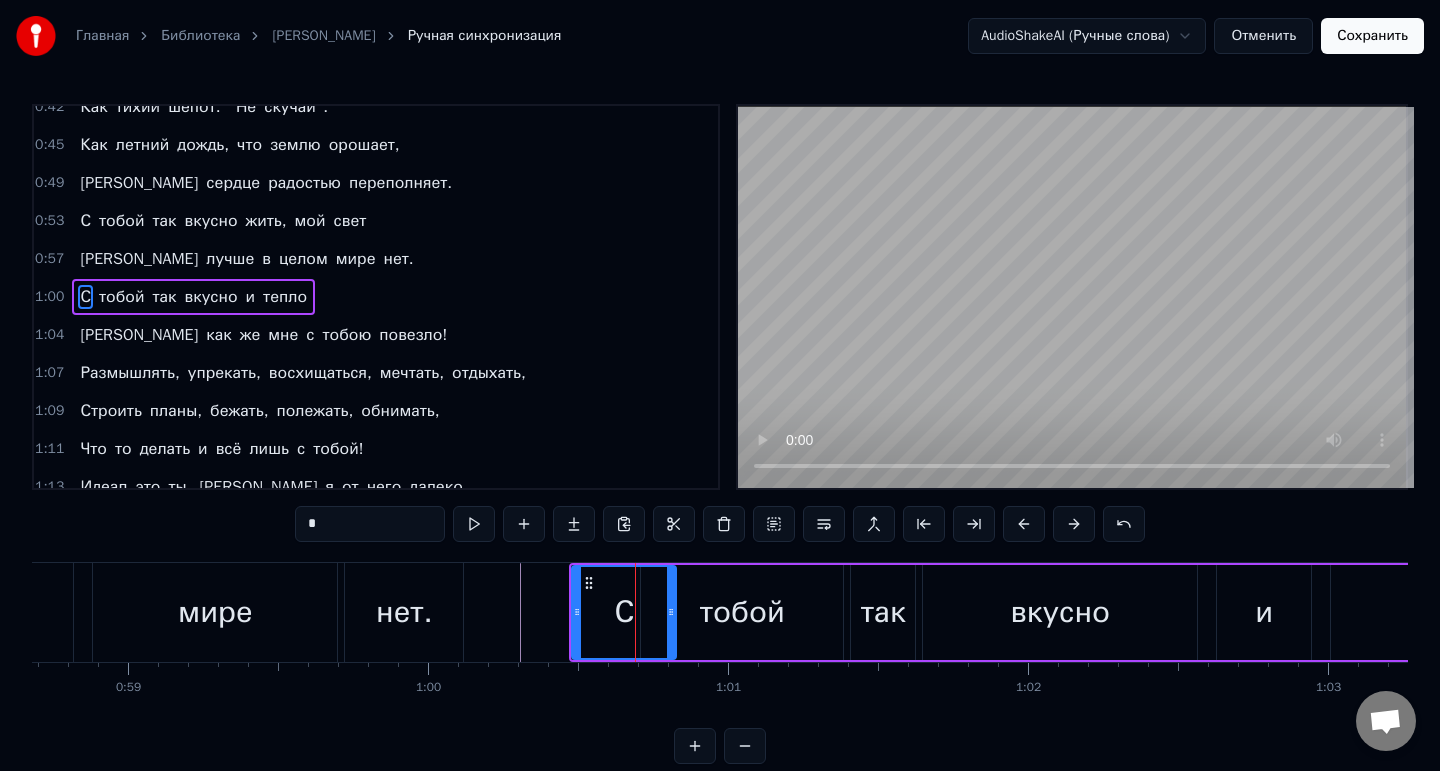 drag, startPoint x: 640, startPoint y: 609, endPoint x: 672, endPoint y: 610, distance: 32.01562 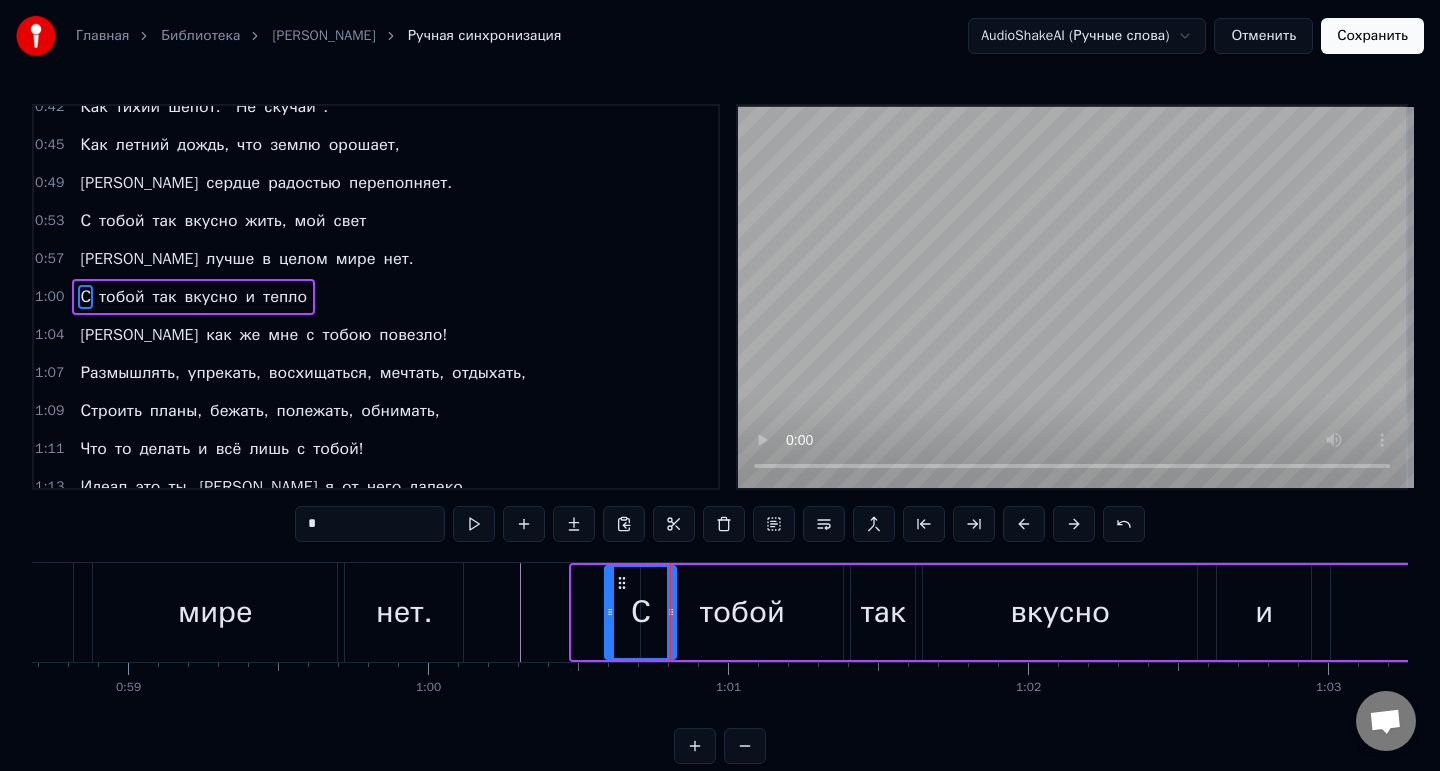 drag, startPoint x: 579, startPoint y: 612, endPoint x: 611, endPoint y: 612, distance: 32 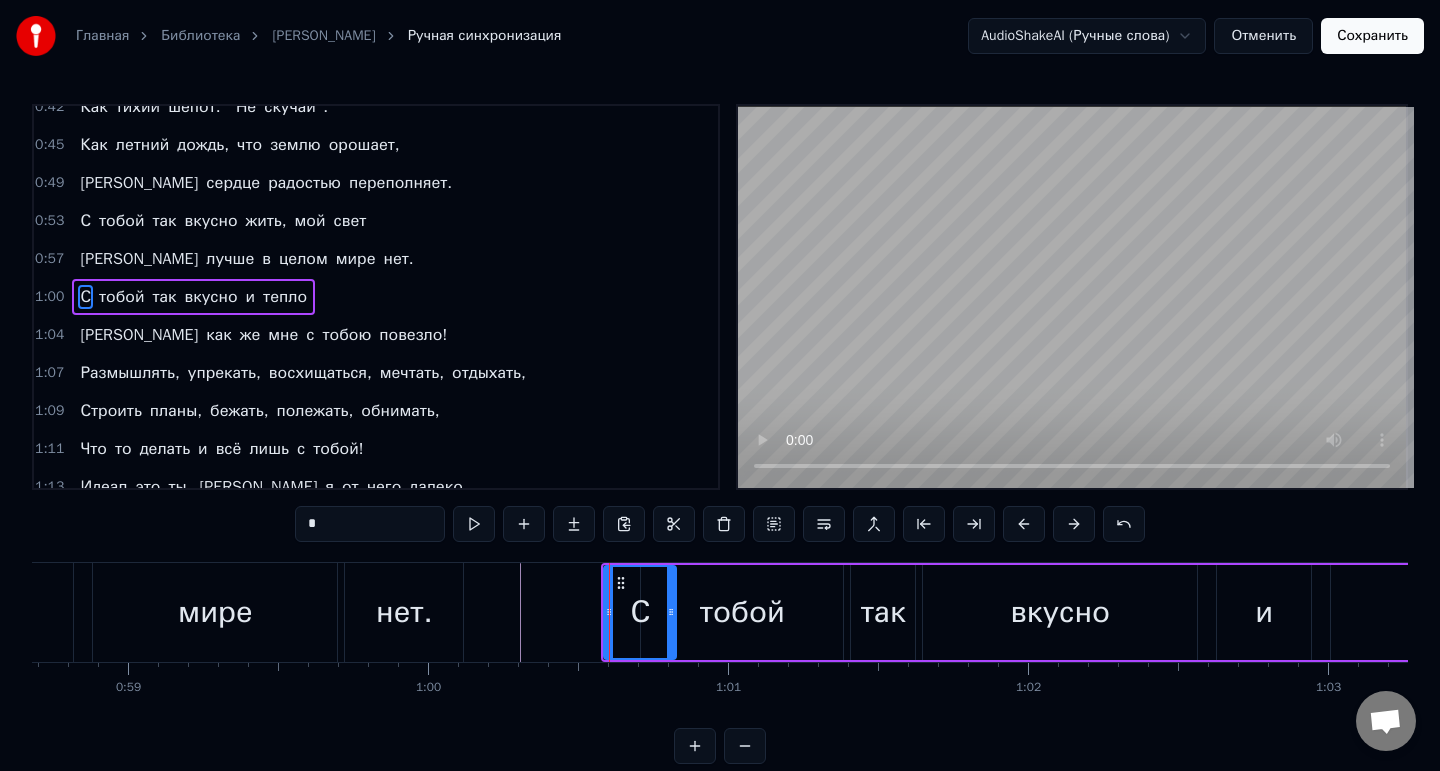 click at bounding box center [10968, 612] 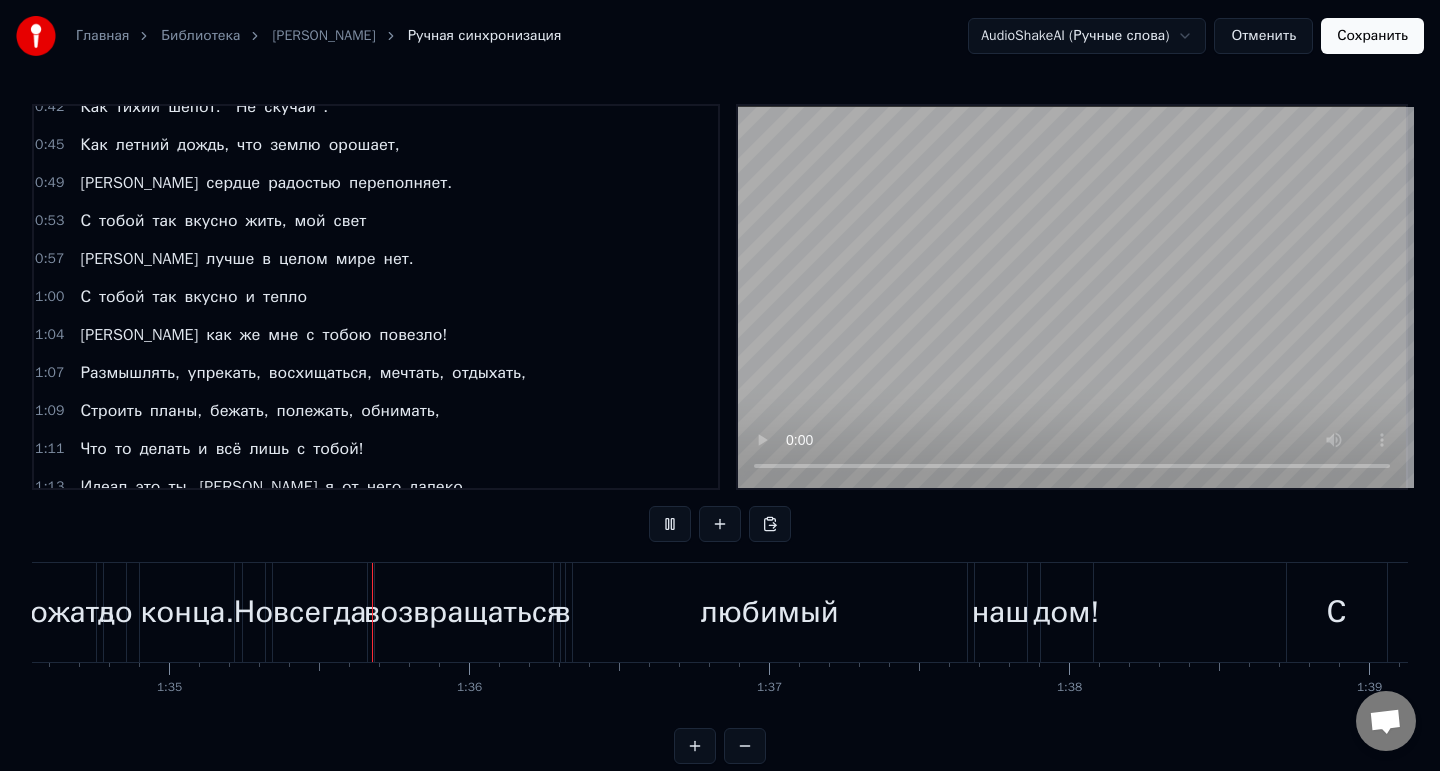 scroll, scrollTop: 0, scrollLeft: 28384, axis: horizontal 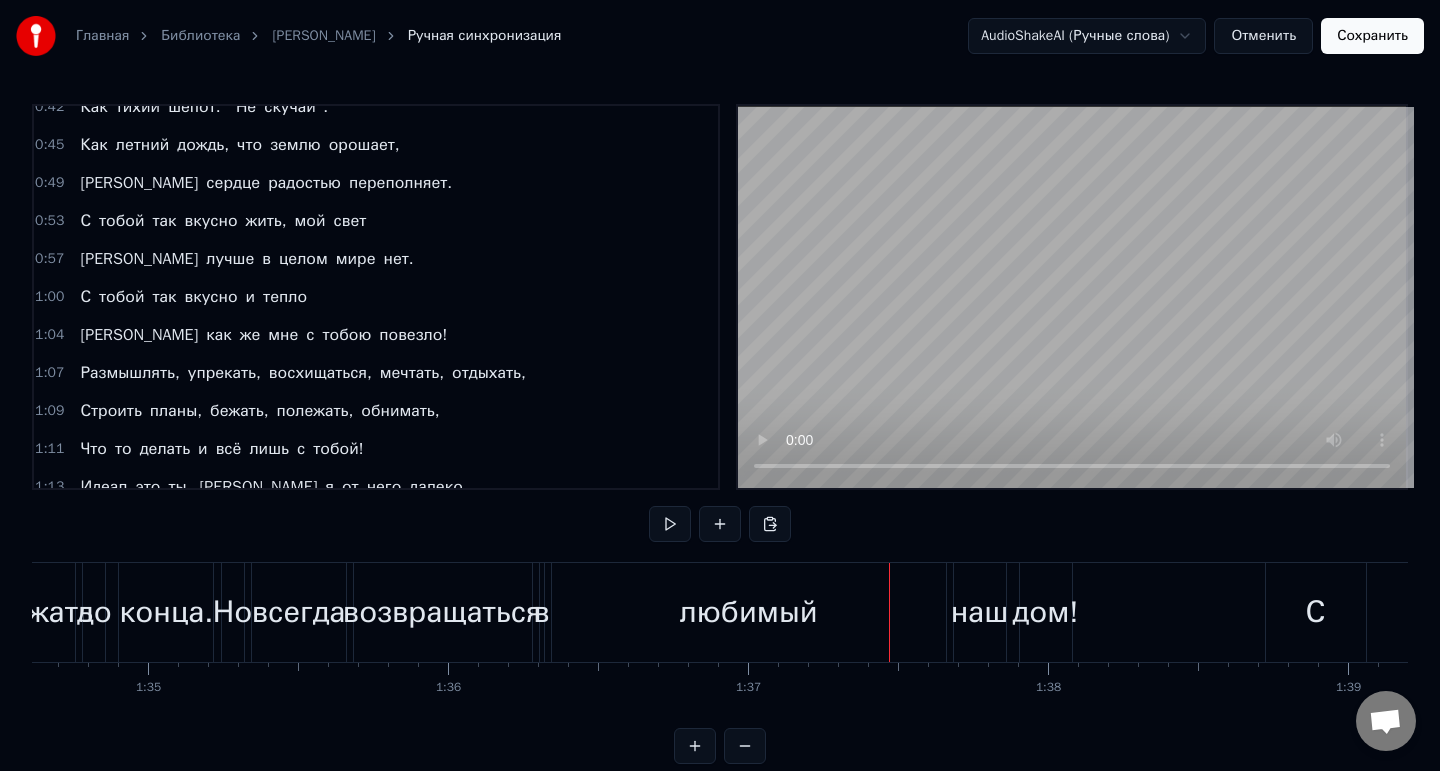 click on "О нас не напишут роман, но напишет [PERSON_NAME] о тебе, О себе И о нас, столько лет пролетело, а как будто [DATE]. Повстречал, но нельзя, ты ждала, я бежал неизвестно куда, Но дороги вели лишь к тебе, [PERSON_NAME] и улыбка твои всё решили тогда, приговор - ты моё! Рука в руке - по жизни вместе Как те деревья, что навсегда сплелись. С тобой так вкусно жить, как теплый чай, Как тихий шепот: "Не скучай". Как летний дождь, что землю орошает, И сердце радостью переполняет. С тобой так вкусно жить, мой свет И лучше в целом мире нет. С тобой так вкусно и тепло Ах как же мне с тобою повезло! Что [PERSON_NAME]" at bounding box center [720, 637] 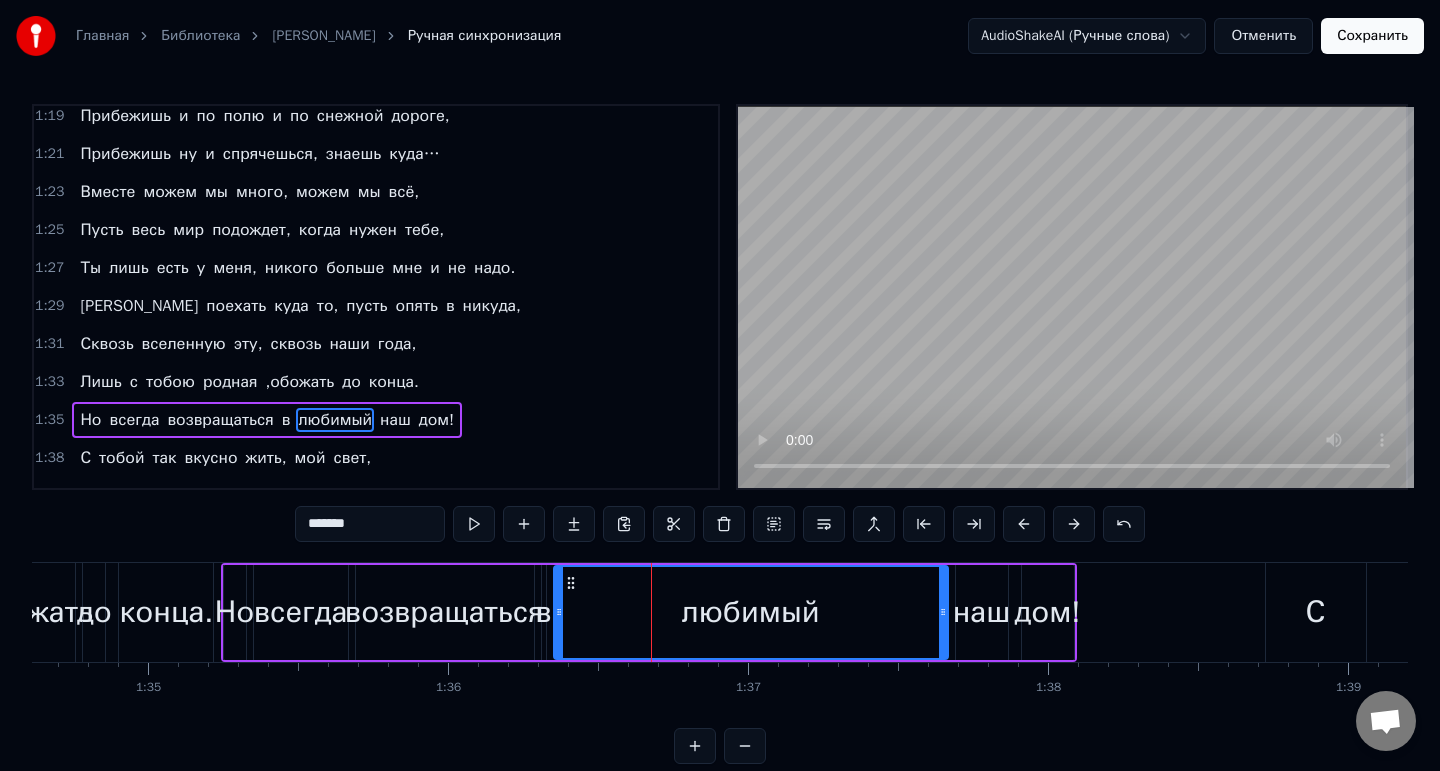 scroll, scrollTop: 849, scrollLeft: 0, axis: vertical 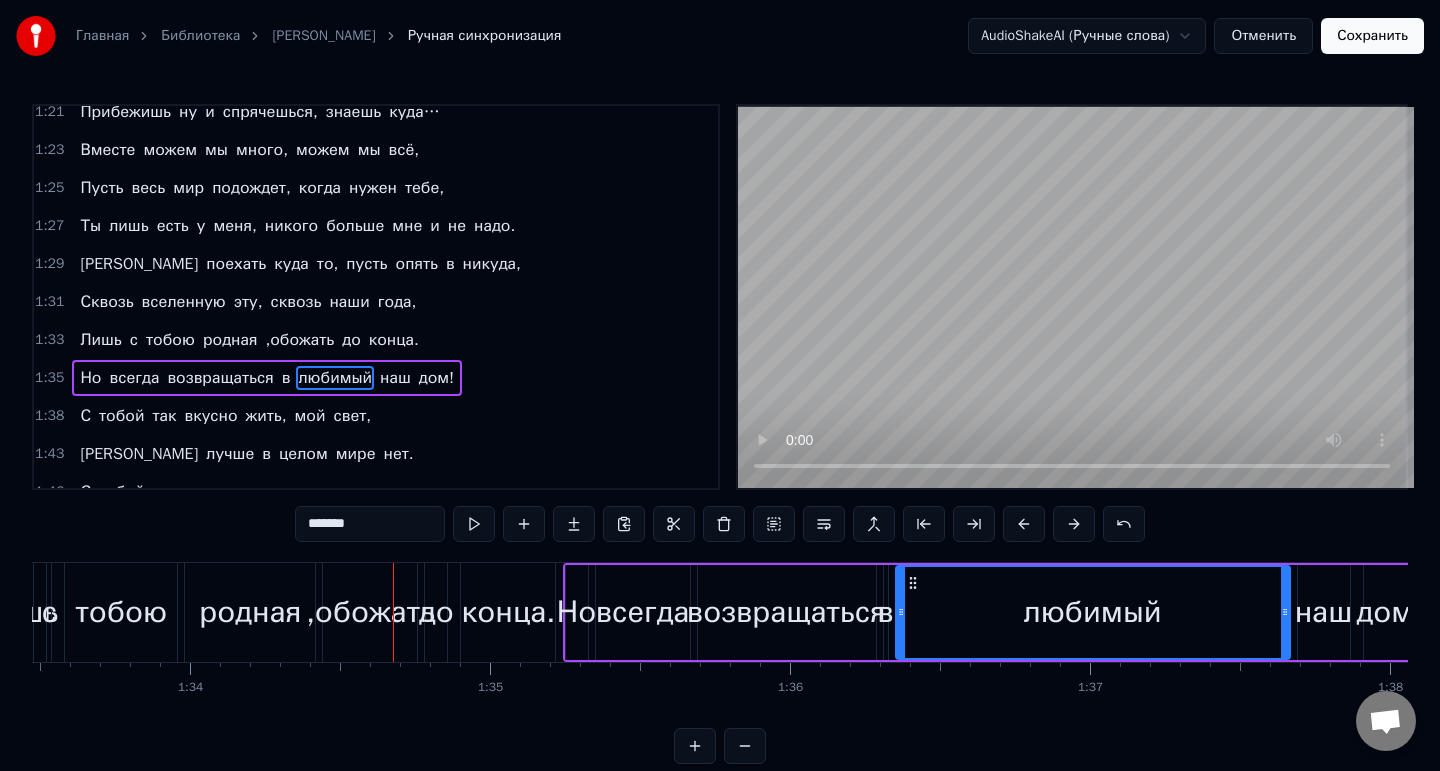 click on ",обожать" at bounding box center (370, 612) 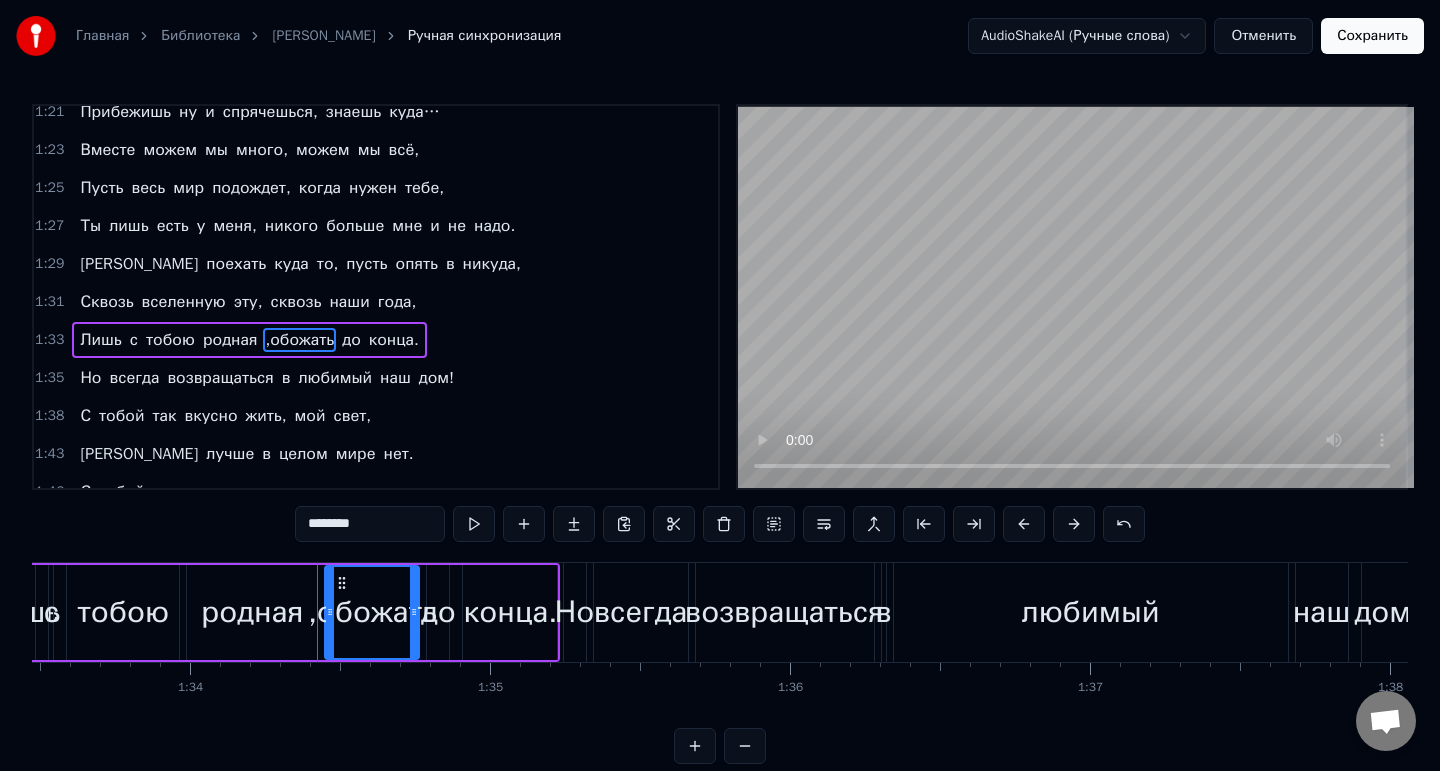 scroll, scrollTop: 892, scrollLeft: 0, axis: vertical 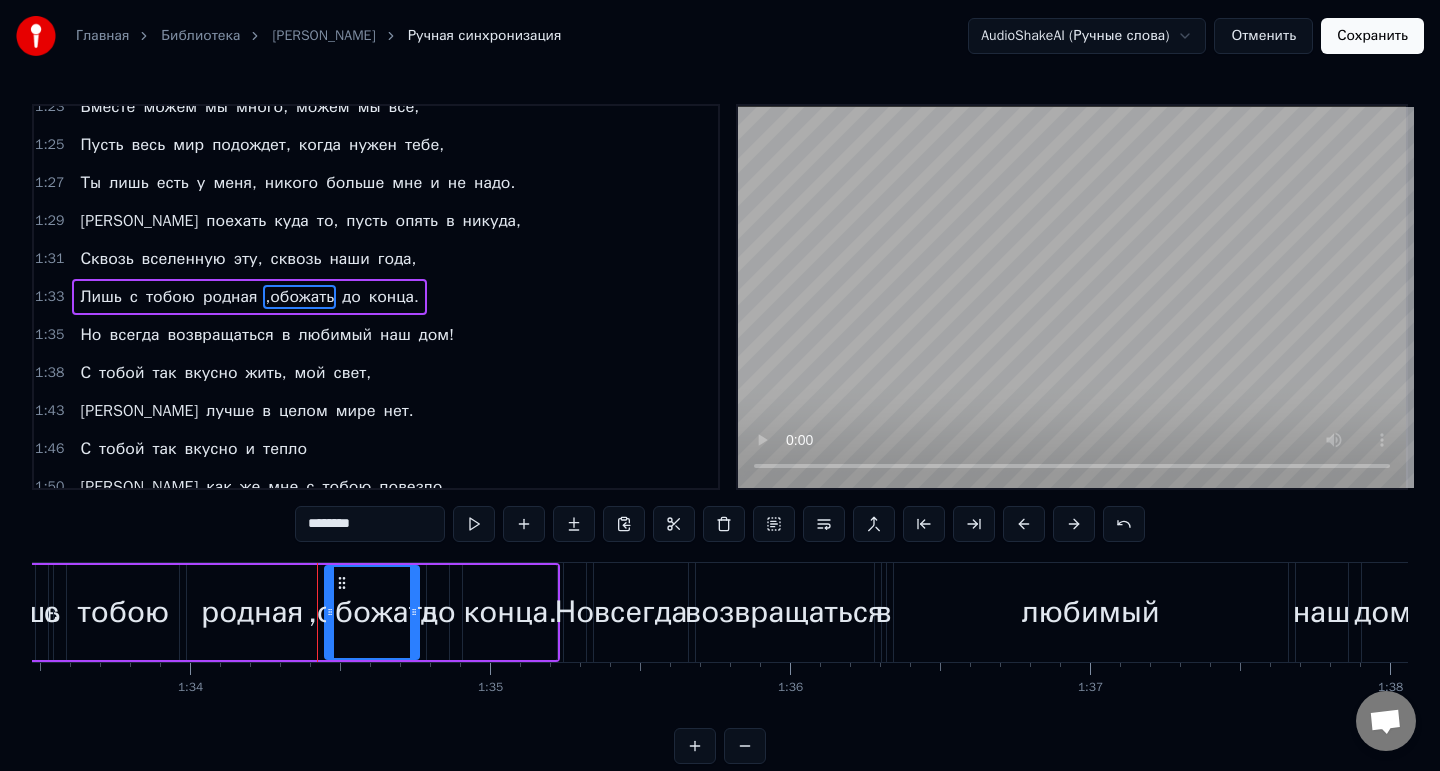 click on "********" at bounding box center (370, 524) 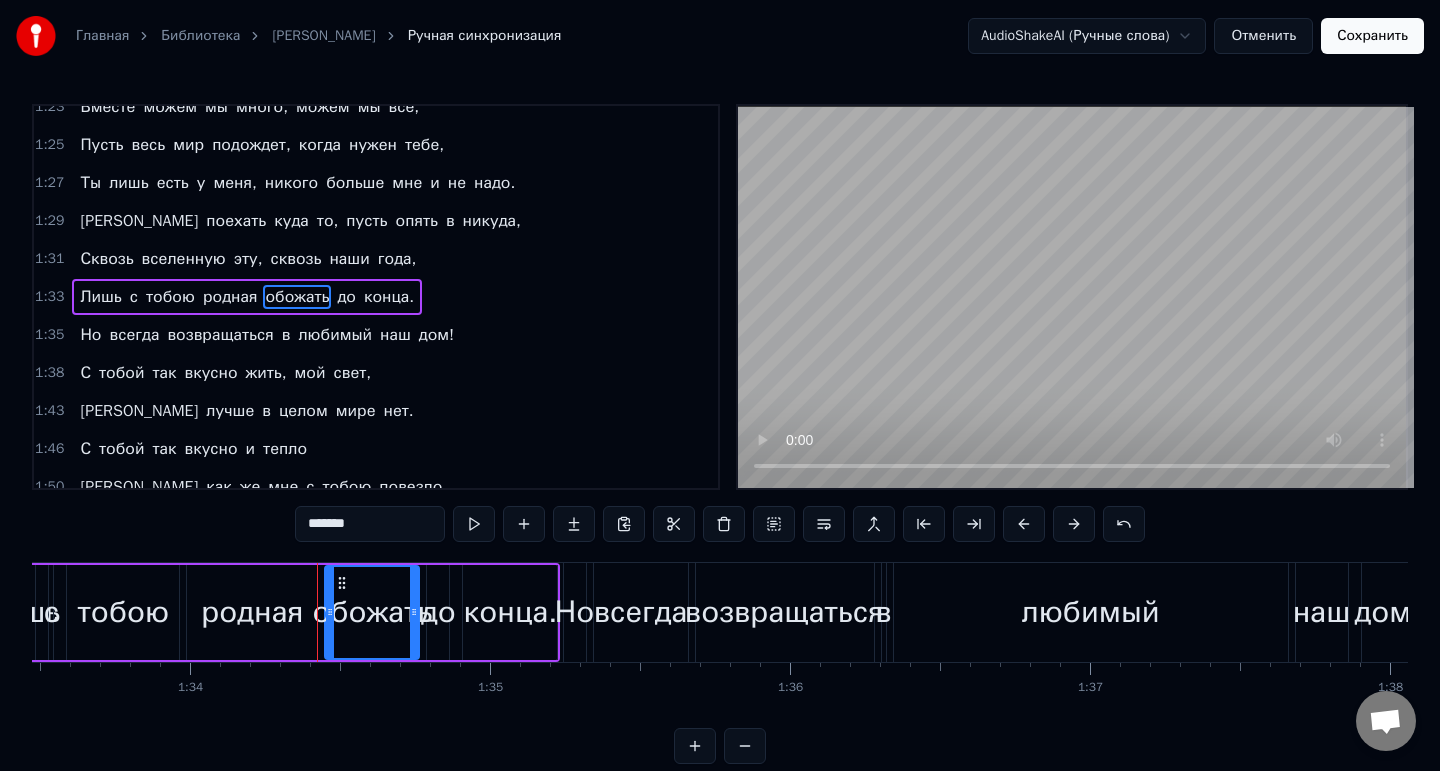 click on "родная" at bounding box center (252, 612) 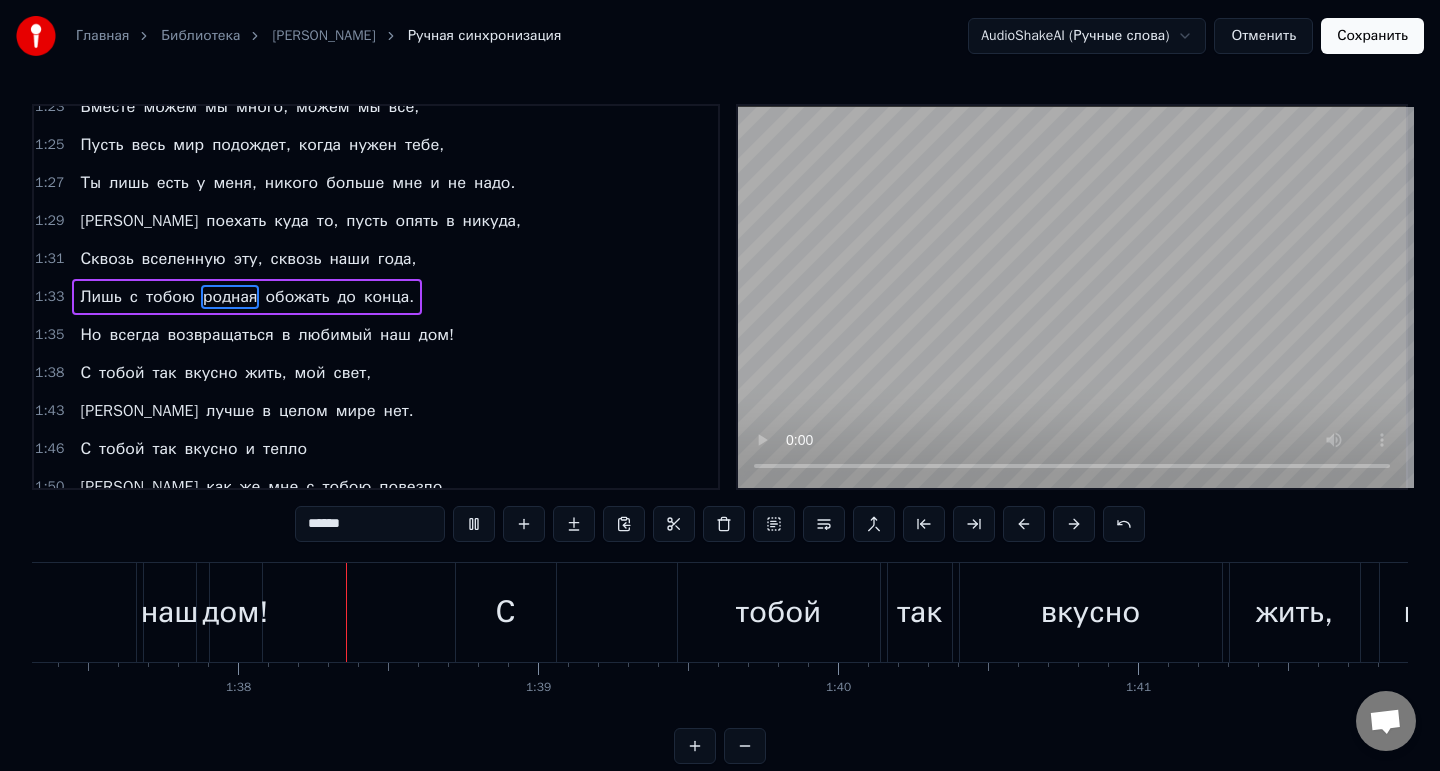 scroll, scrollTop: 0, scrollLeft: 29262, axis: horizontal 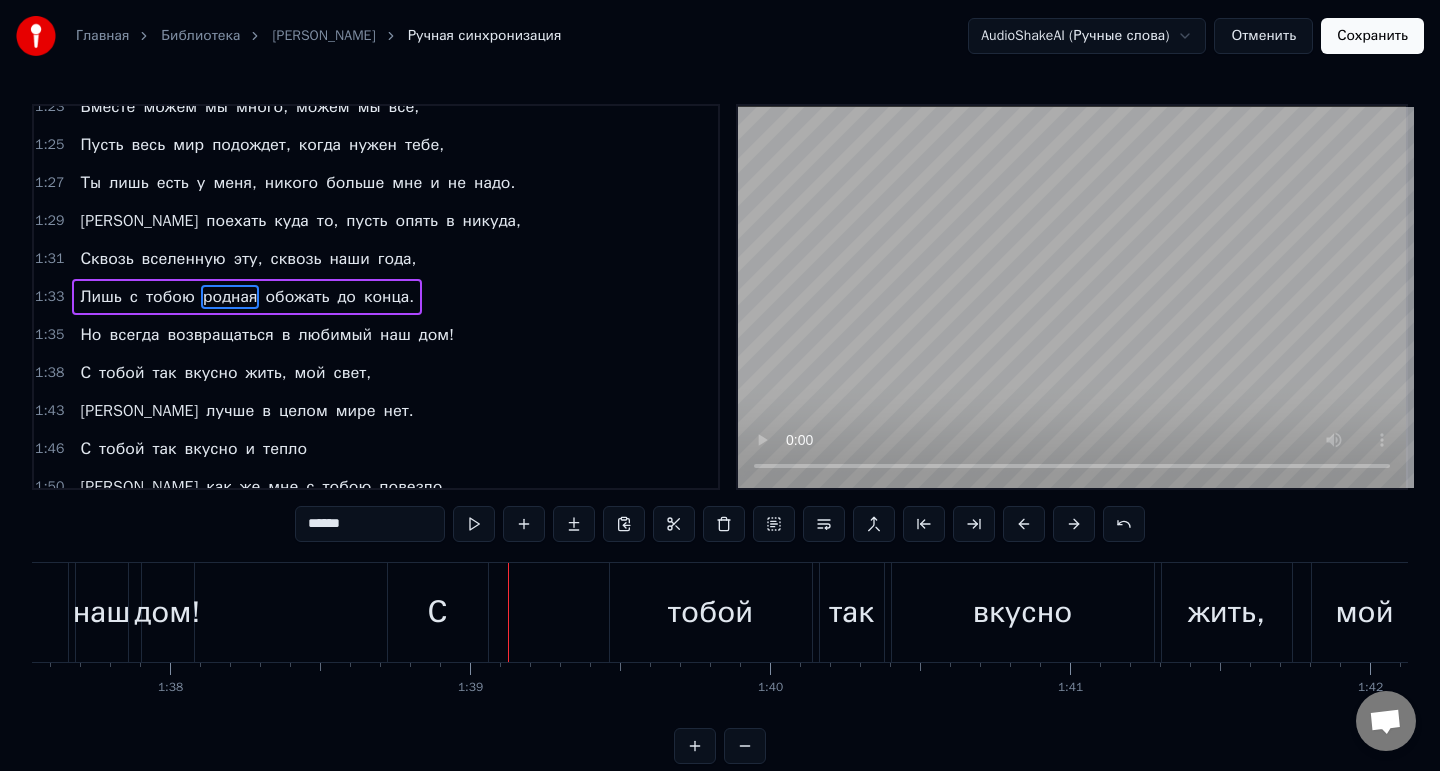 click on "тобой" at bounding box center (711, 612) 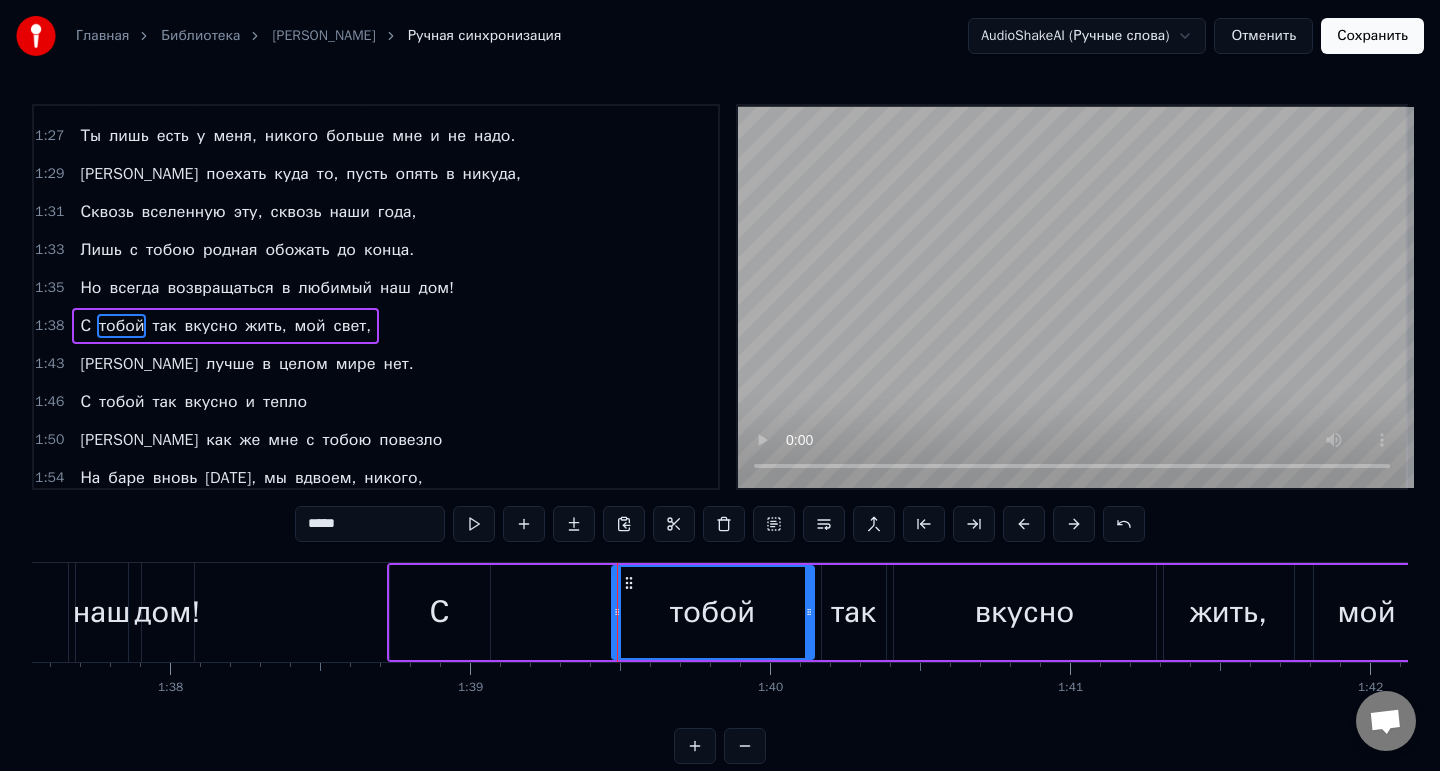 scroll, scrollTop: 966, scrollLeft: 0, axis: vertical 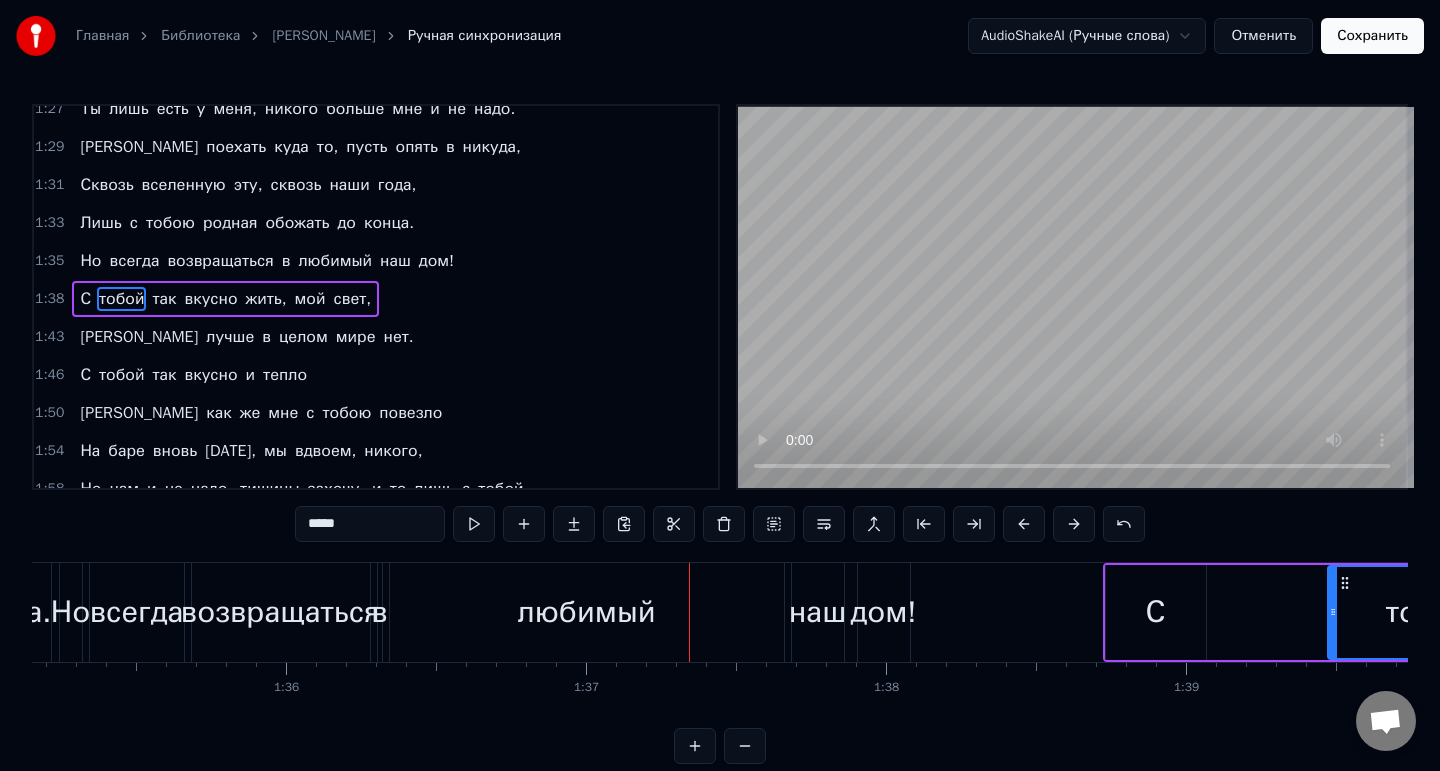 click on "любимый" at bounding box center [586, 612] 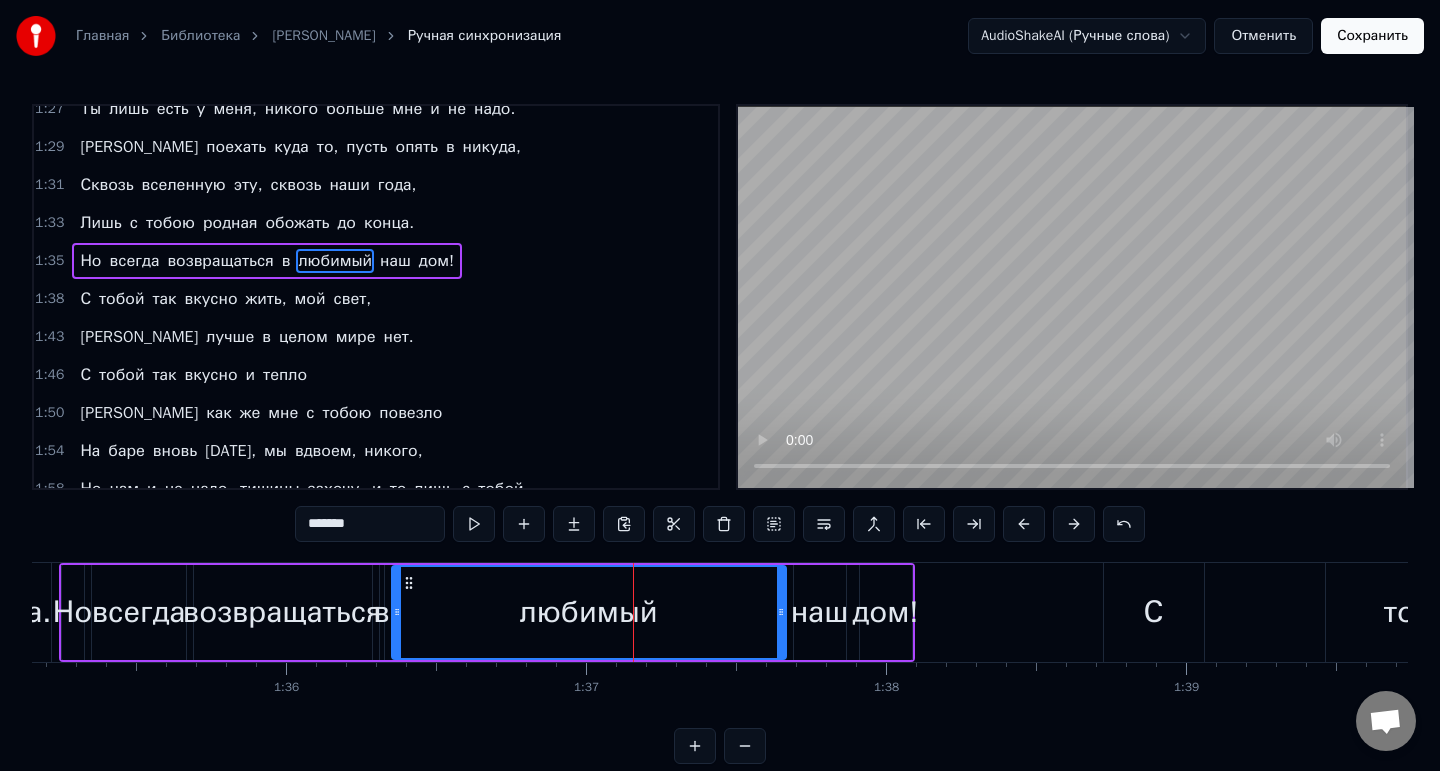 scroll, scrollTop: 930, scrollLeft: 0, axis: vertical 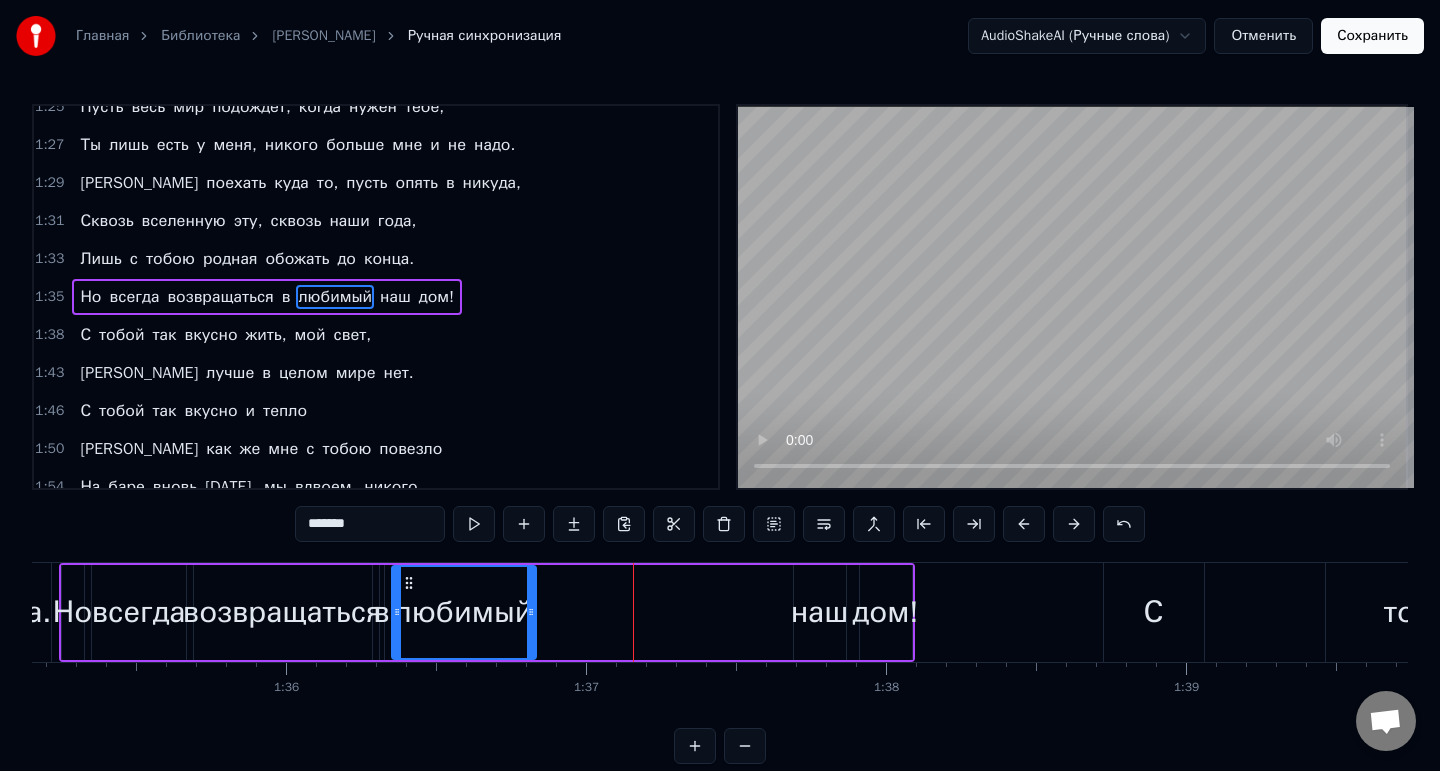 drag, startPoint x: 779, startPoint y: 610, endPoint x: 528, endPoint y: 611, distance: 251.002 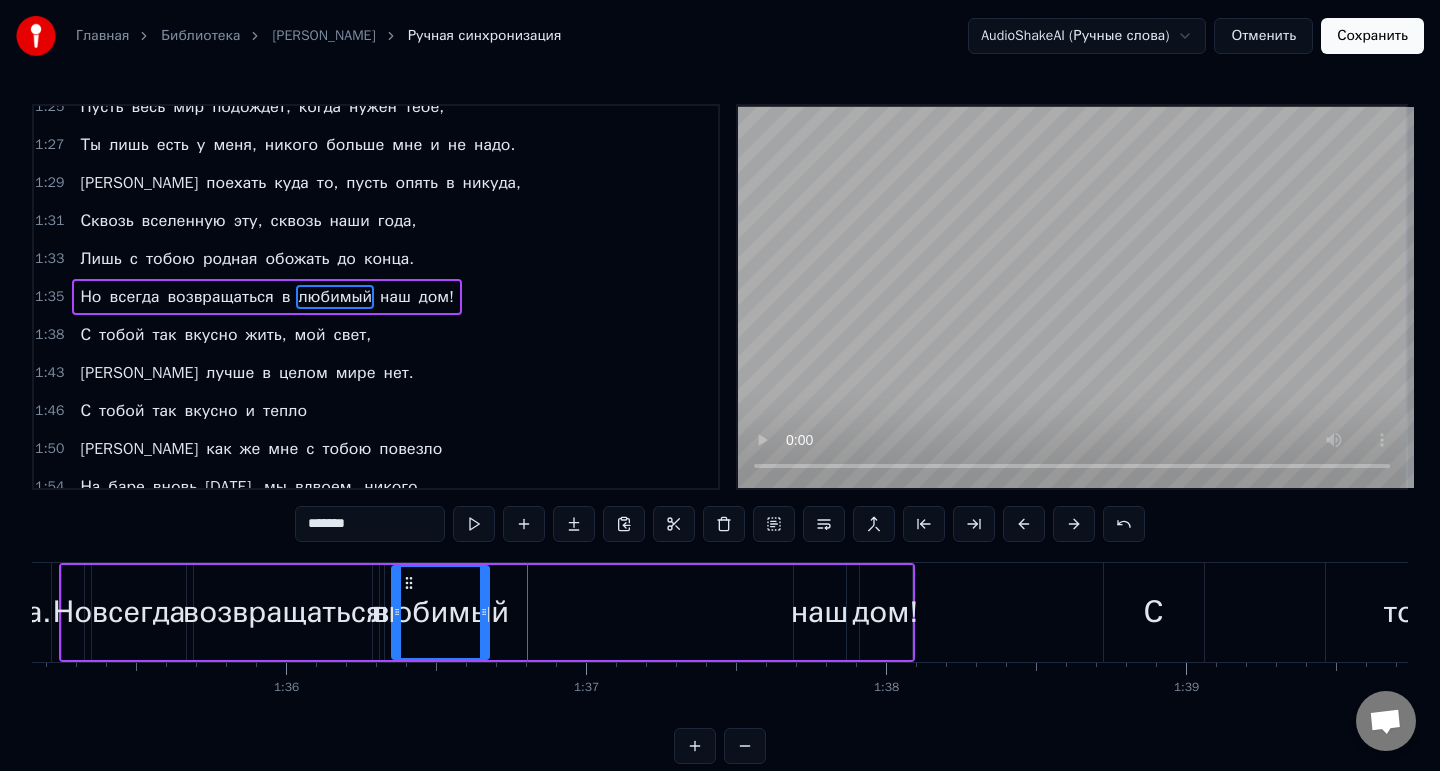 drag, startPoint x: 528, startPoint y: 611, endPoint x: 482, endPoint y: 618, distance: 46.52956 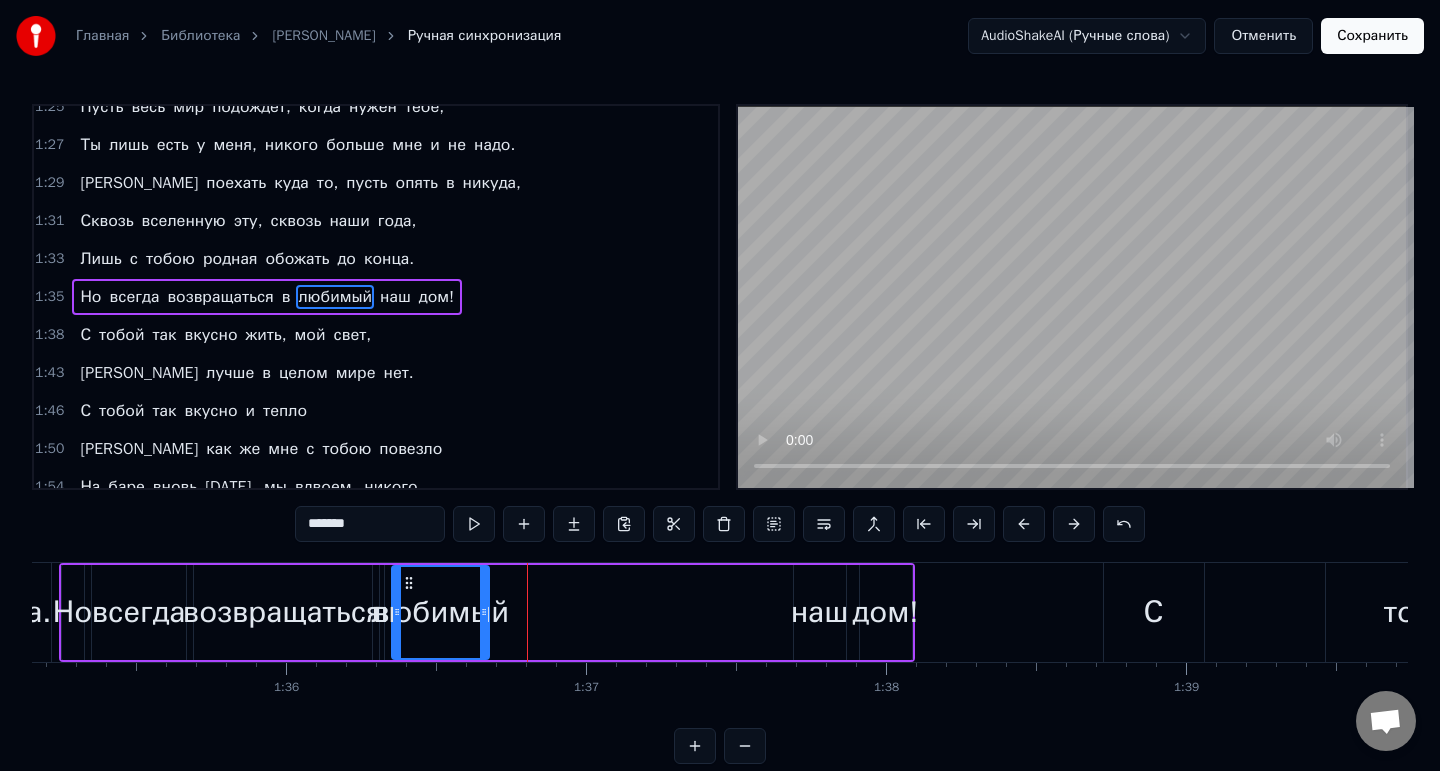 click 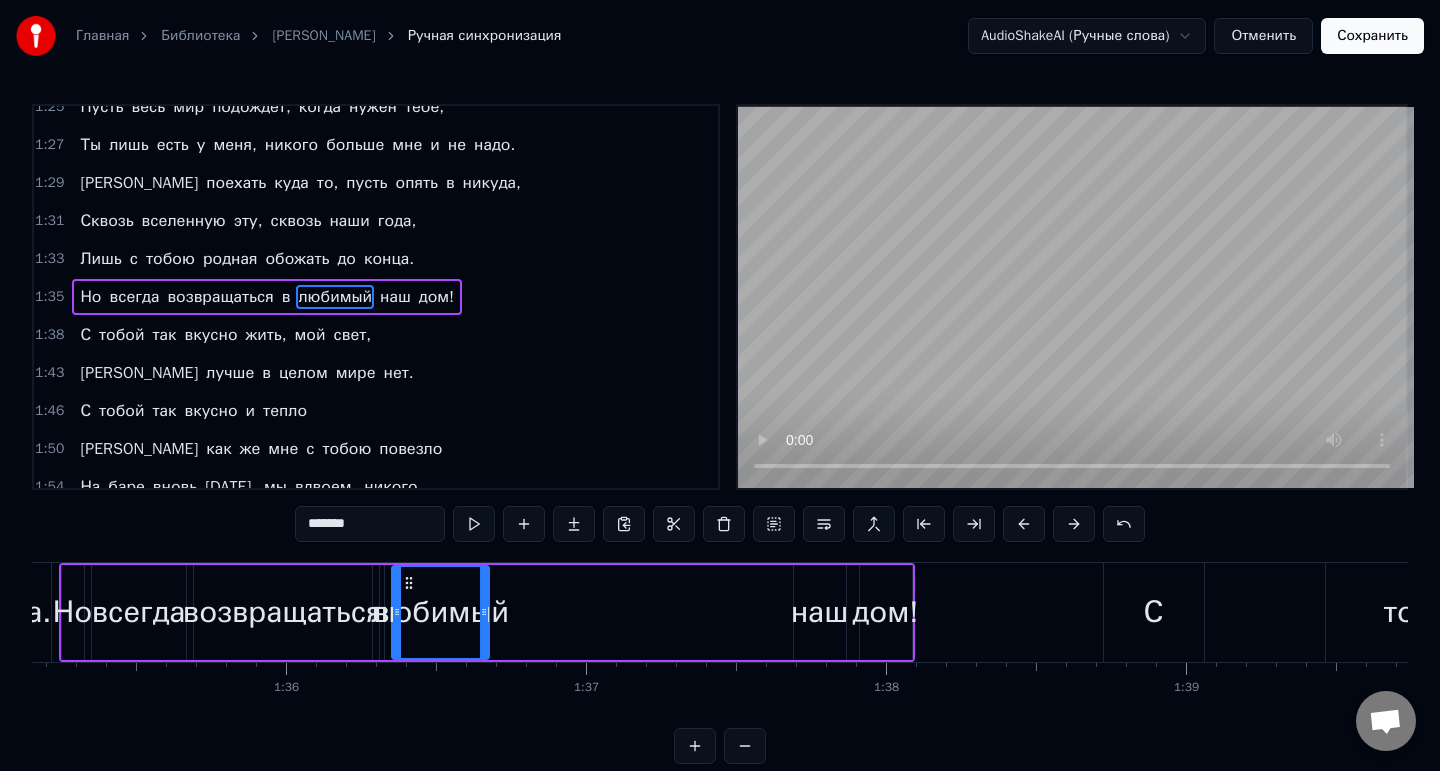 click on "наш" at bounding box center (820, 612) 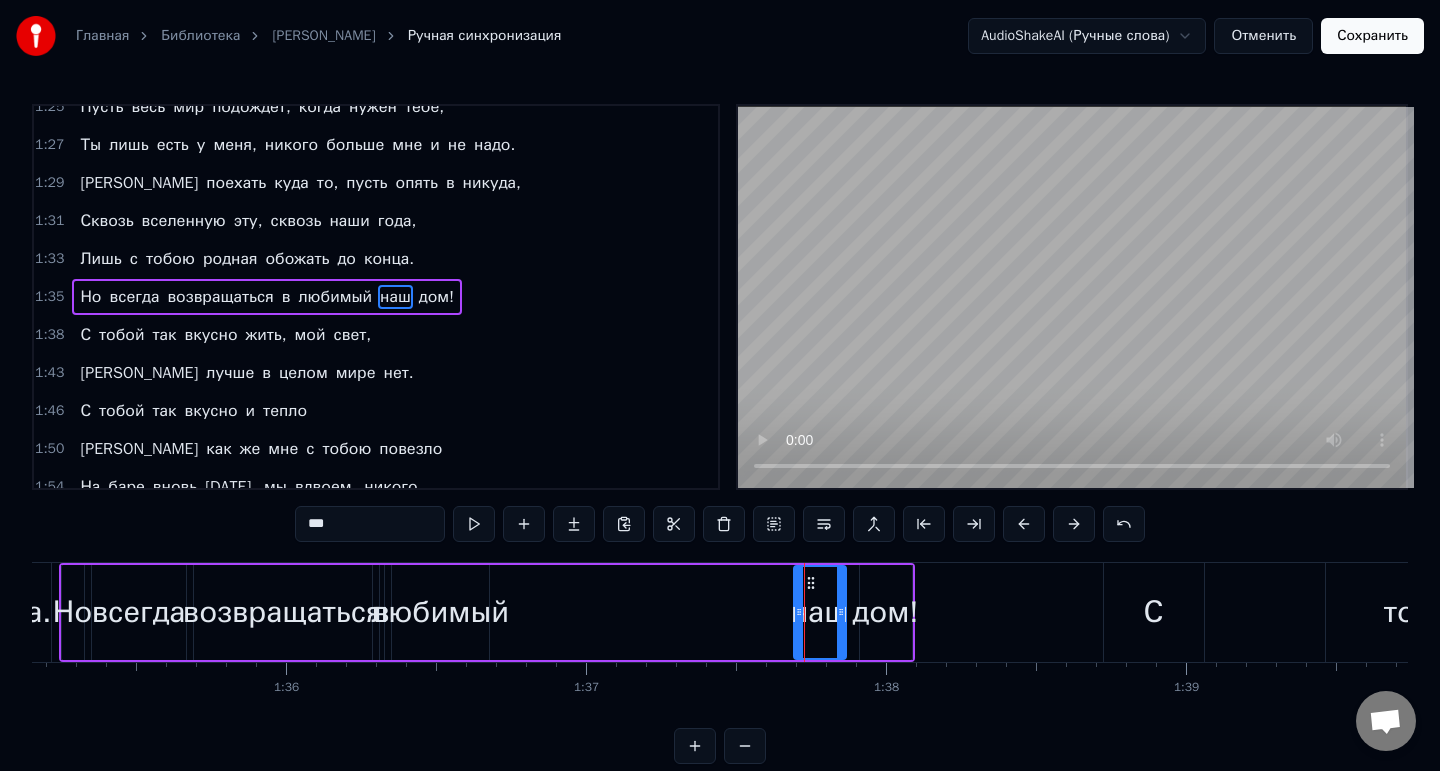drag, startPoint x: 813, startPoint y: 594, endPoint x: 762, endPoint y: 595, distance: 51.009804 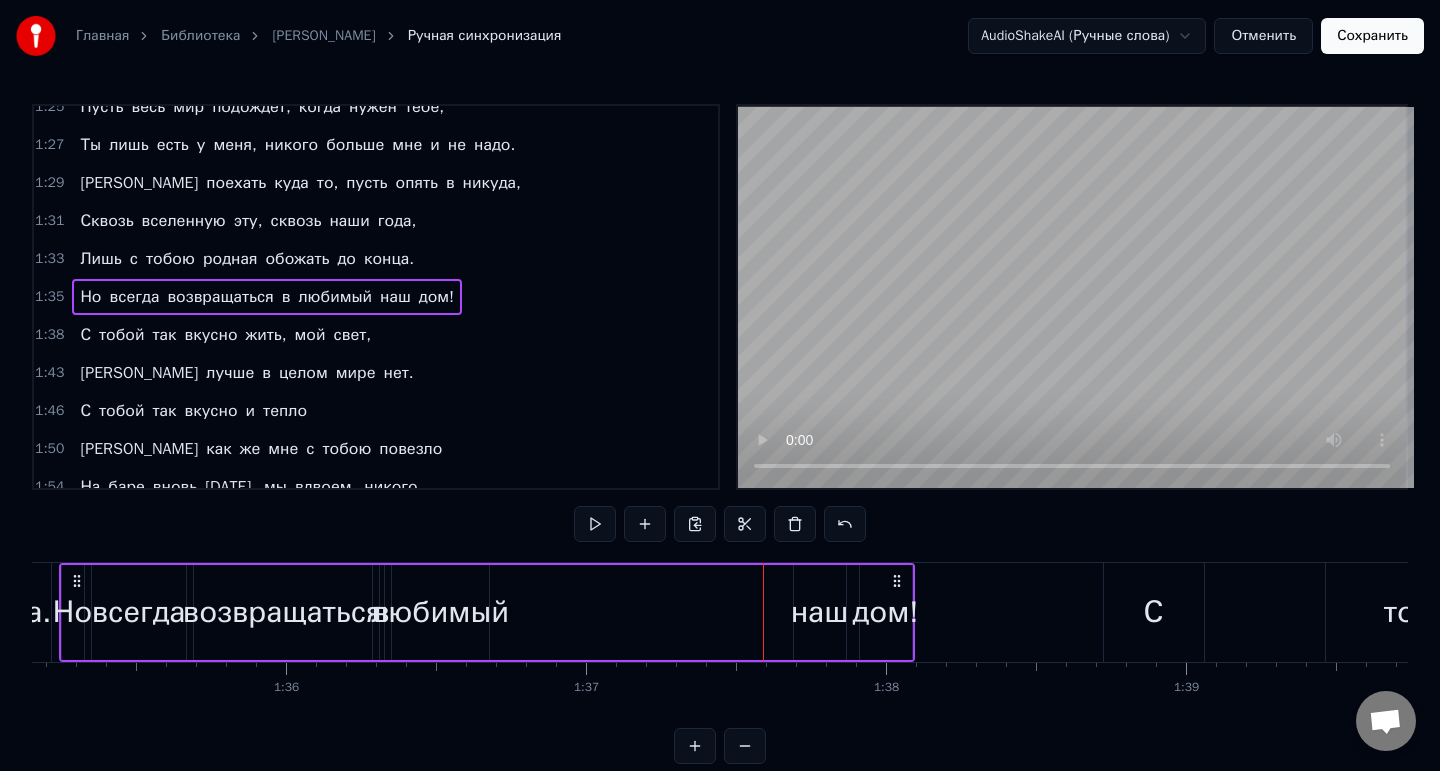 click on "наш" at bounding box center (820, 612) 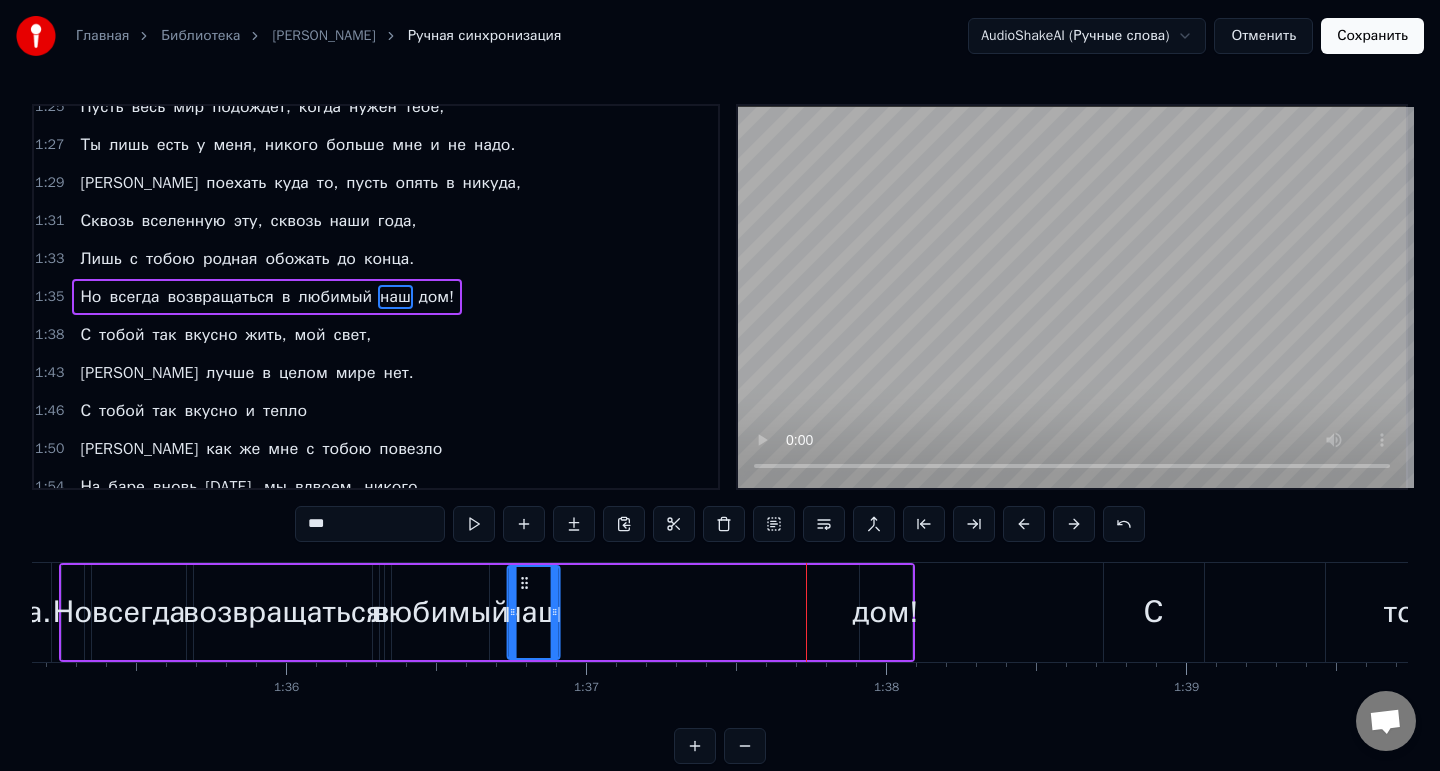 drag, startPoint x: 814, startPoint y: 583, endPoint x: 527, endPoint y: 599, distance: 287.44565 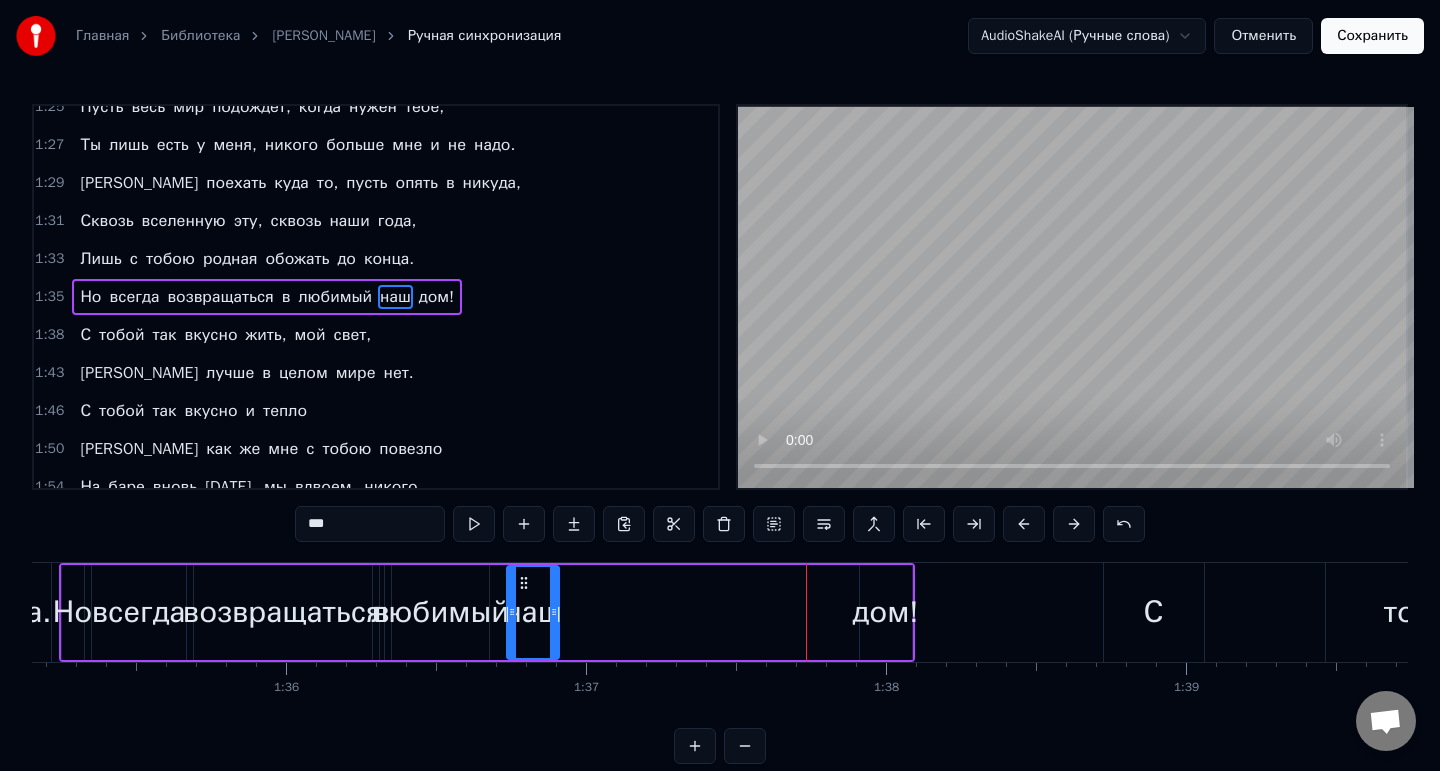 click on "дом!" at bounding box center [886, 612] 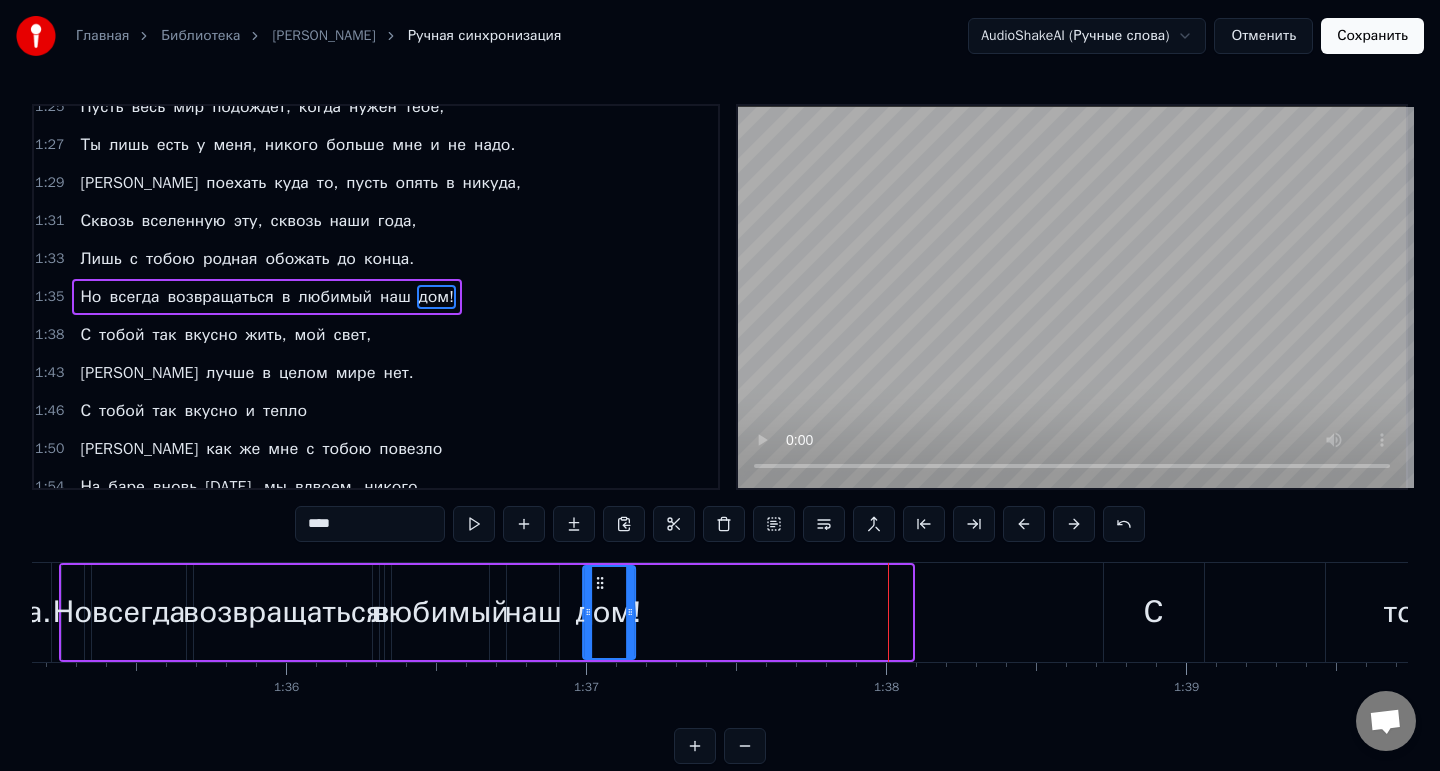 drag, startPoint x: 872, startPoint y: 582, endPoint x: 593, endPoint y: 602, distance: 279.71594 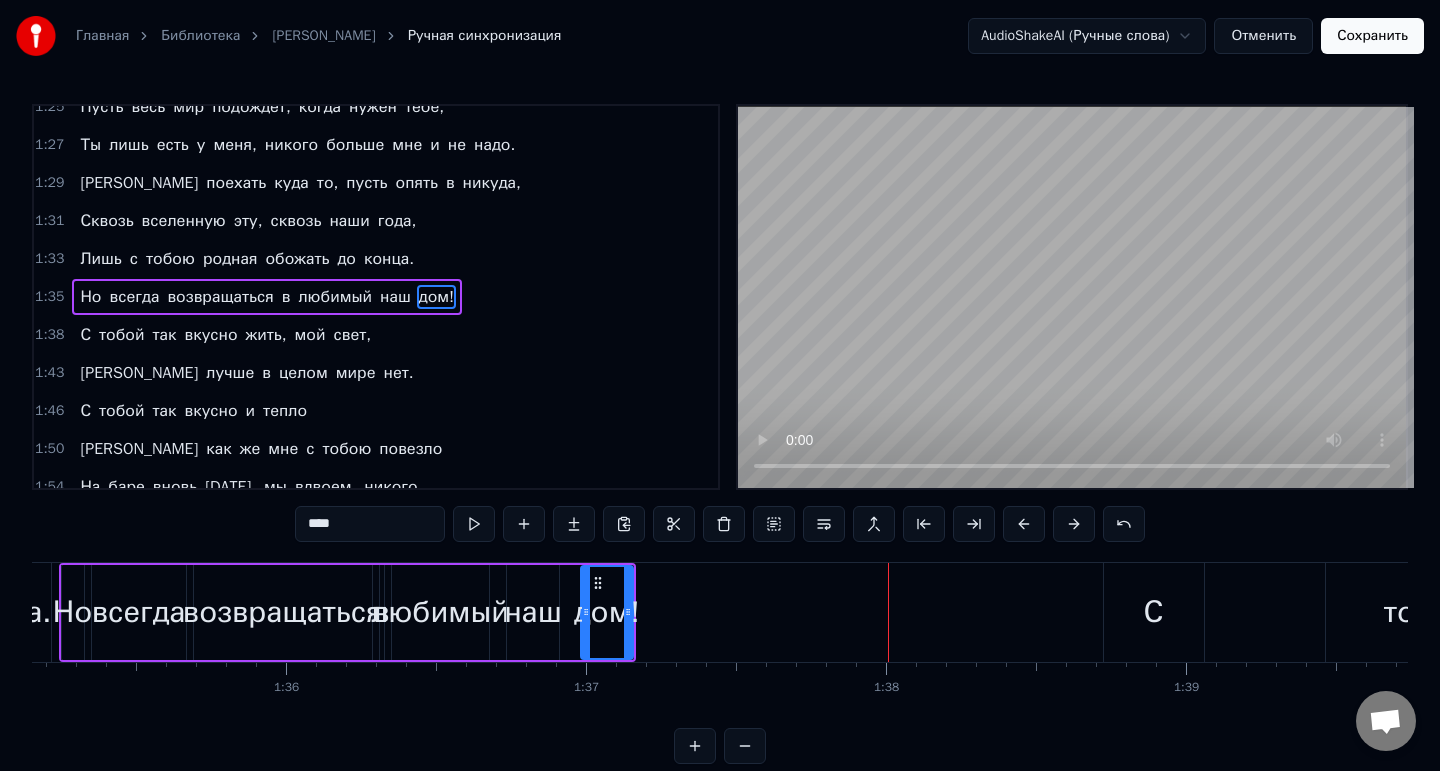 click on "любимый" at bounding box center [440, 612] 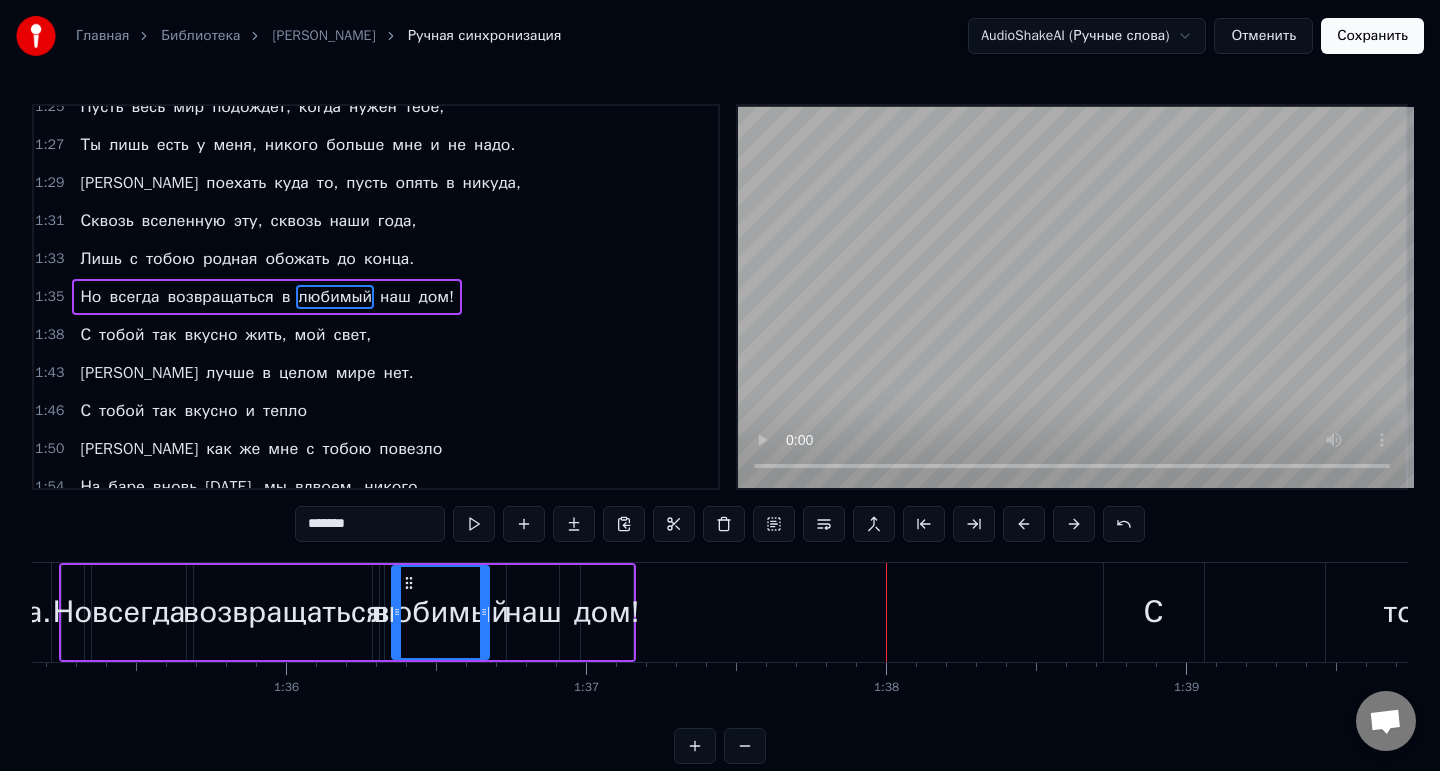 click on "возвращаться" at bounding box center [283, 612] 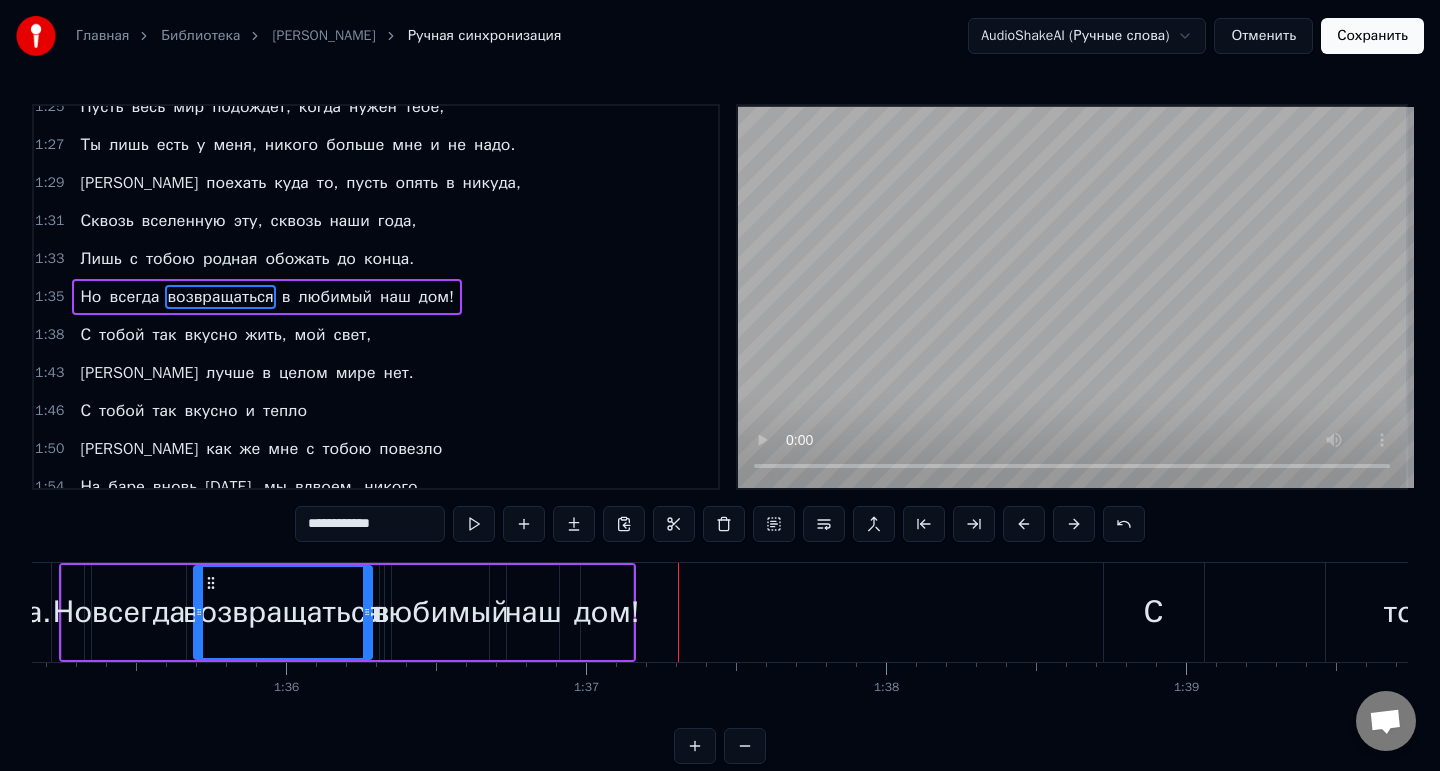 click on "Но" at bounding box center (73, 612) 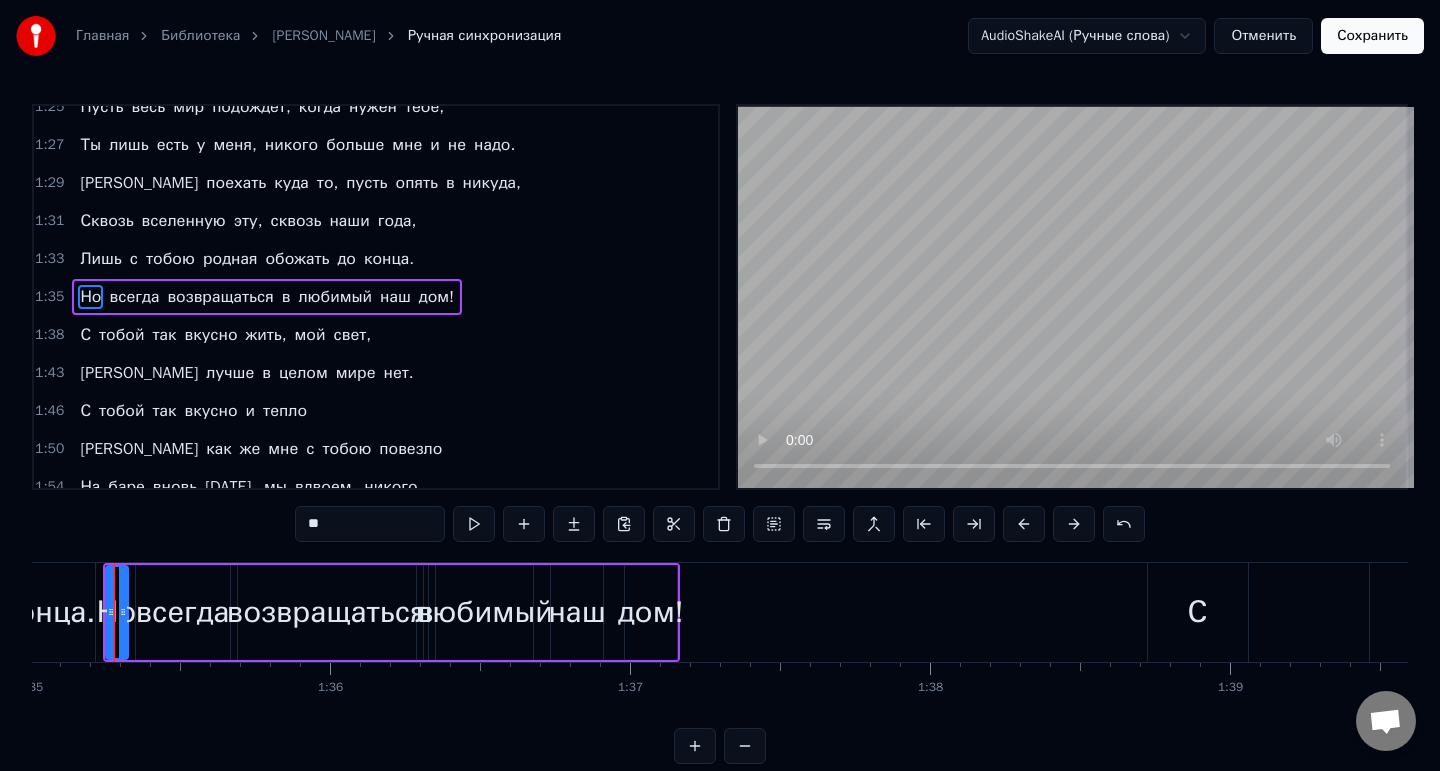 scroll, scrollTop: 0, scrollLeft: 28483, axis: horizontal 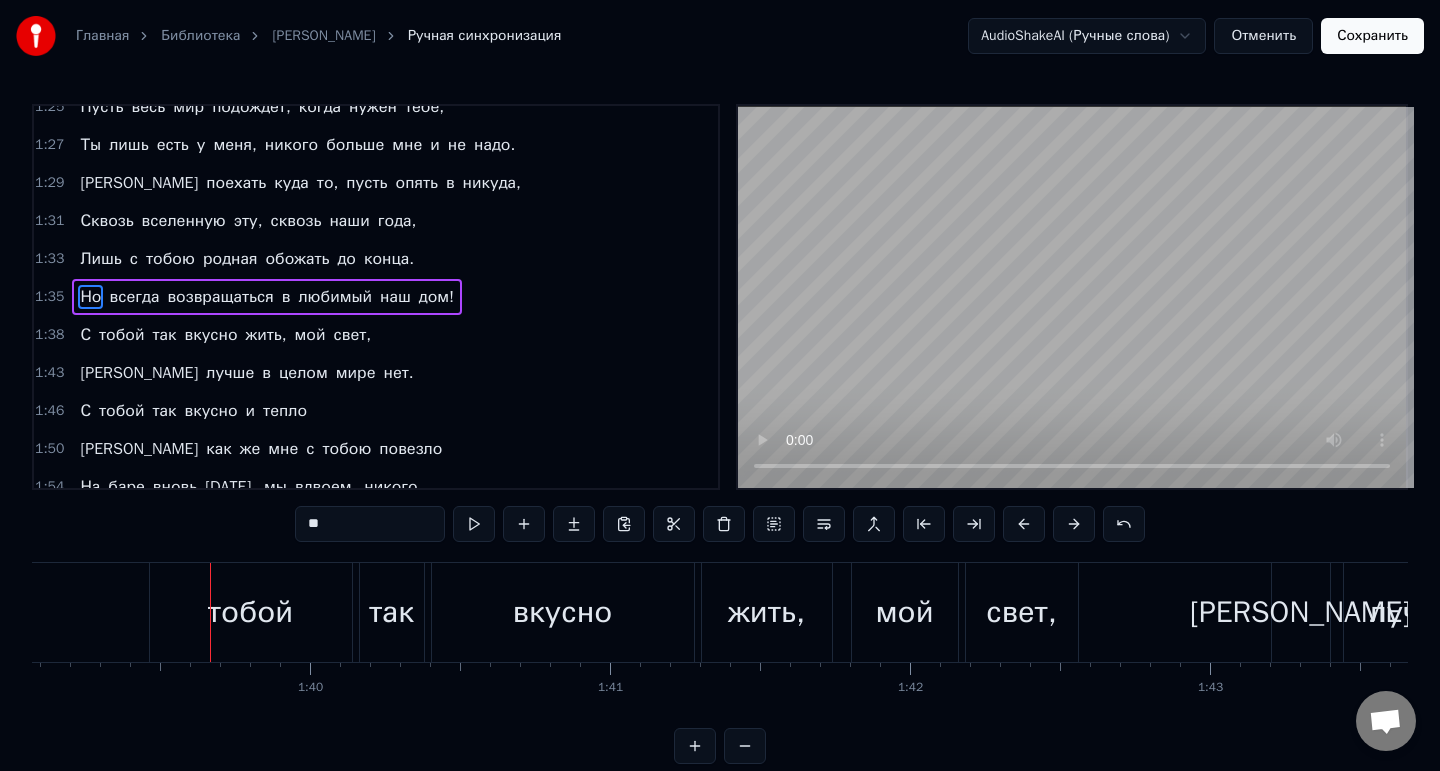 click on "вкусно" at bounding box center [563, 612] 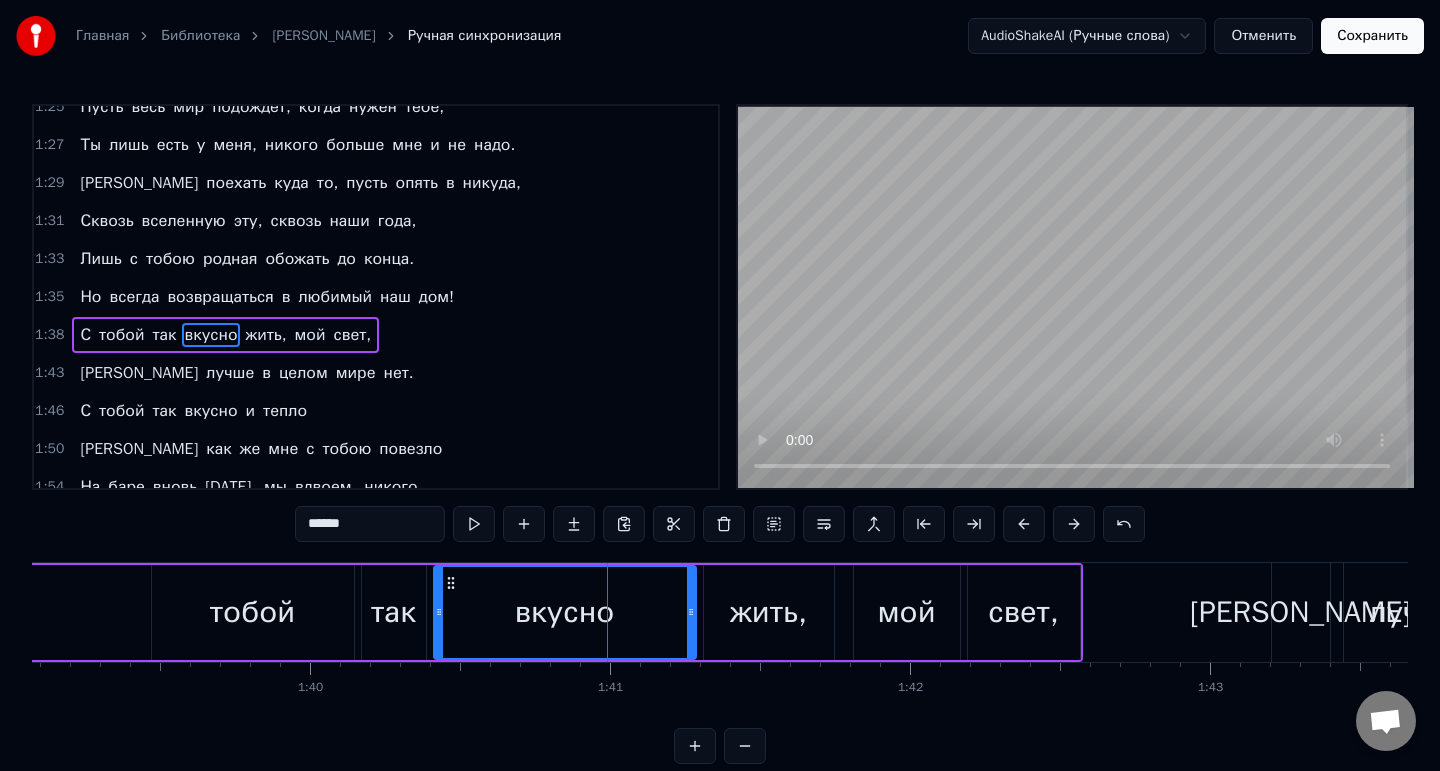 scroll, scrollTop: 968, scrollLeft: 0, axis: vertical 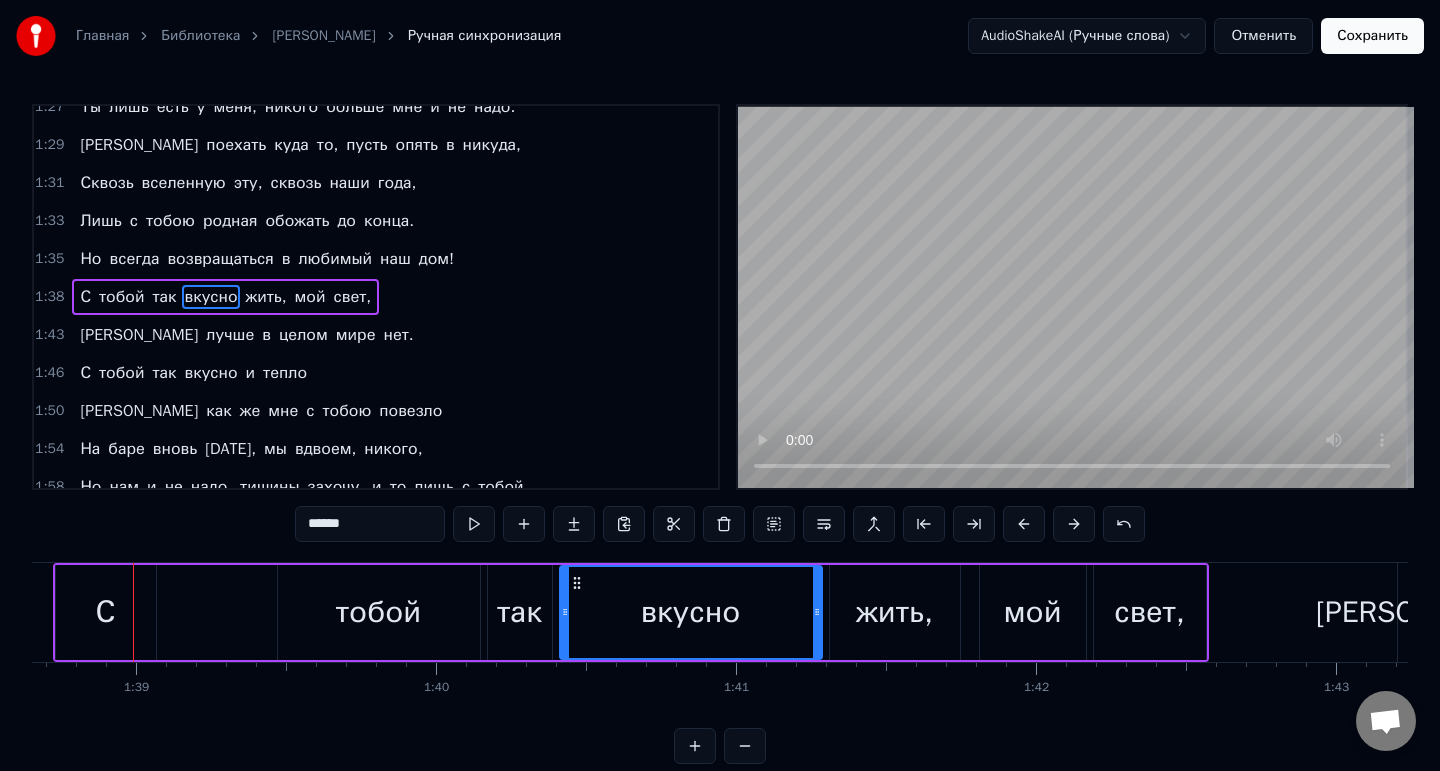 click on "С" at bounding box center [106, 612] 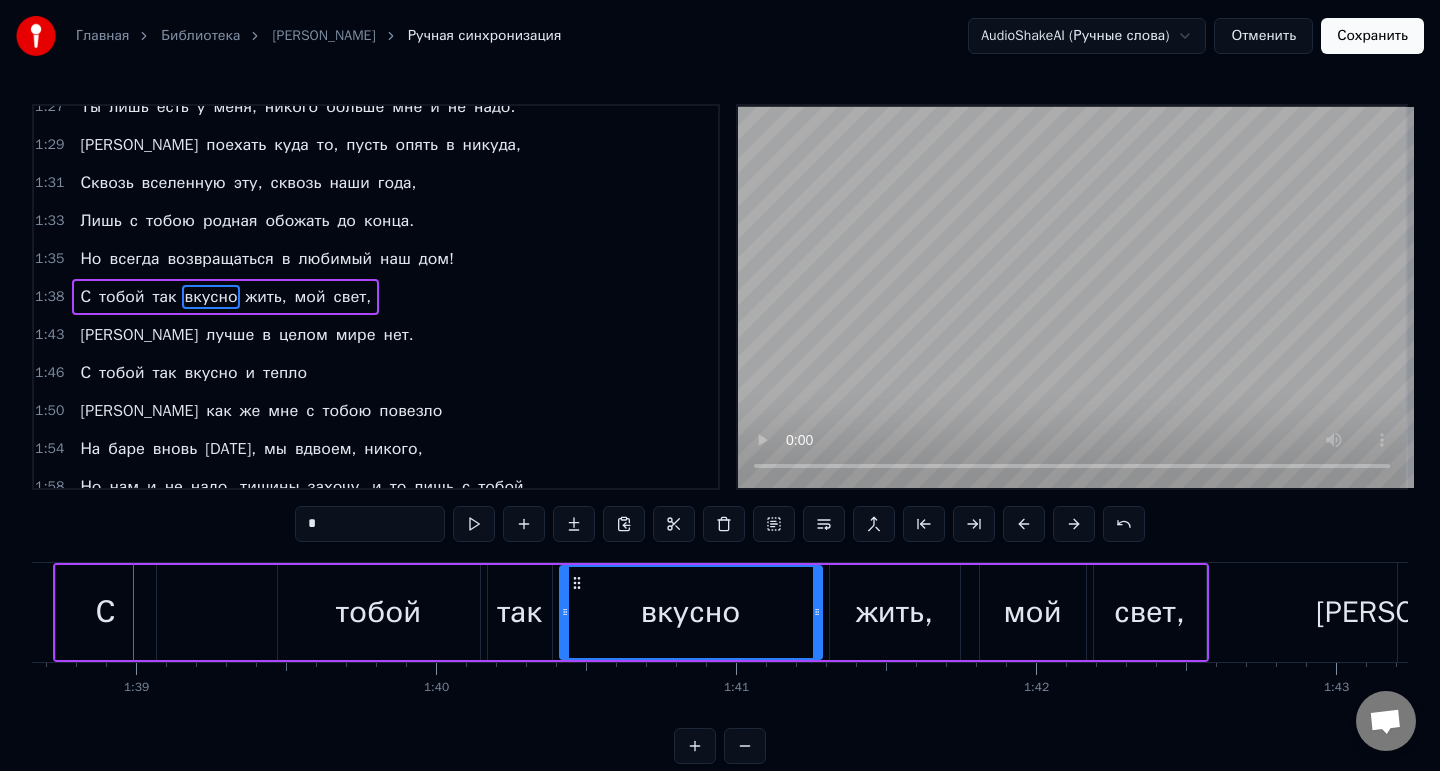 scroll, scrollTop: 0, scrollLeft: 29581, axis: horizontal 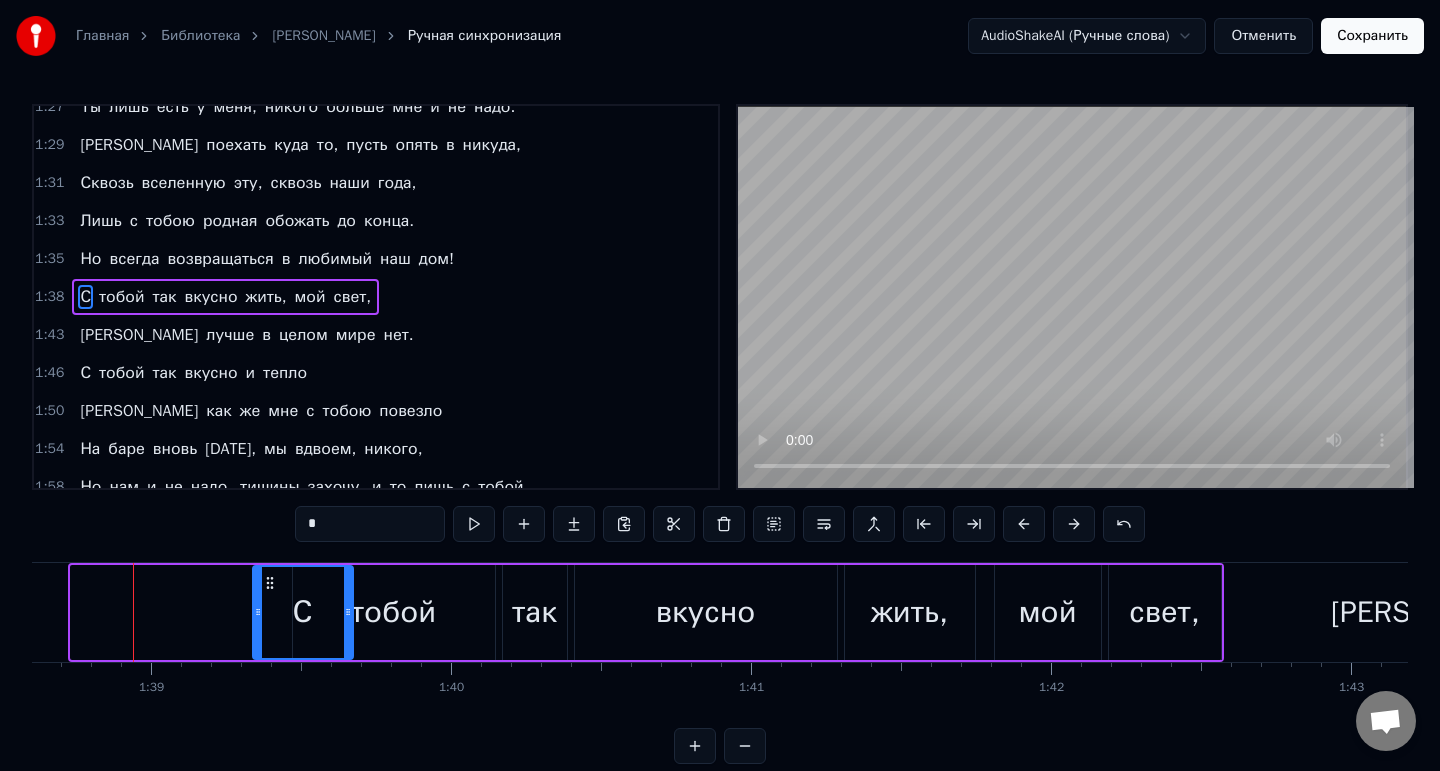 drag, startPoint x: 89, startPoint y: 585, endPoint x: 271, endPoint y: 594, distance: 182.2224 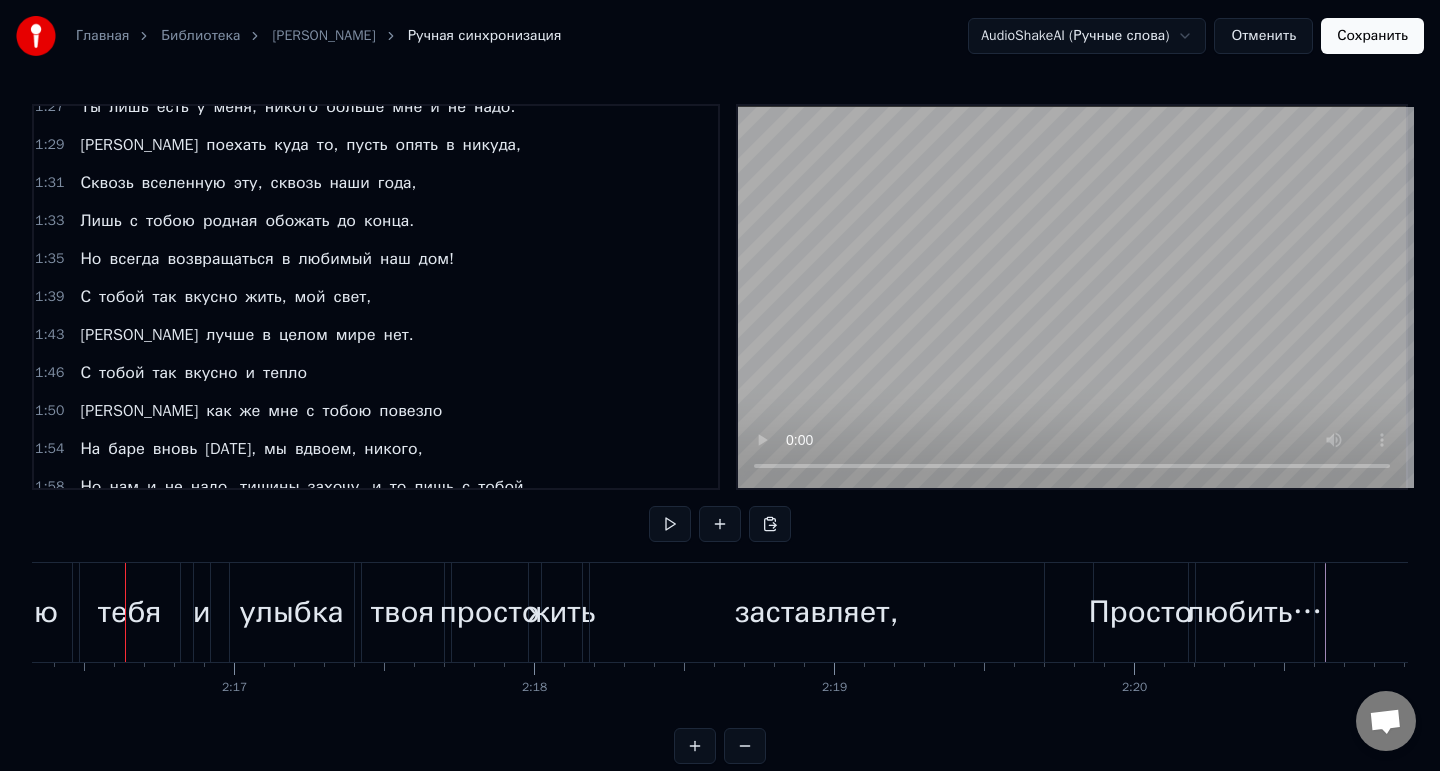 scroll, scrollTop: 0, scrollLeft: 40891, axis: horizontal 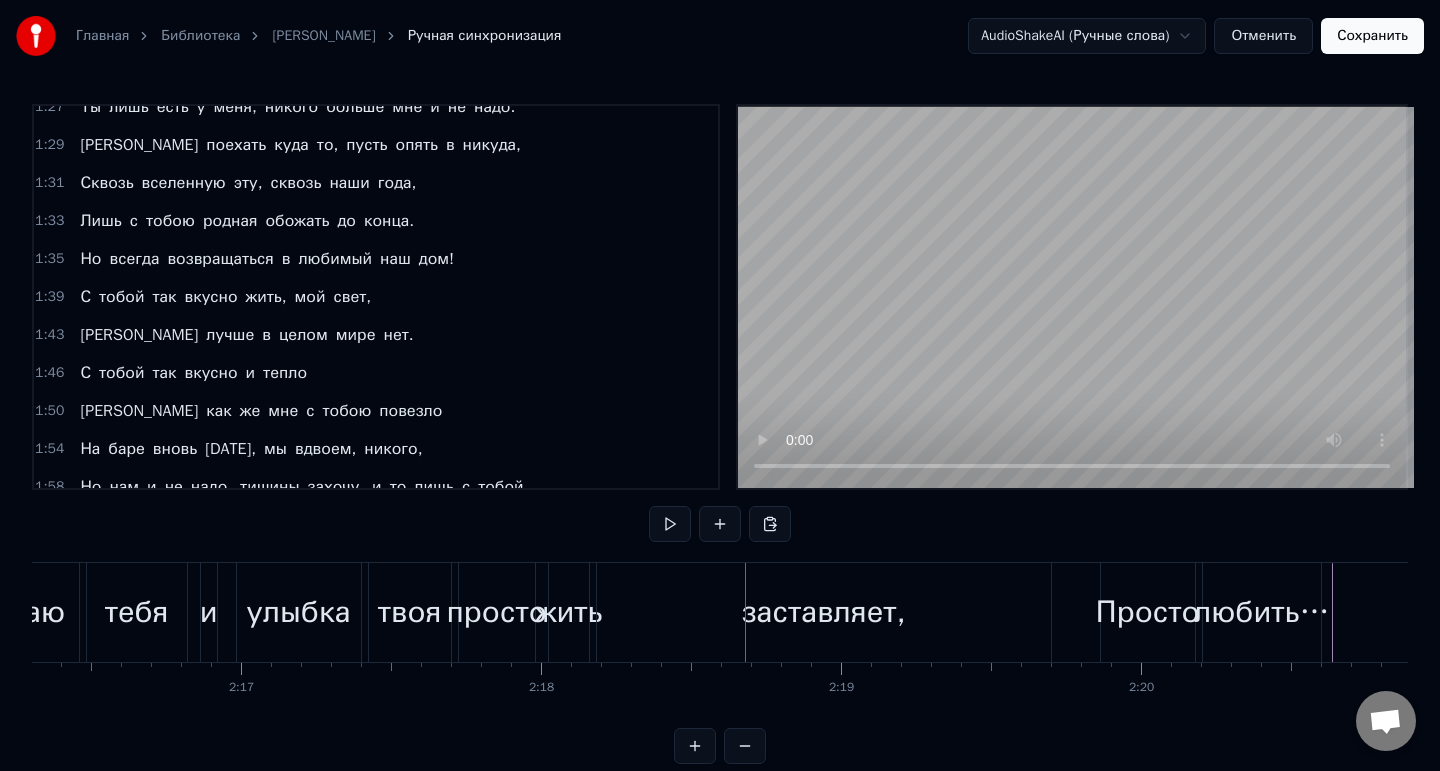 click on "заставляет," at bounding box center [824, 612] 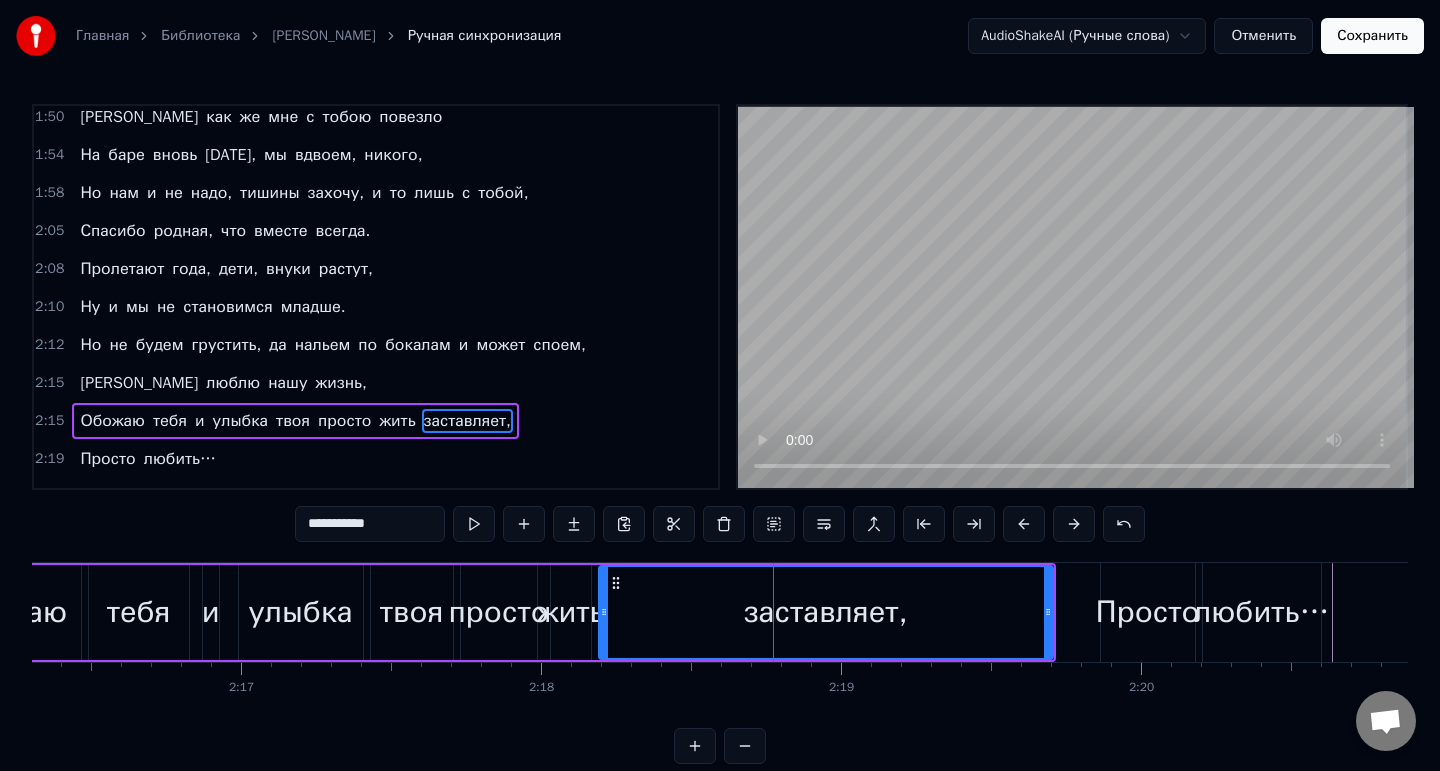 scroll, scrollTop: 1386, scrollLeft: 0, axis: vertical 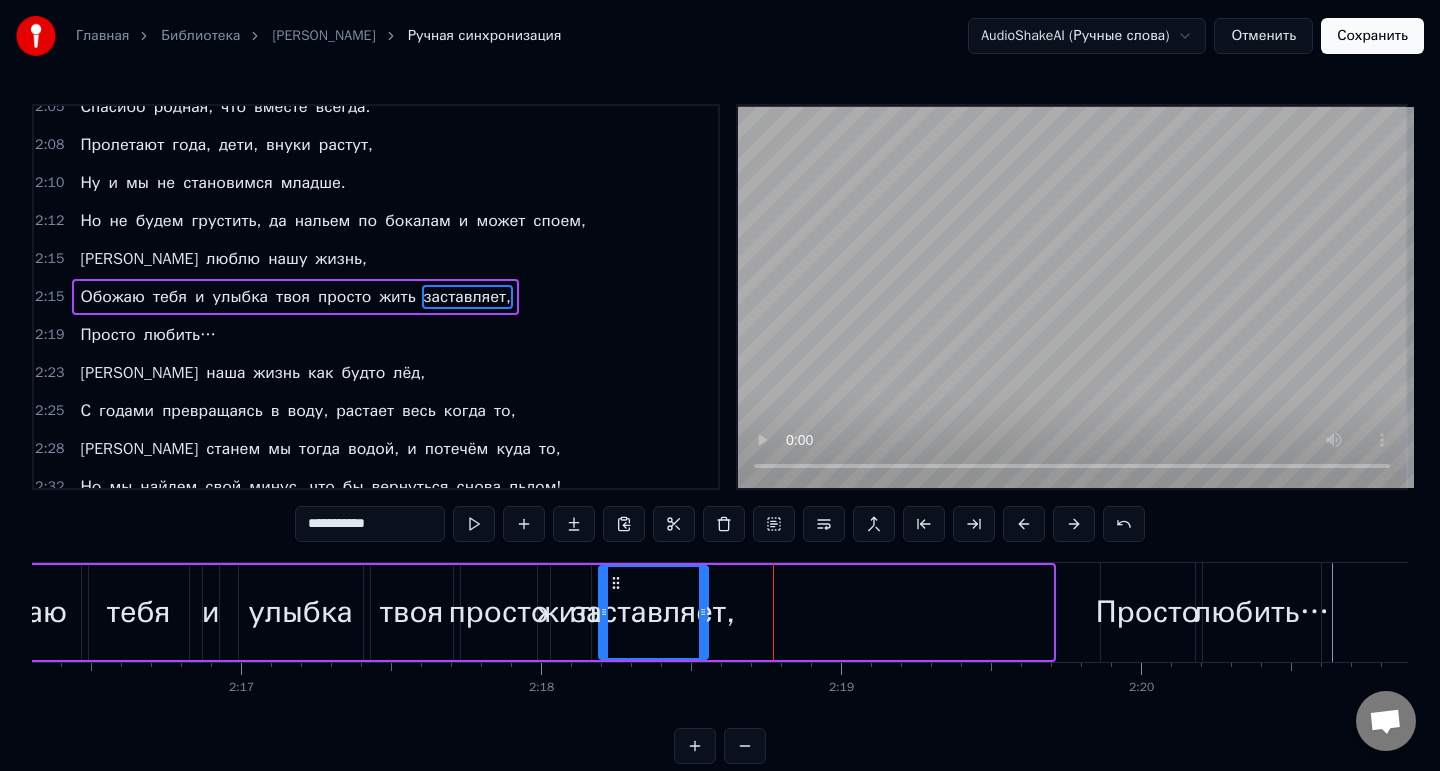 drag, startPoint x: 1046, startPoint y: 617, endPoint x: 705, endPoint y: 606, distance: 341.17737 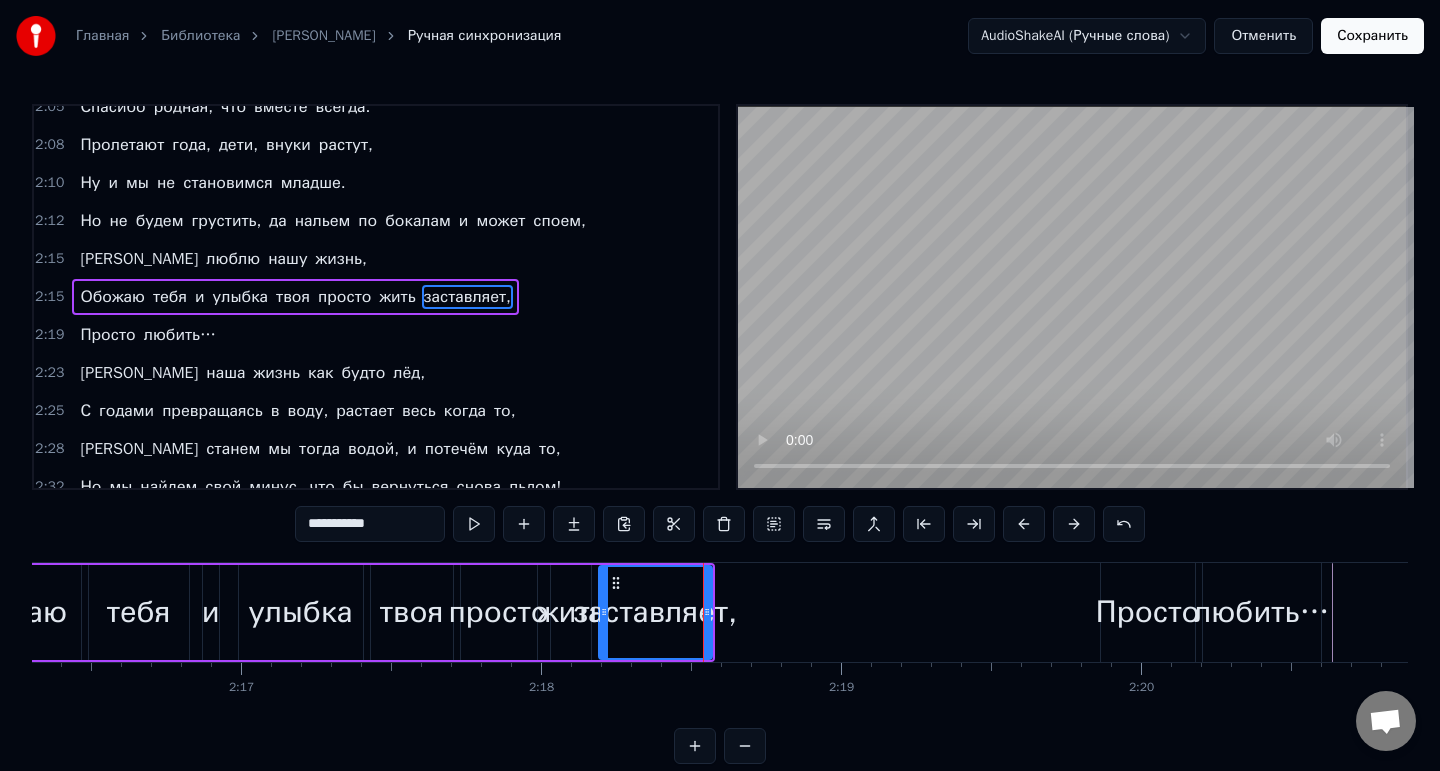 click on "улыбка" at bounding box center (301, 612) 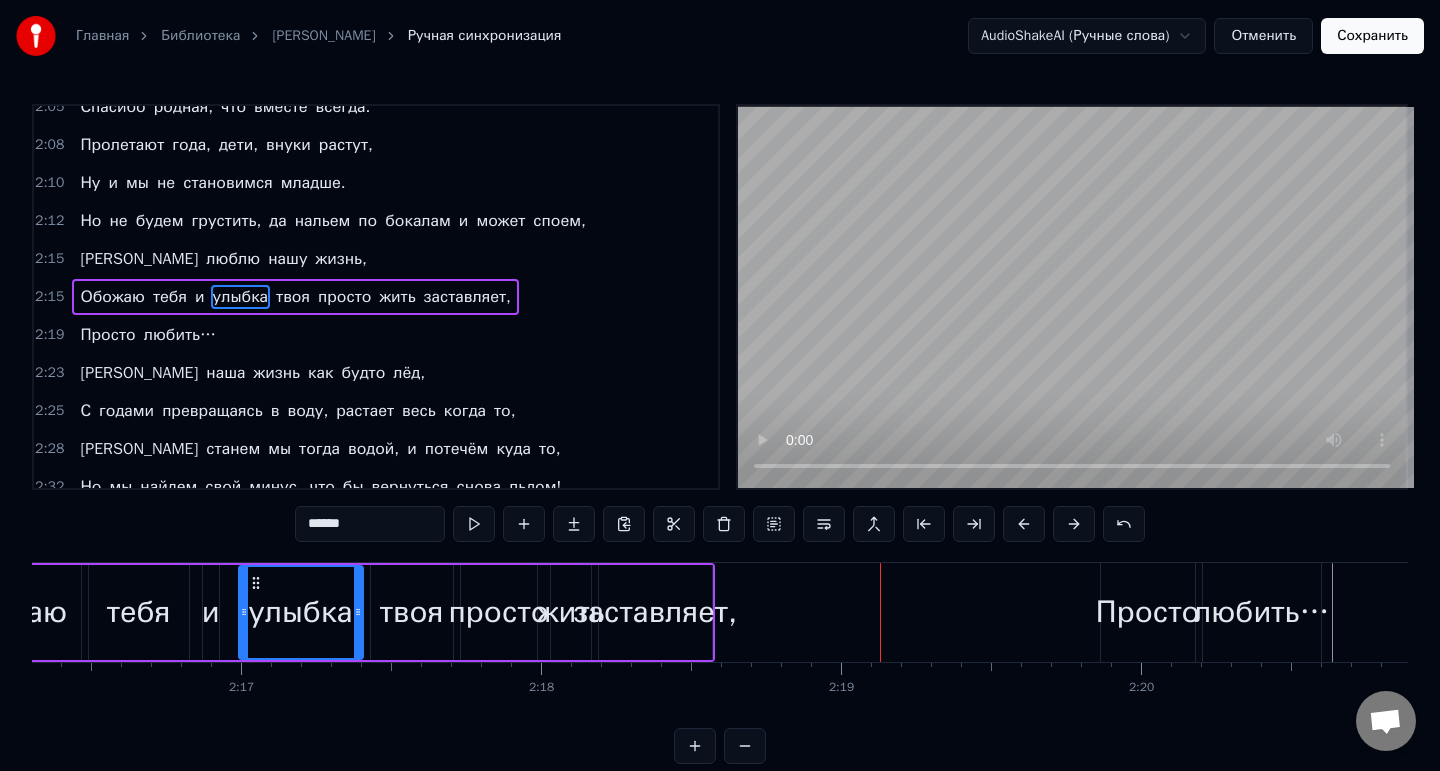 click on "Просто" at bounding box center (1148, 612) 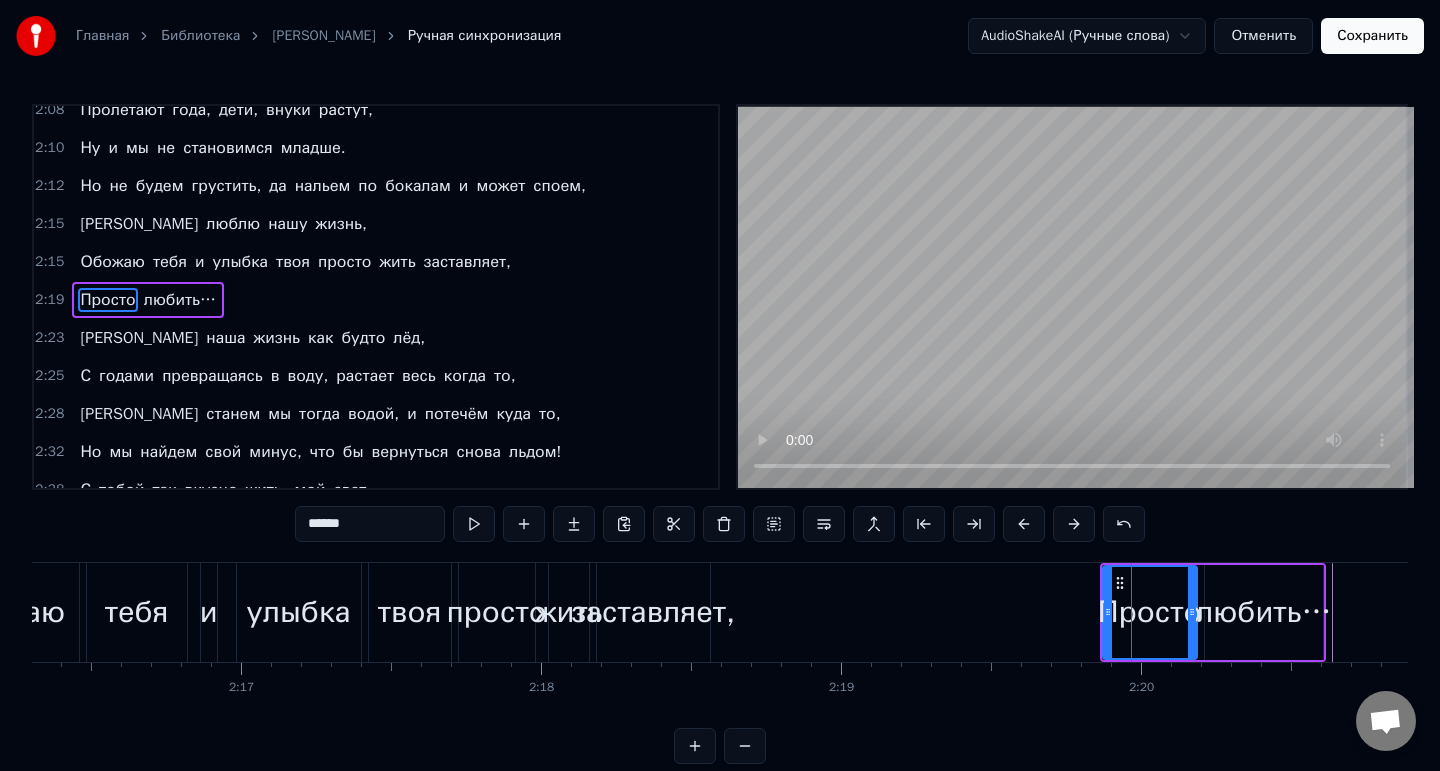 scroll, scrollTop: 1424, scrollLeft: 0, axis: vertical 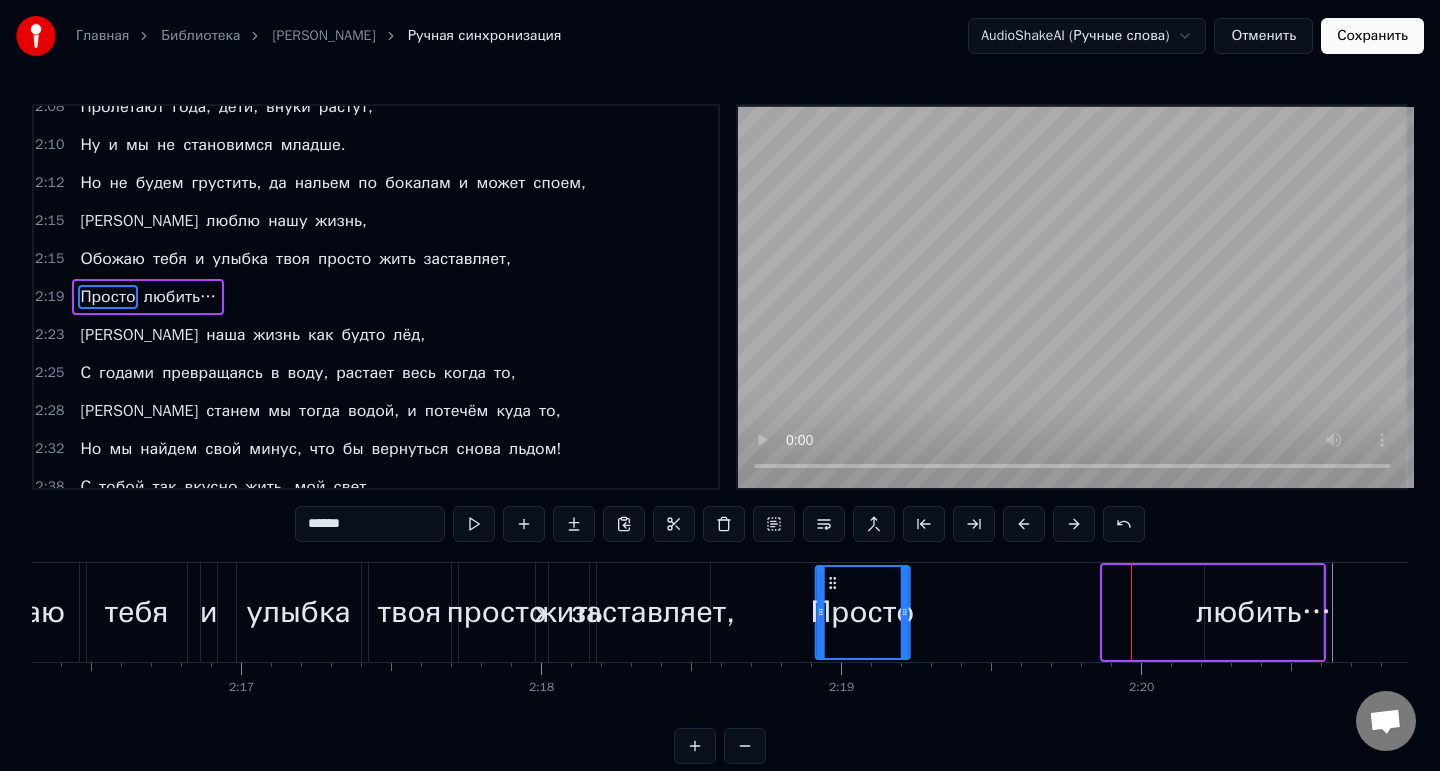 drag, startPoint x: 1119, startPoint y: 582, endPoint x: 831, endPoint y: 573, distance: 288.1406 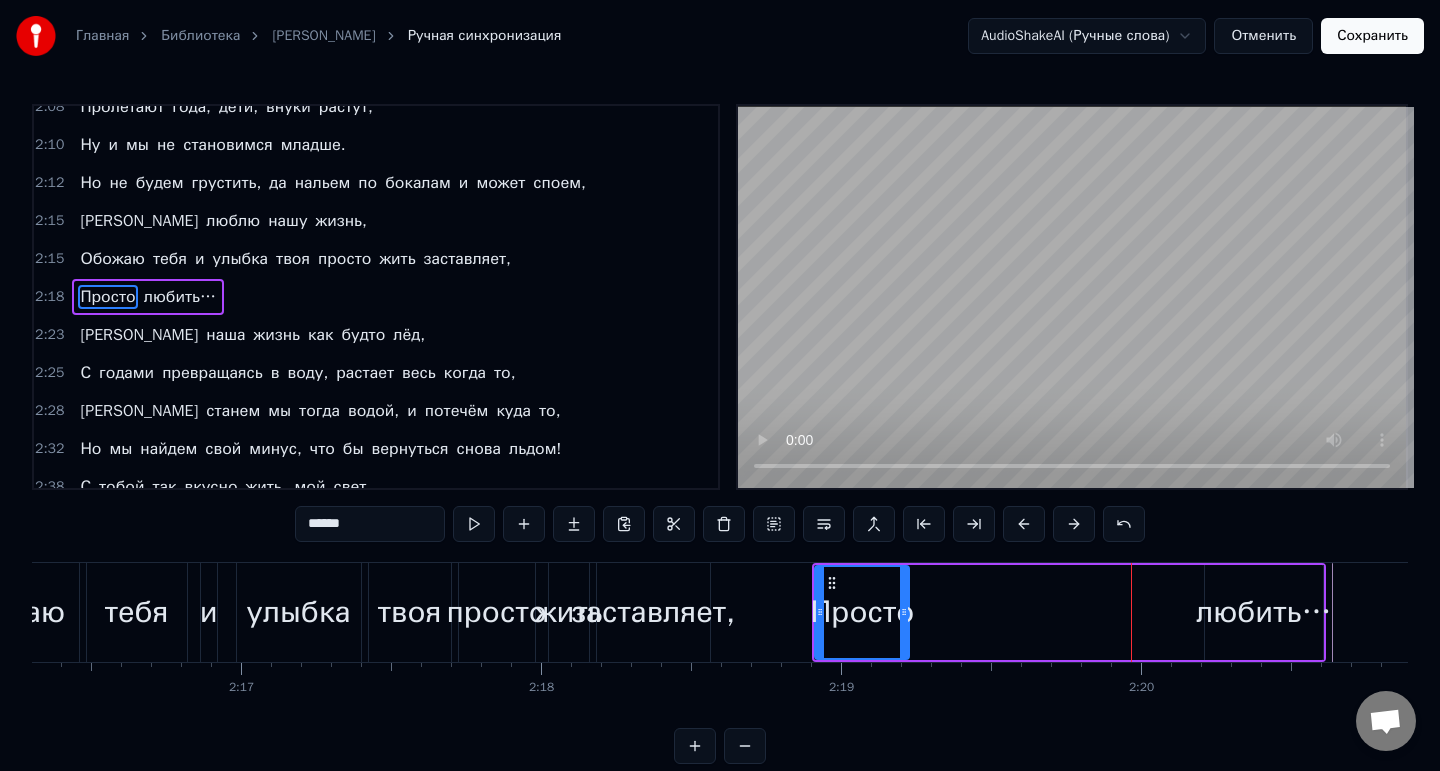 click on "любить…" at bounding box center [1264, 612] 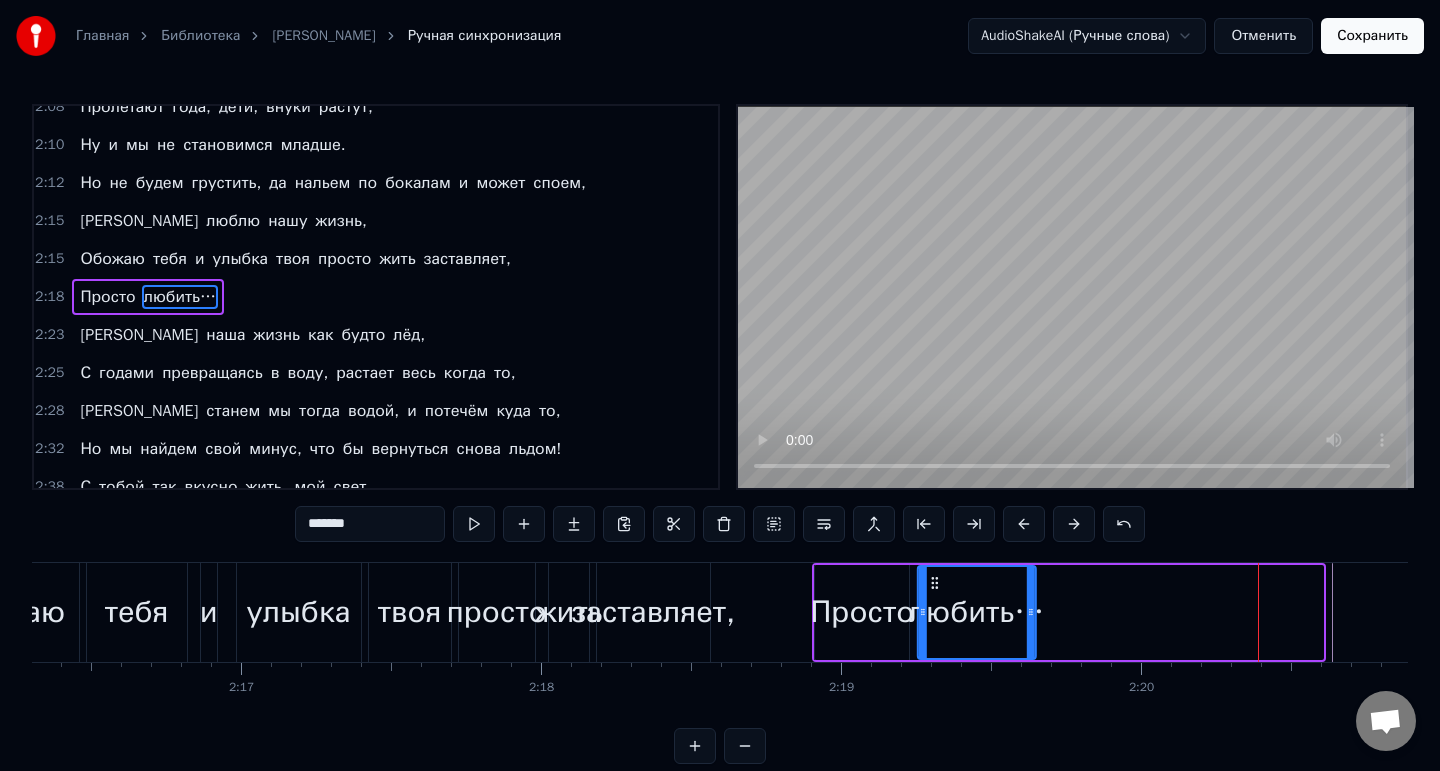 drag, startPoint x: 1220, startPoint y: 585, endPoint x: 933, endPoint y: 595, distance: 287.17416 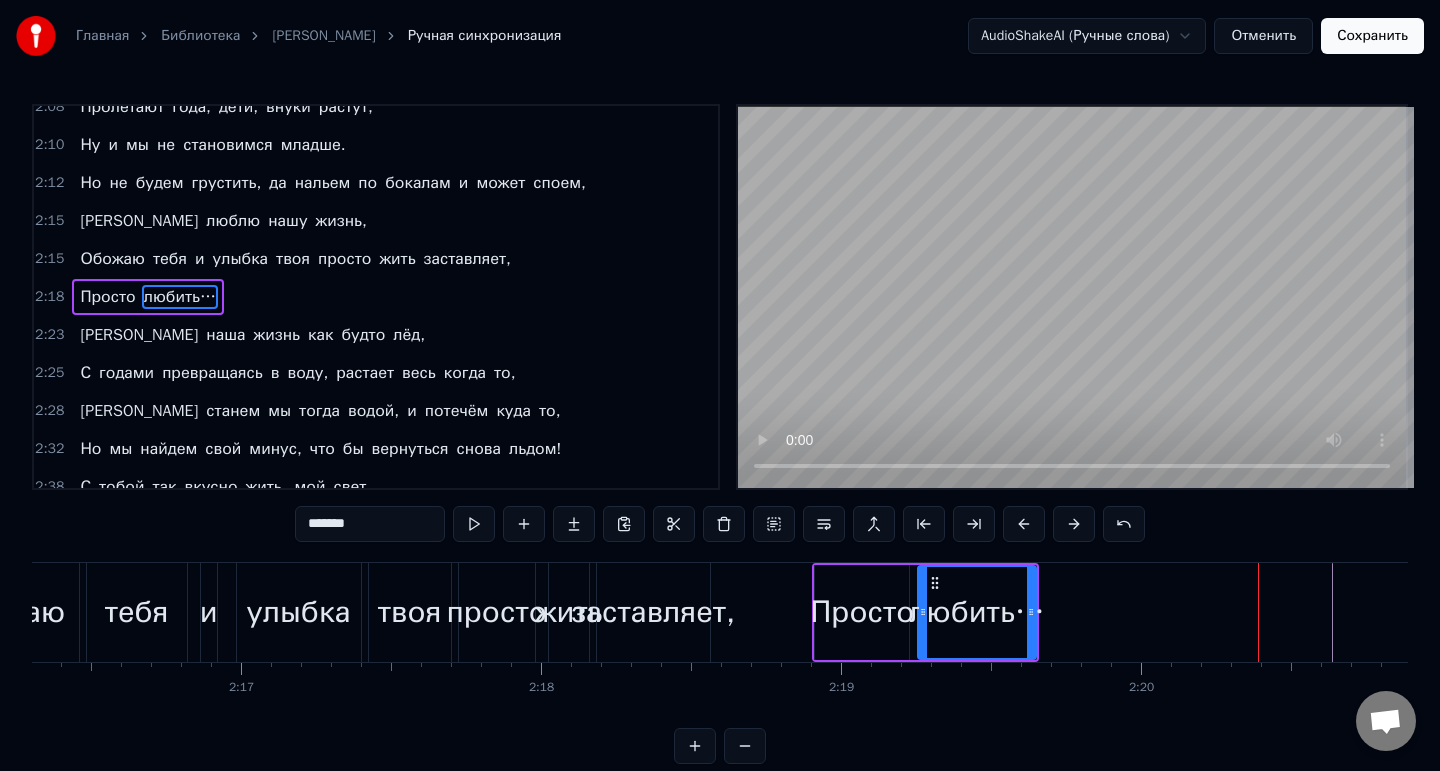 click on "жить" at bounding box center [569, 612] 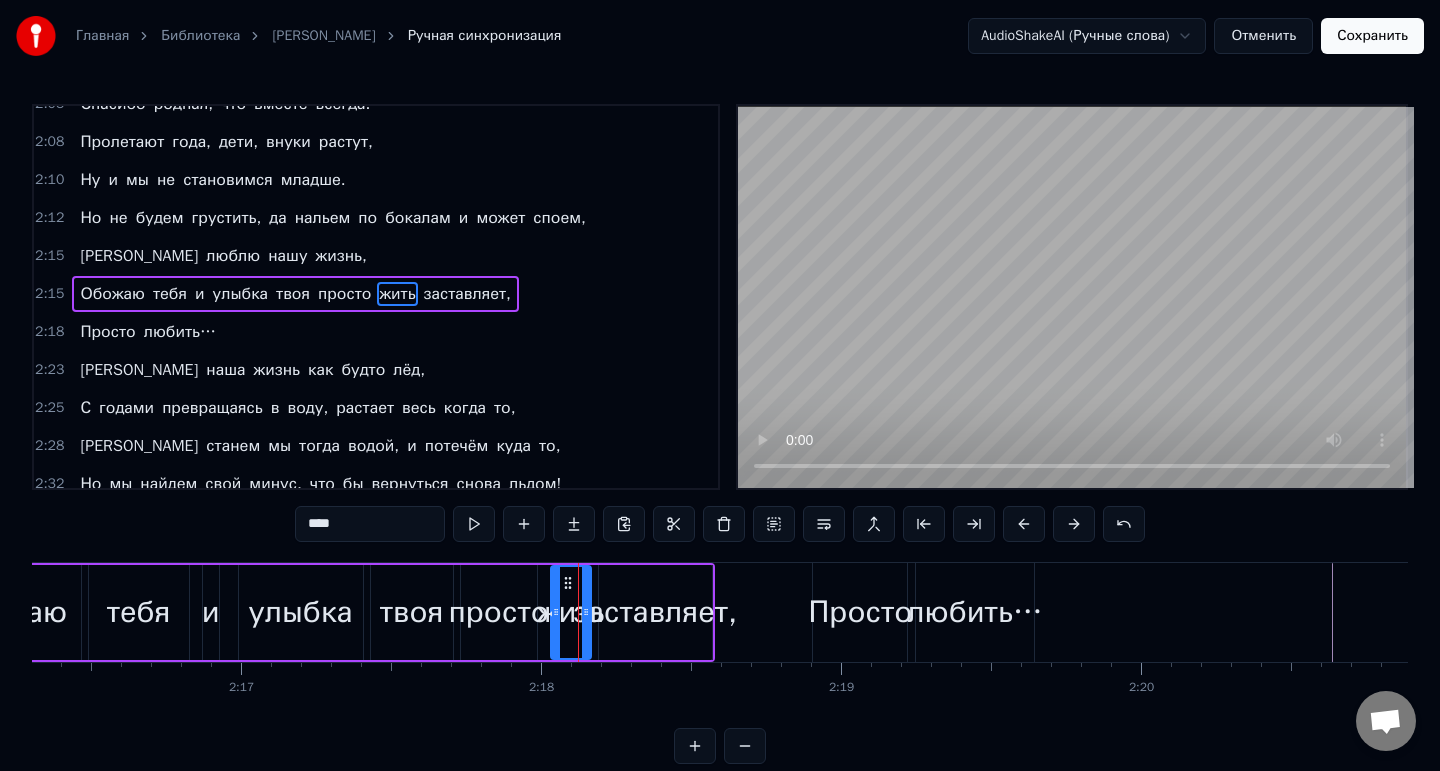 scroll, scrollTop: 1386, scrollLeft: 0, axis: vertical 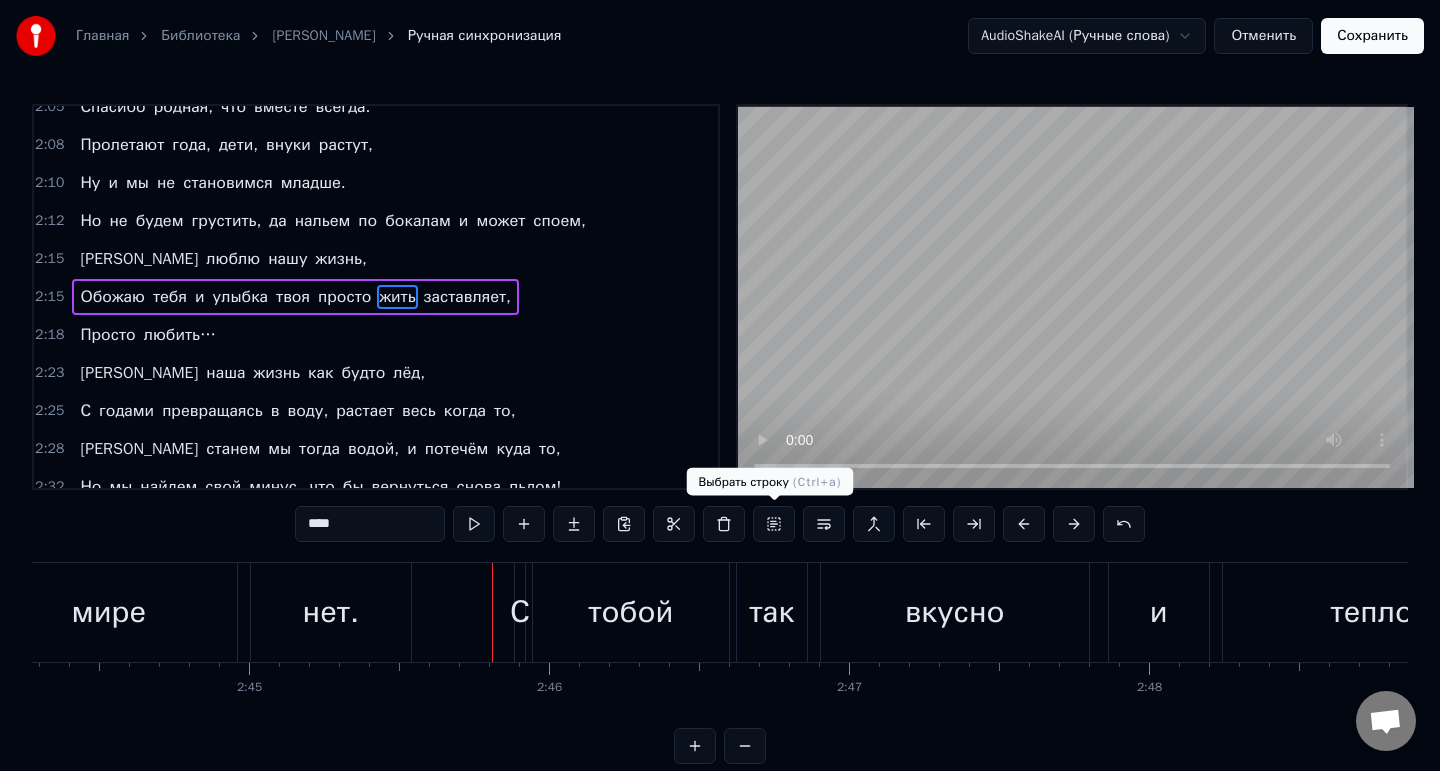 click on "так" at bounding box center [772, 612] 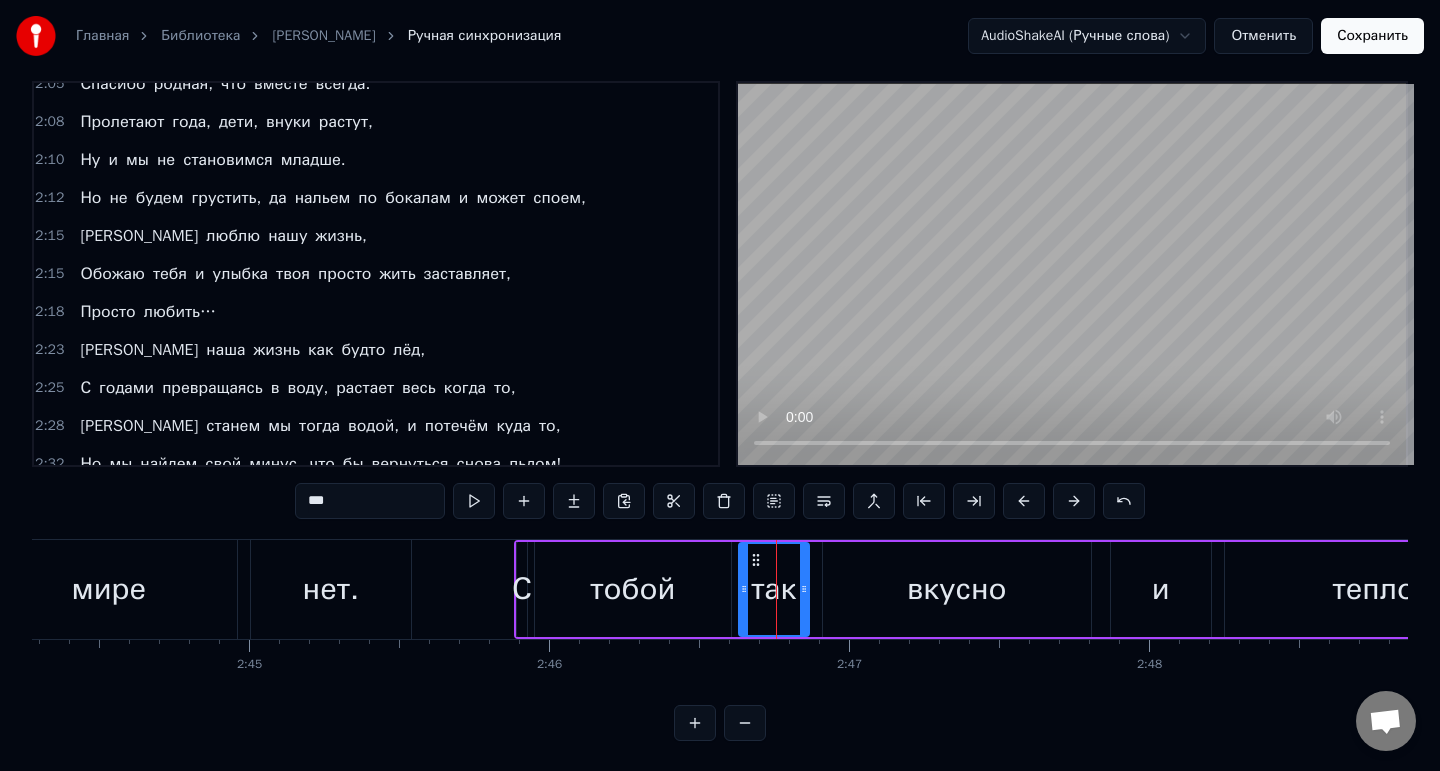 scroll, scrollTop: 24, scrollLeft: 0, axis: vertical 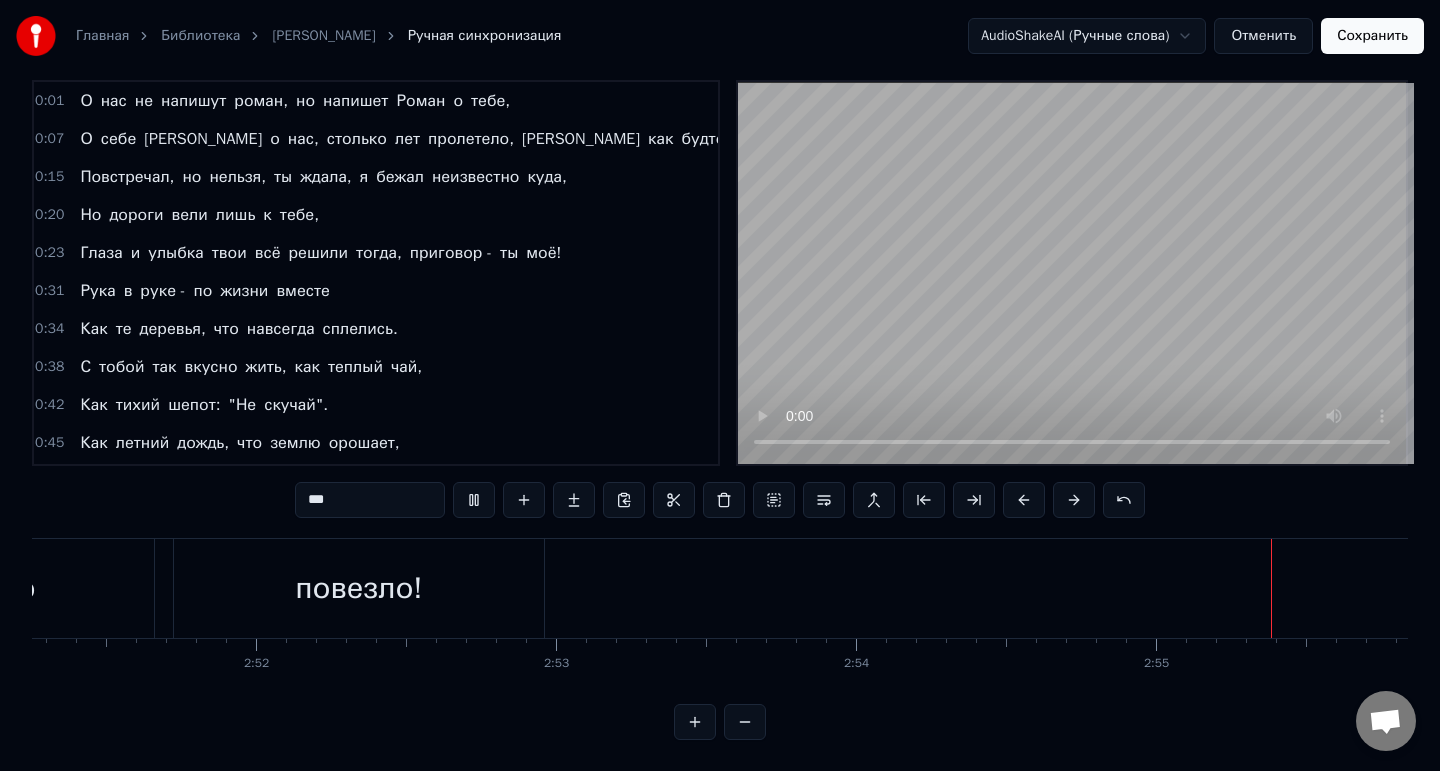 click on "Сохранить" at bounding box center [1372, 36] 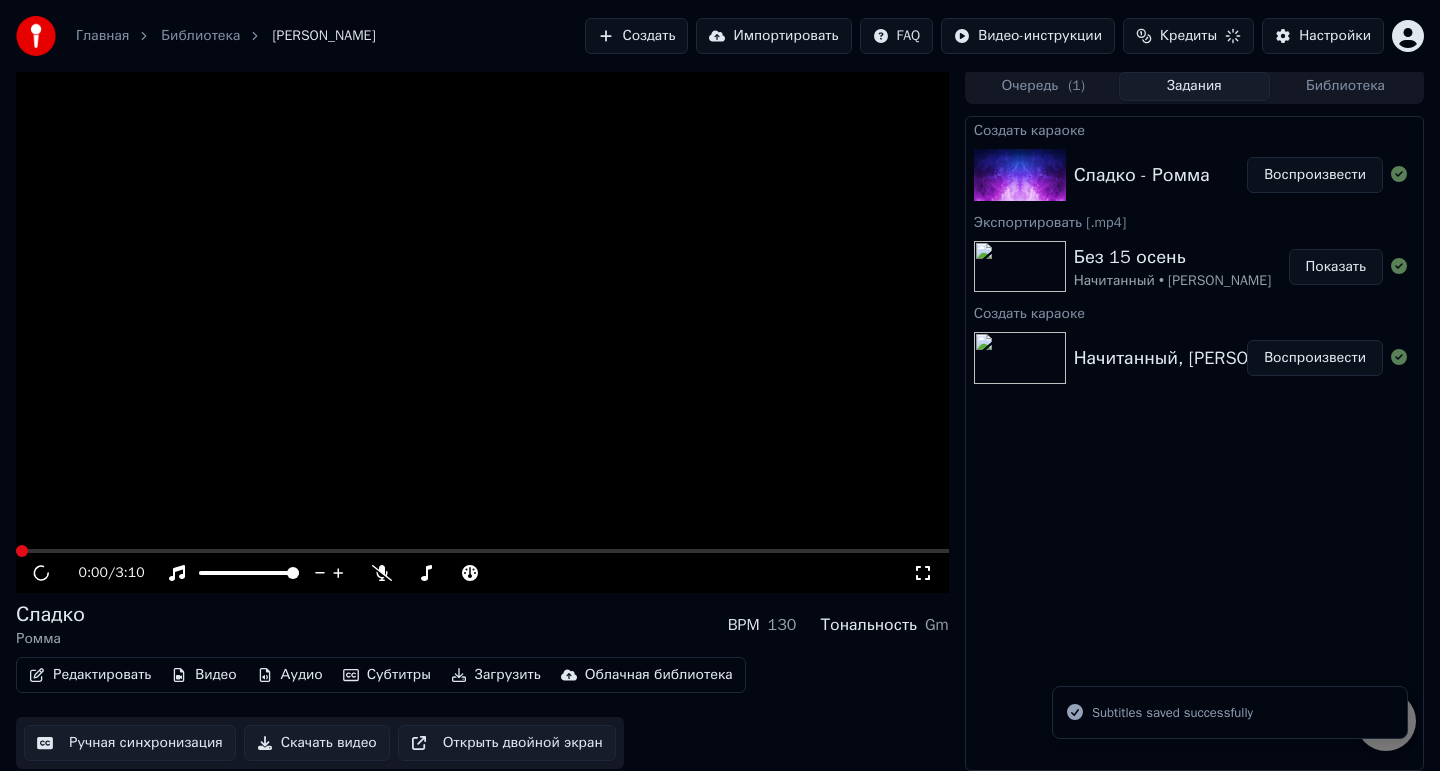 scroll, scrollTop: 4, scrollLeft: 0, axis: vertical 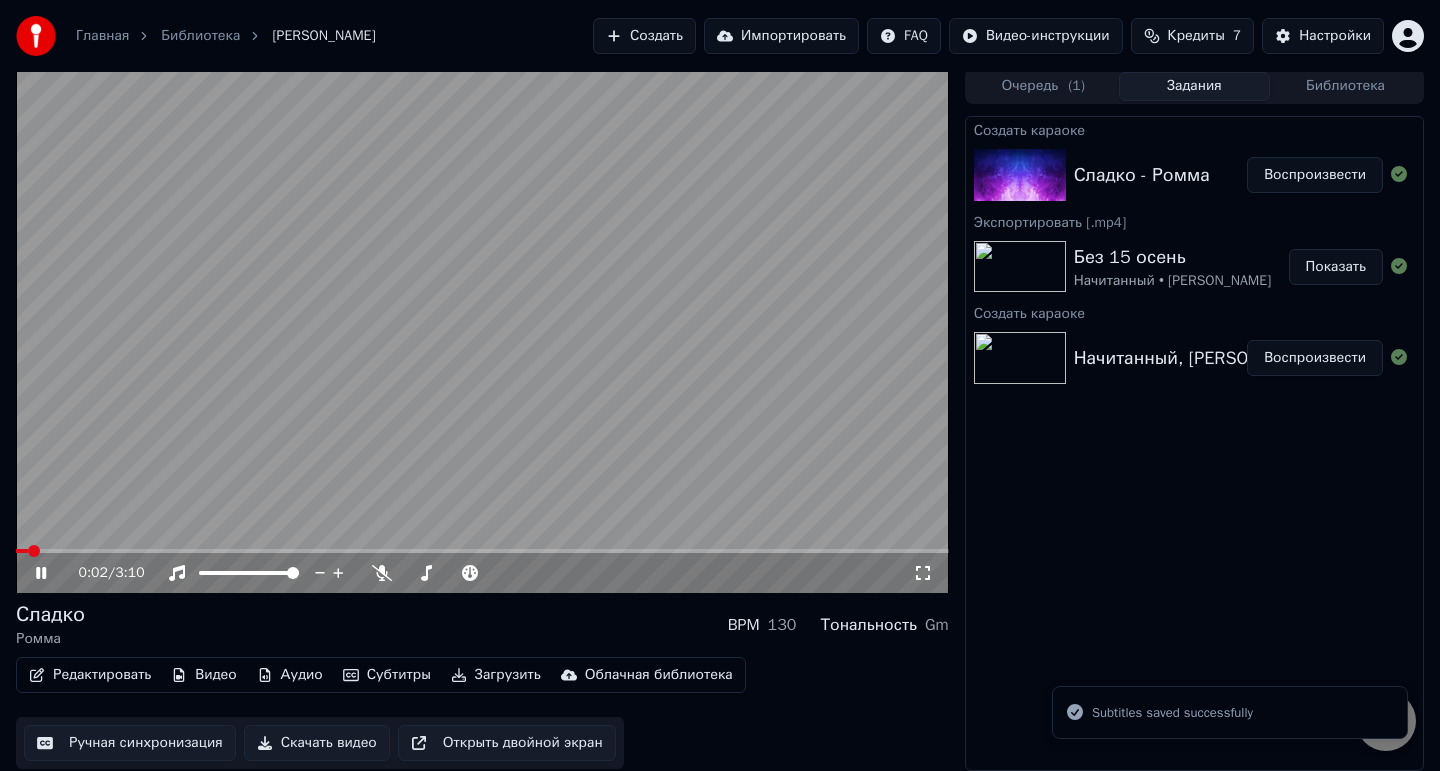 click on "Редактировать" at bounding box center [90, 675] 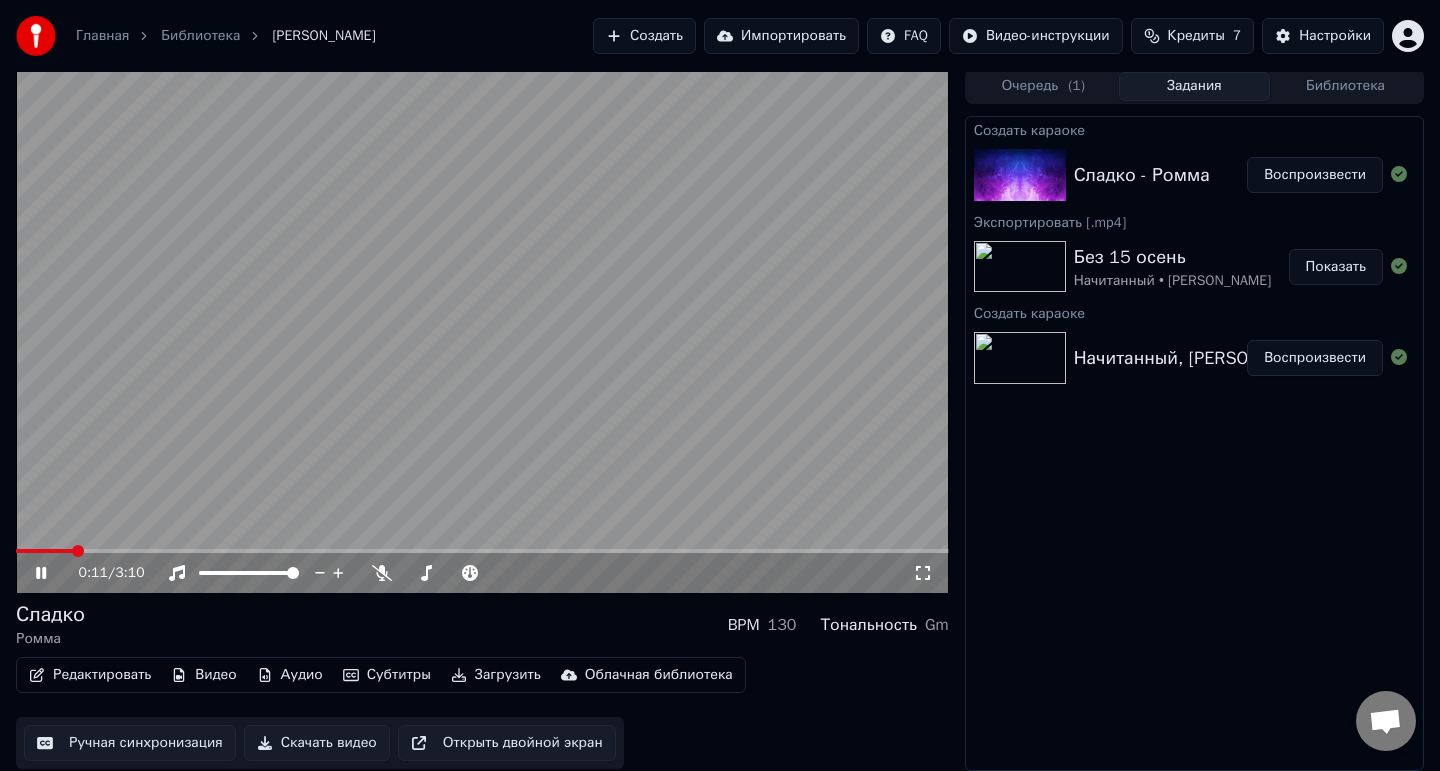 click on "[PERSON_NAME] BPM 130 Тональность Gm" at bounding box center [482, 625] 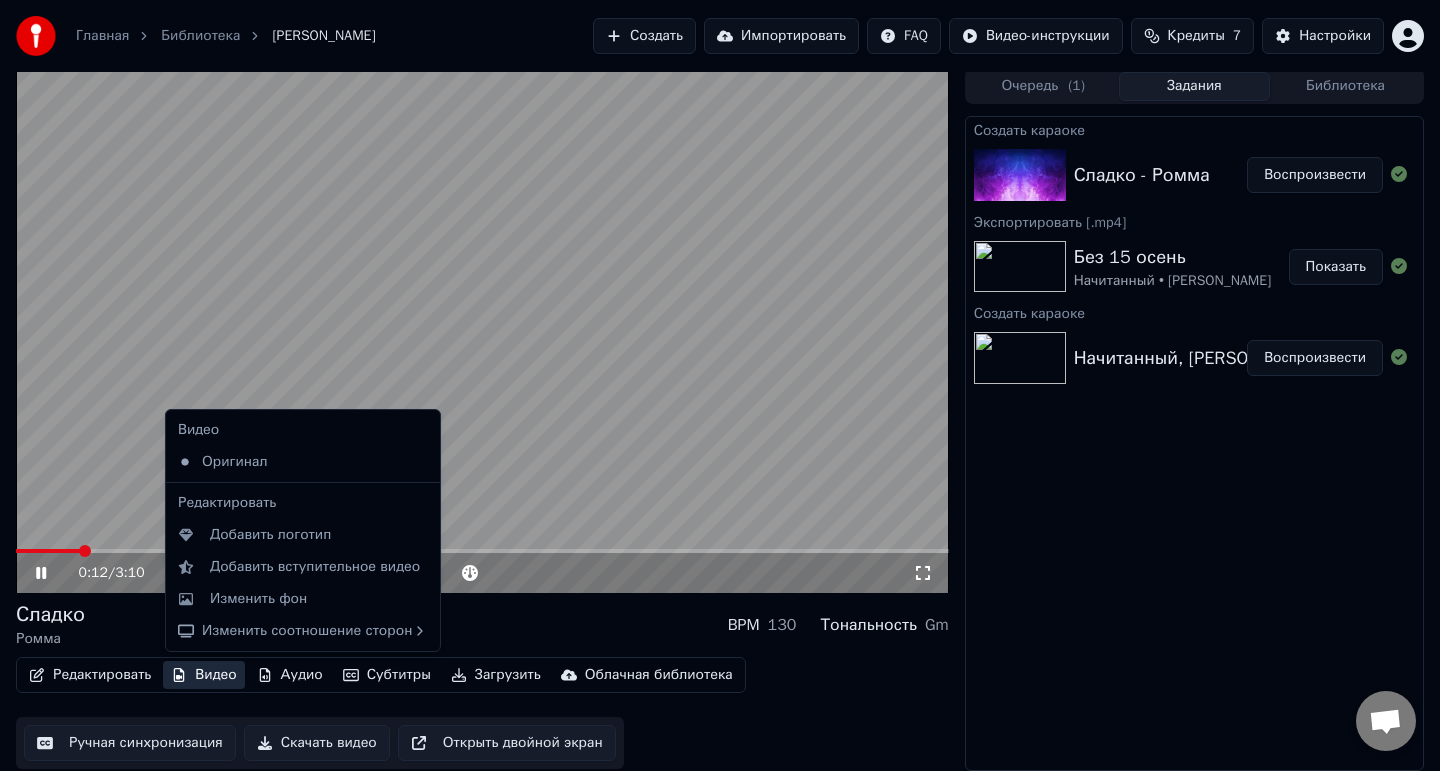 click on "Видео" at bounding box center (203, 675) 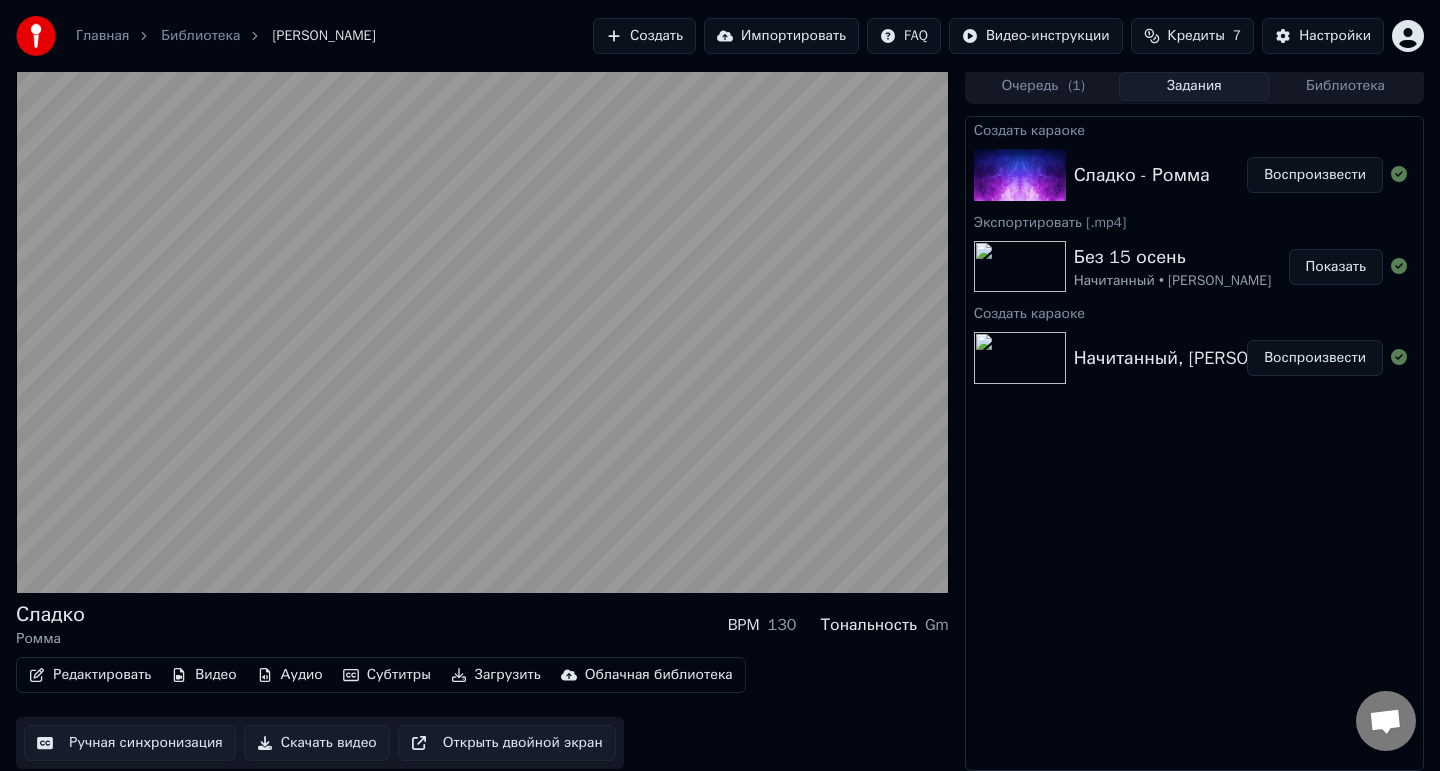 click on "[PERSON_NAME] BPM 130 Тональность Gm" at bounding box center (482, 625) 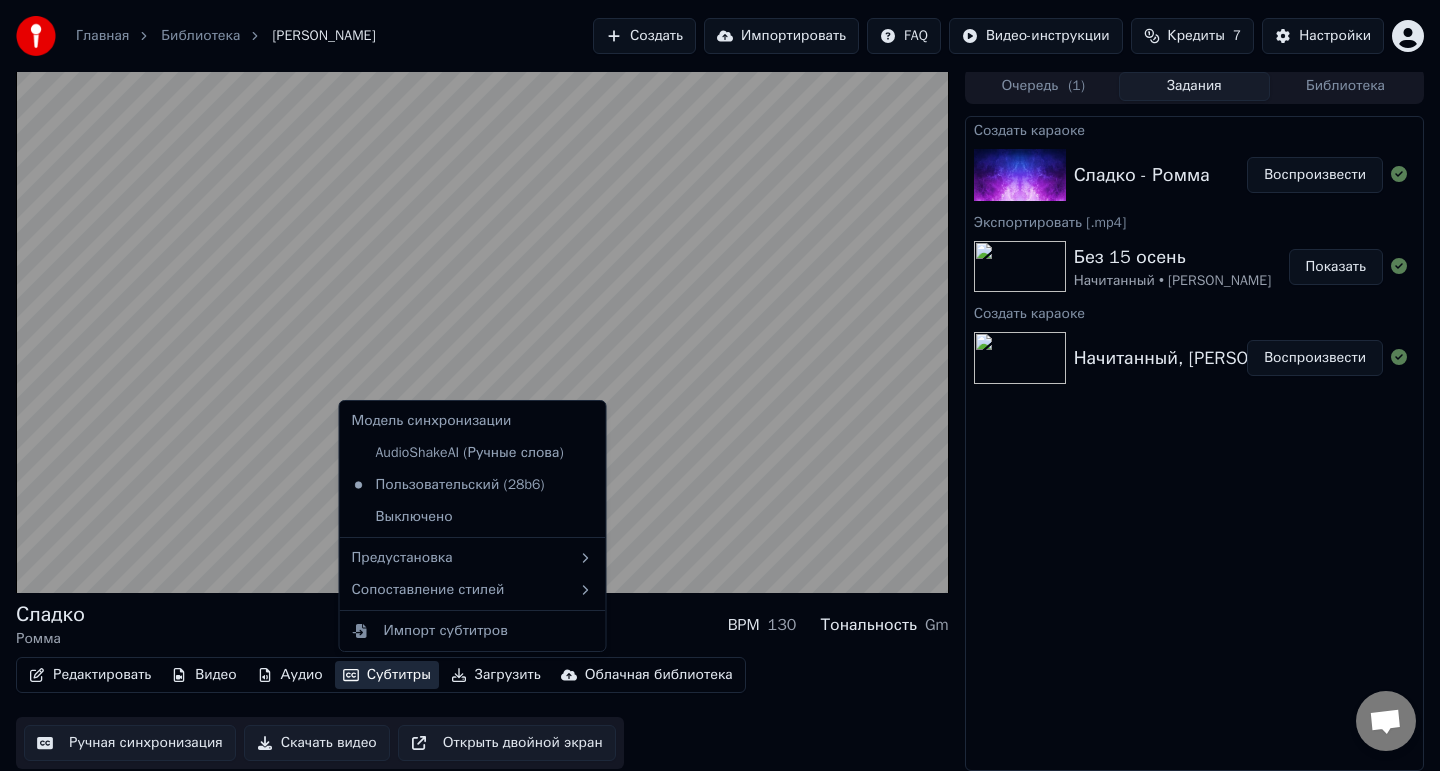 click on "Субтитры" at bounding box center [387, 675] 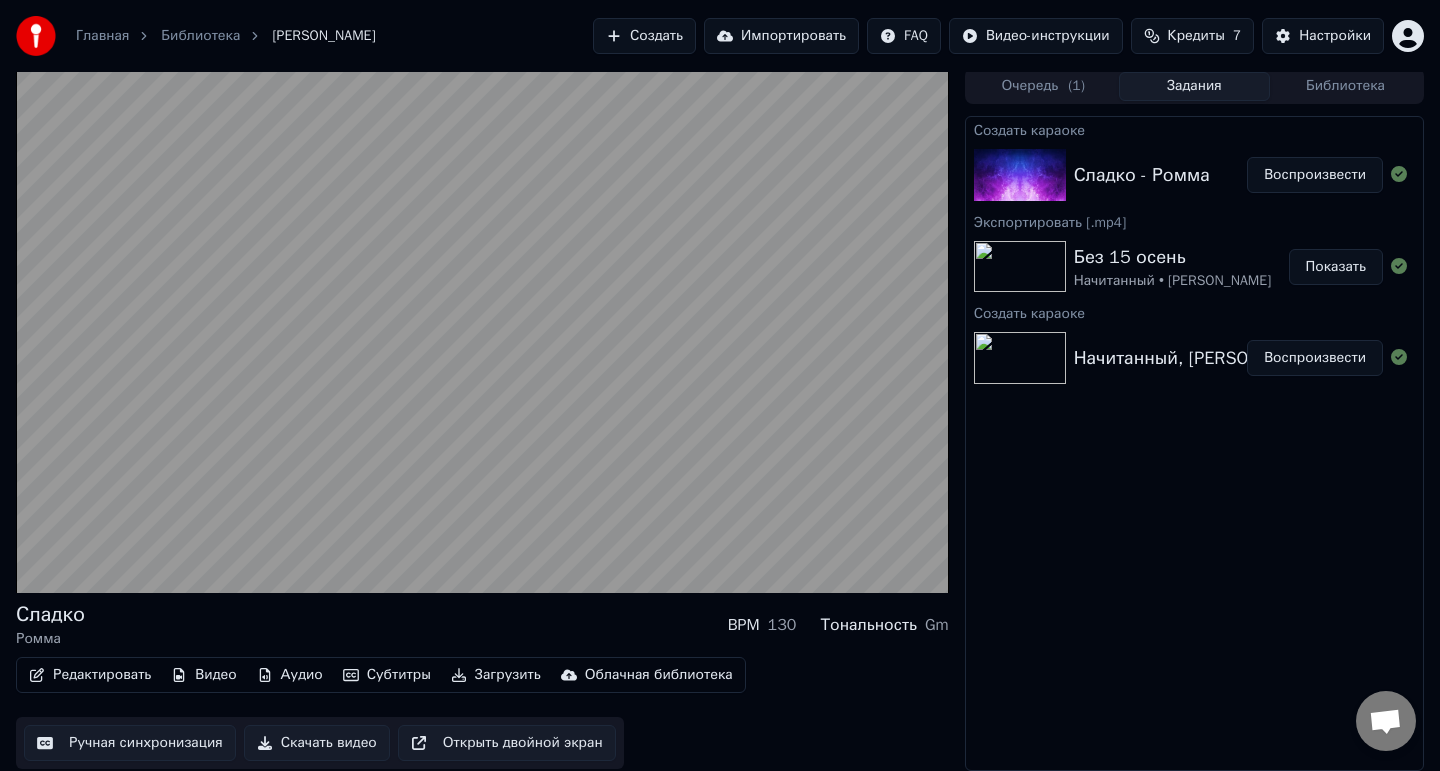 click on "Редактировать" at bounding box center (90, 675) 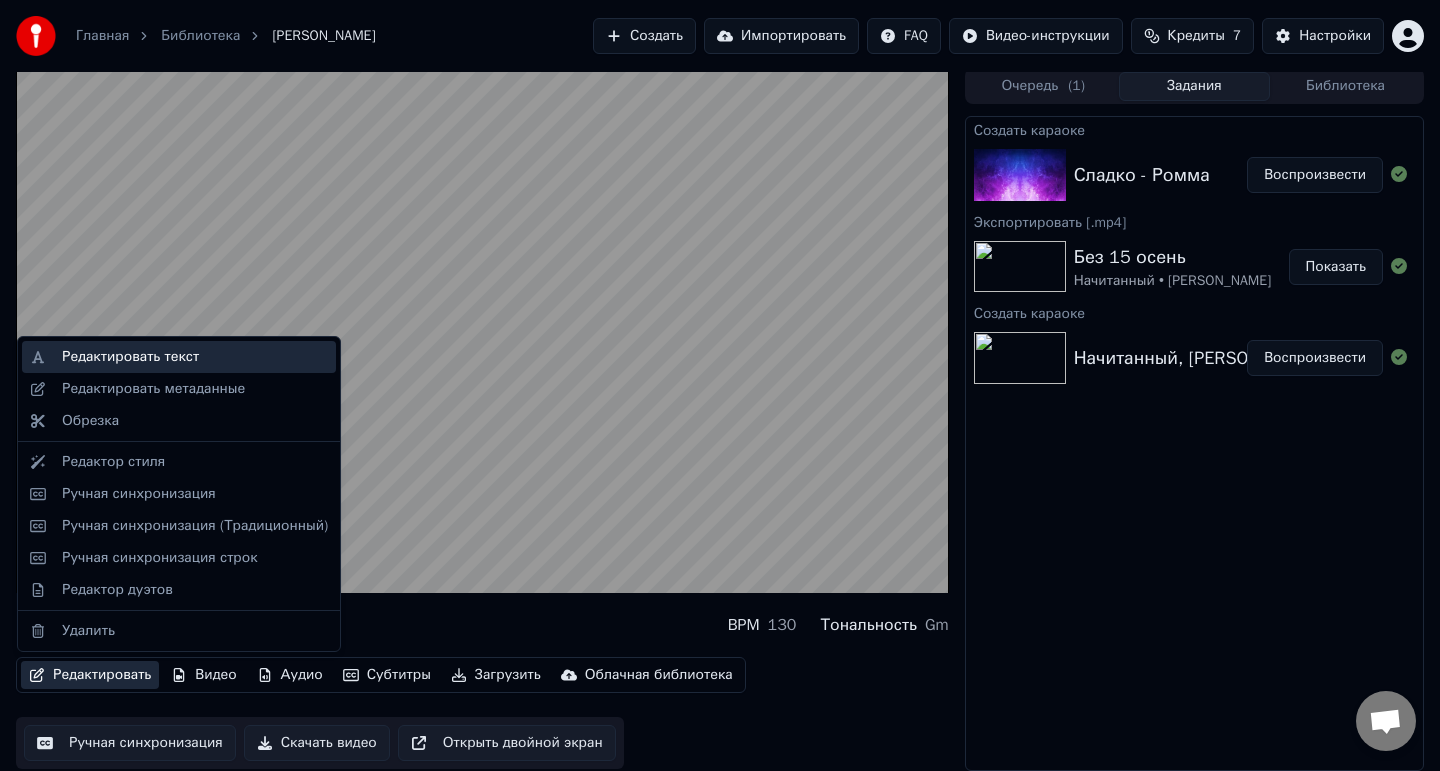 click on "Редактировать текст" at bounding box center [195, 357] 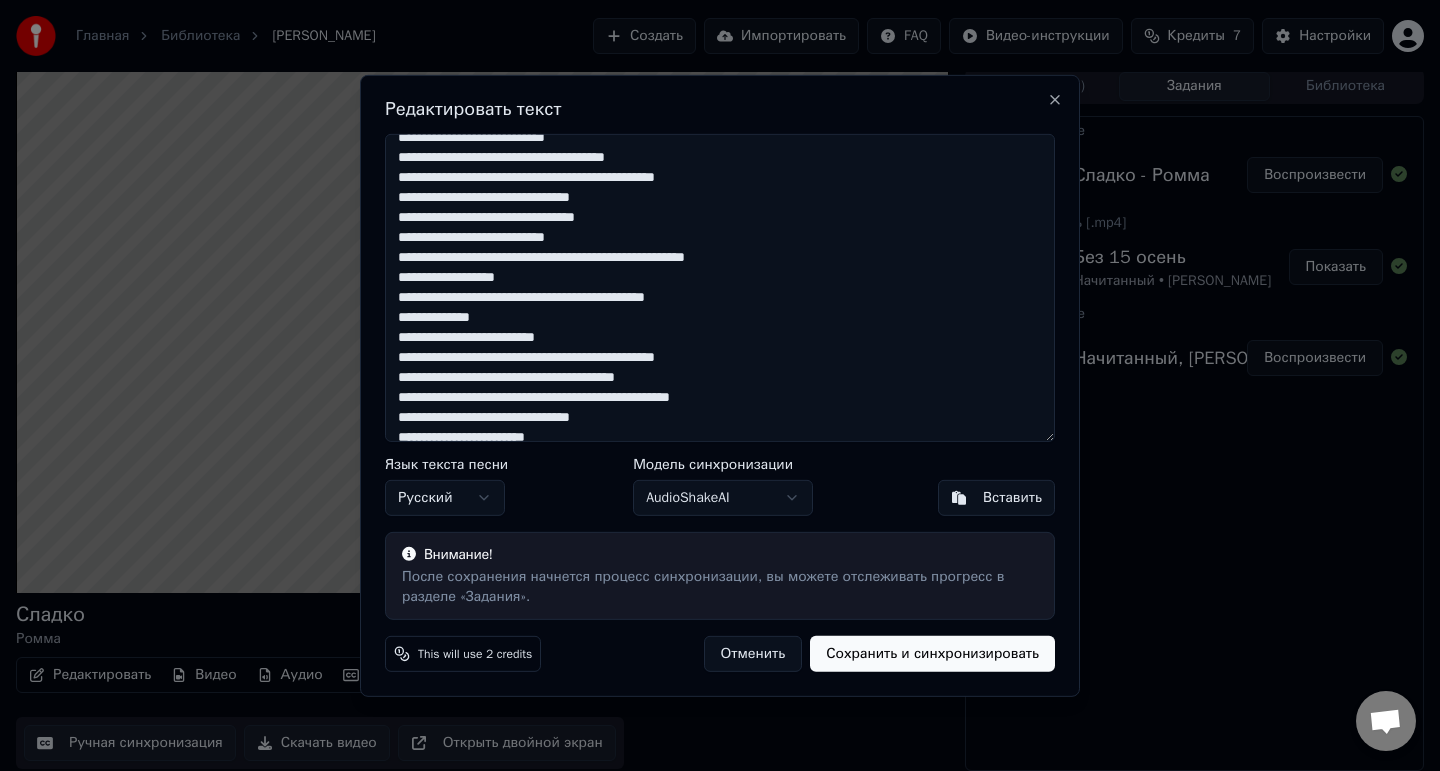 scroll, scrollTop: 729, scrollLeft: 0, axis: vertical 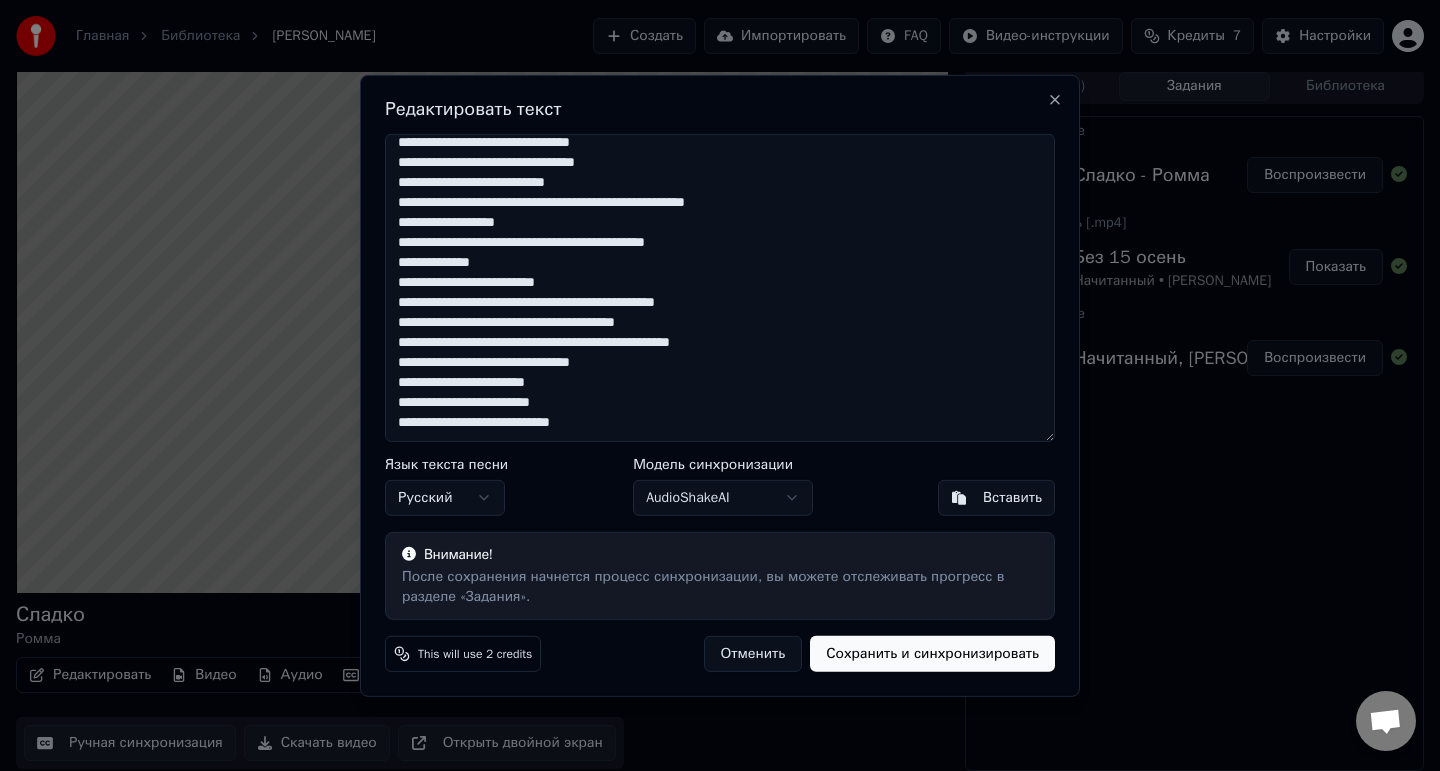 click on "Отменить" at bounding box center [753, 654] 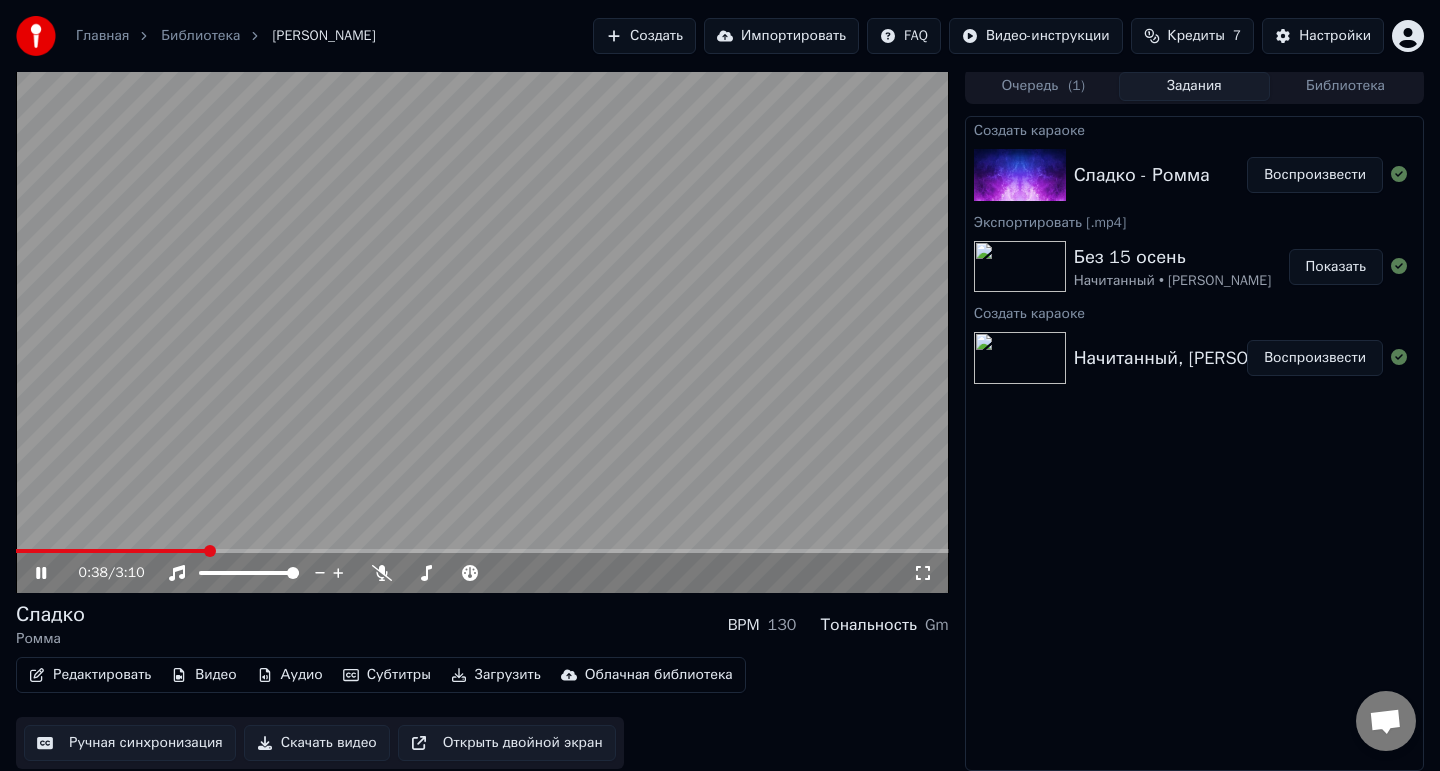 click at bounding box center (482, 330) 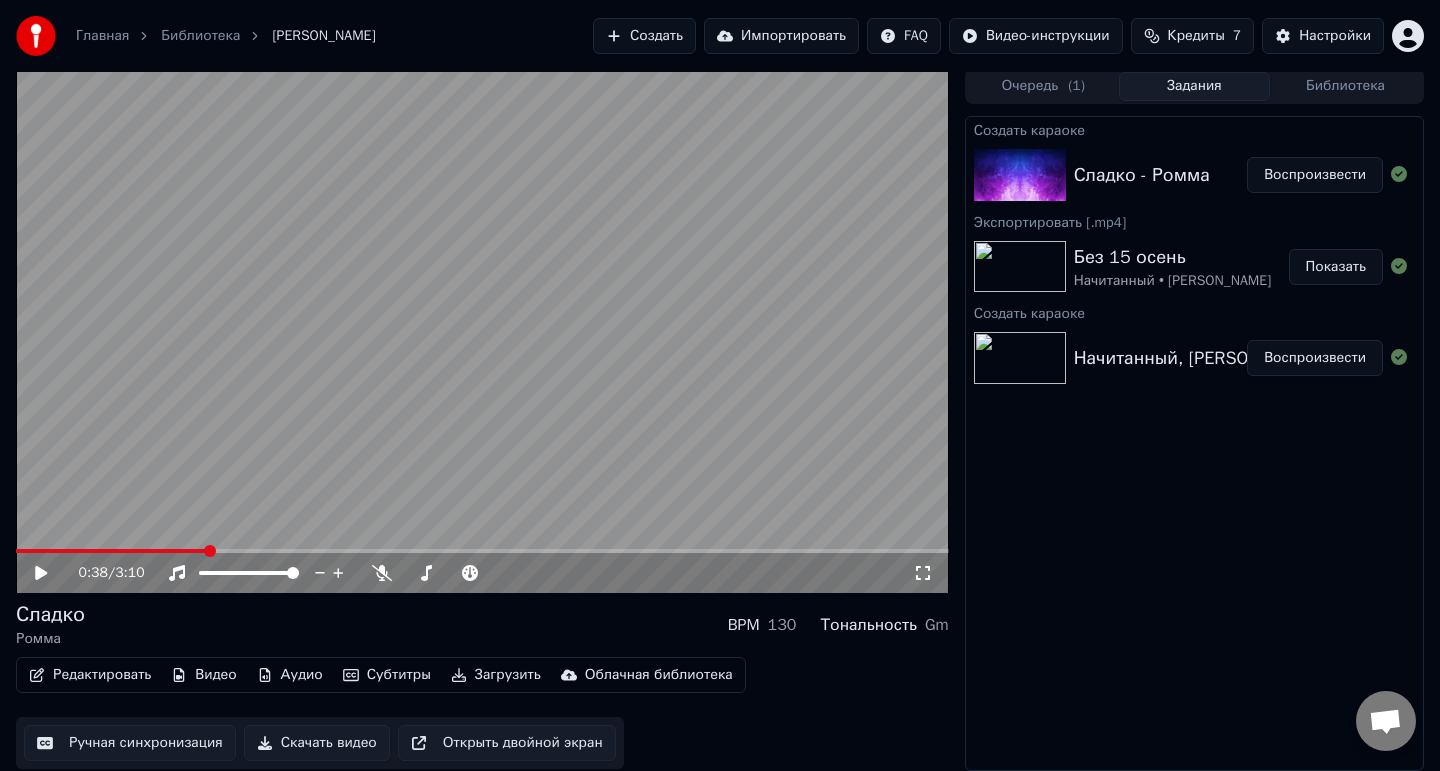 click at bounding box center (482, 330) 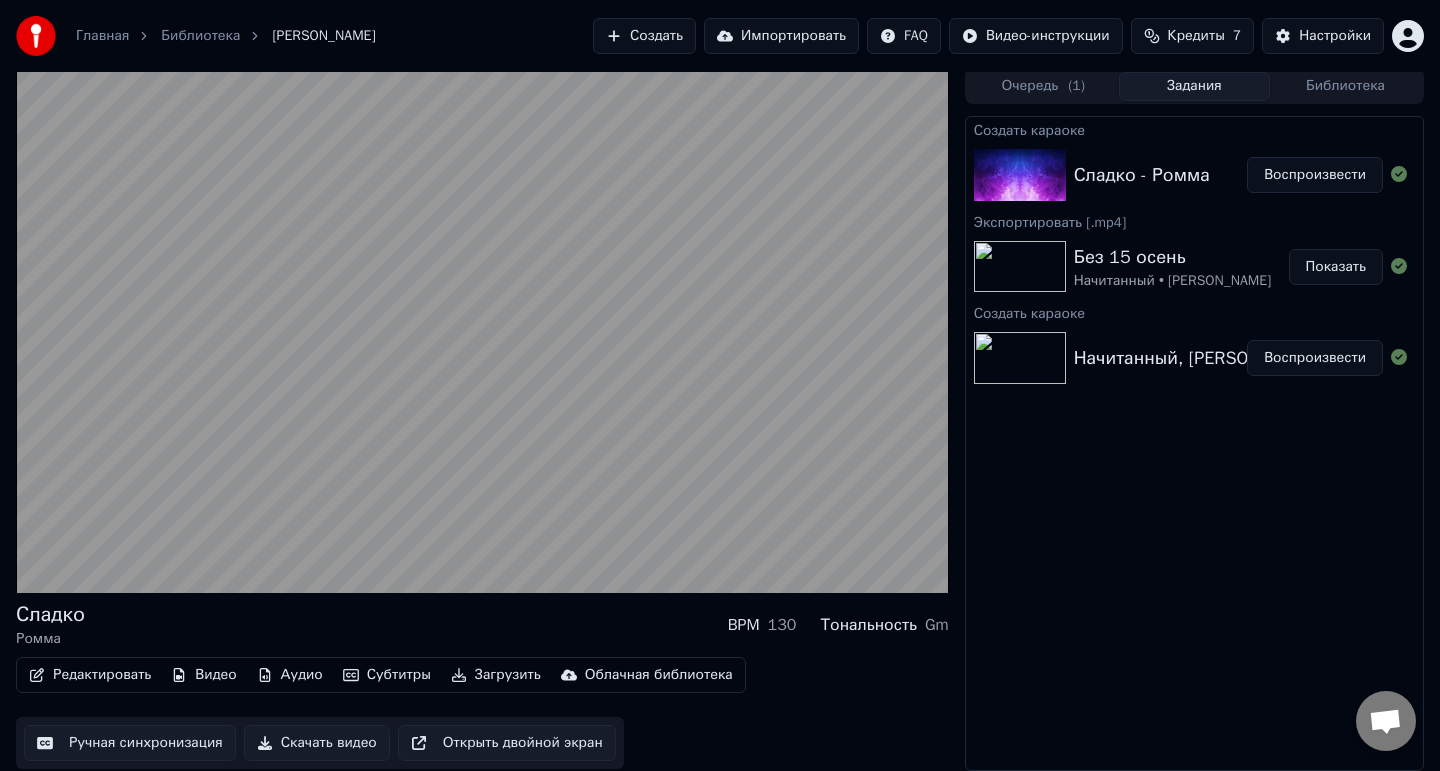 click at bounding box center (482, 330) 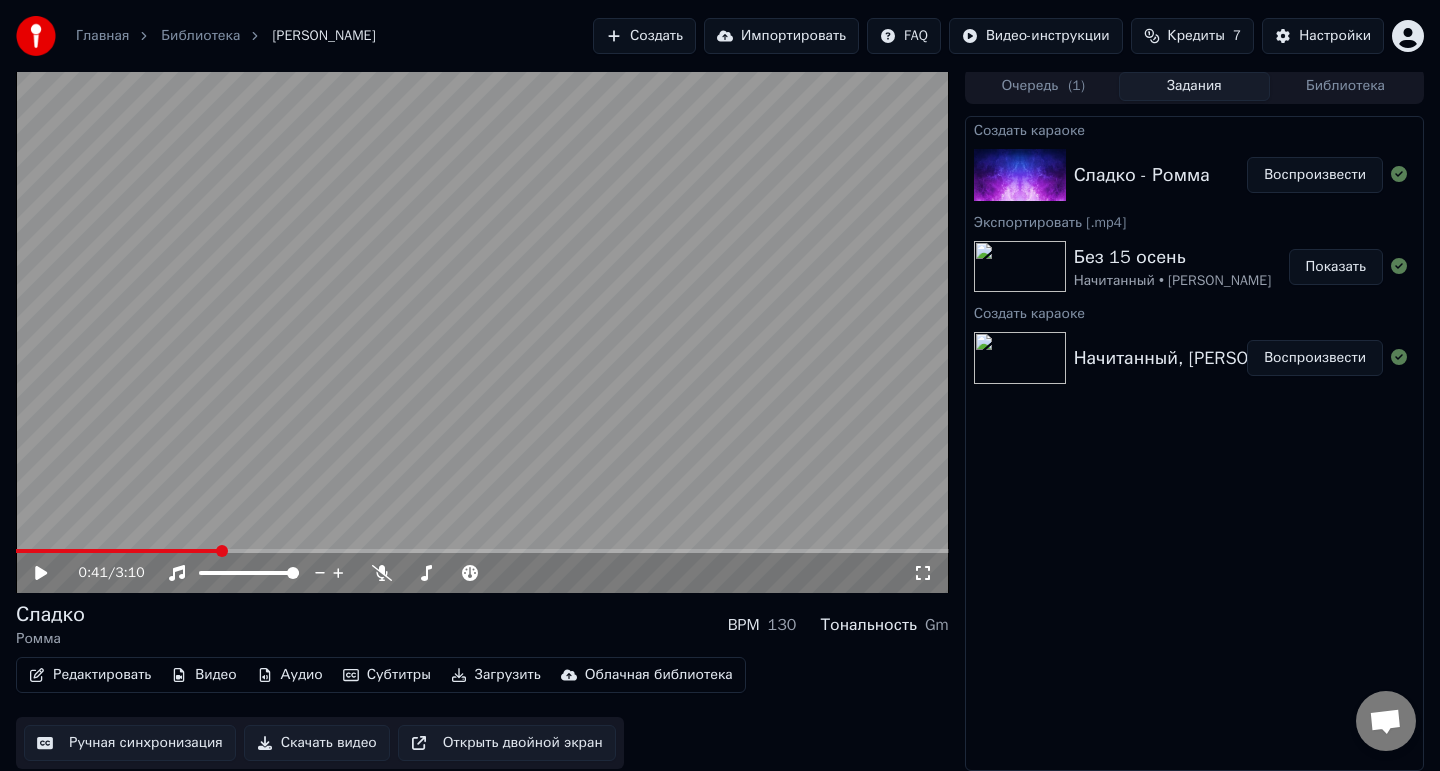 click on "Видео" at bounding box center (203, 675) 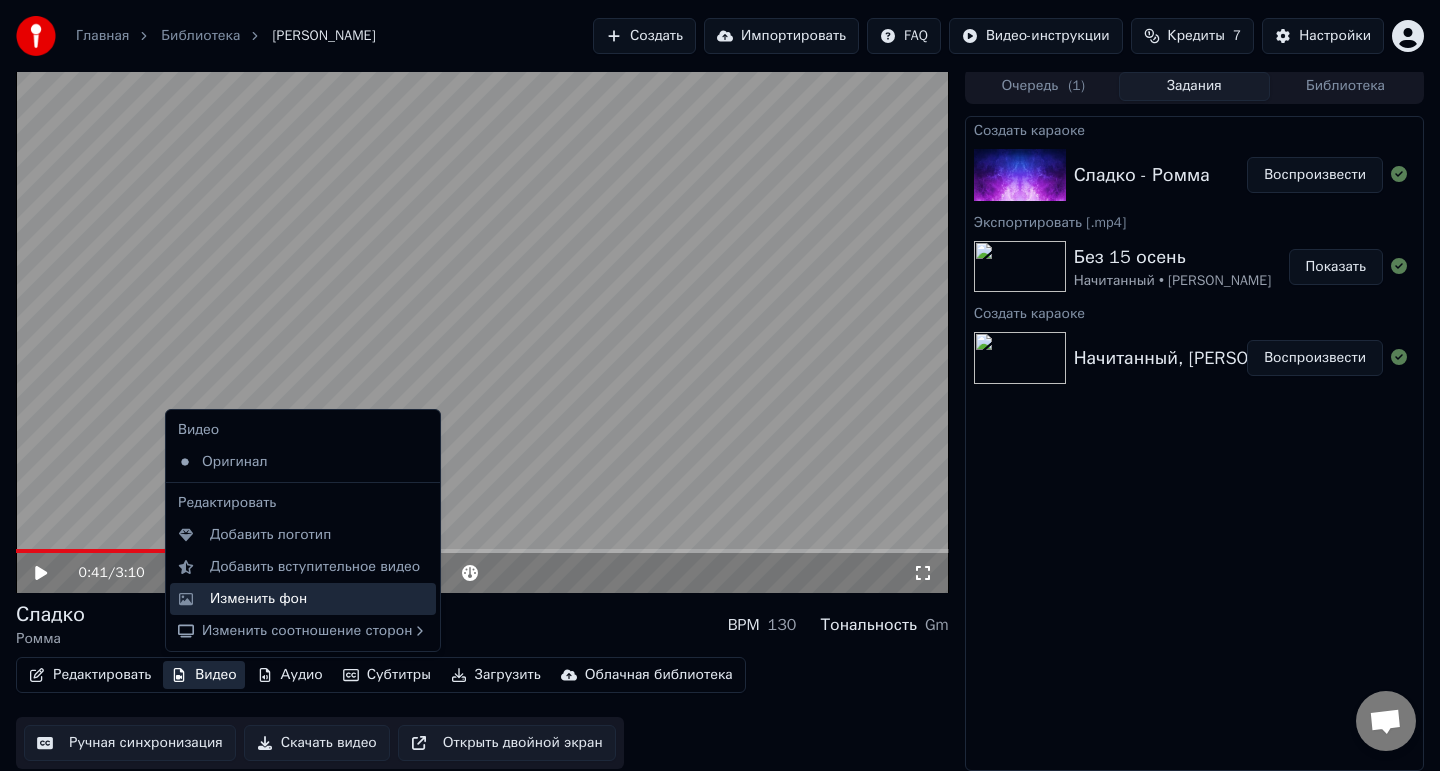click on "Изменить фон" at bounding box center [303, 599] 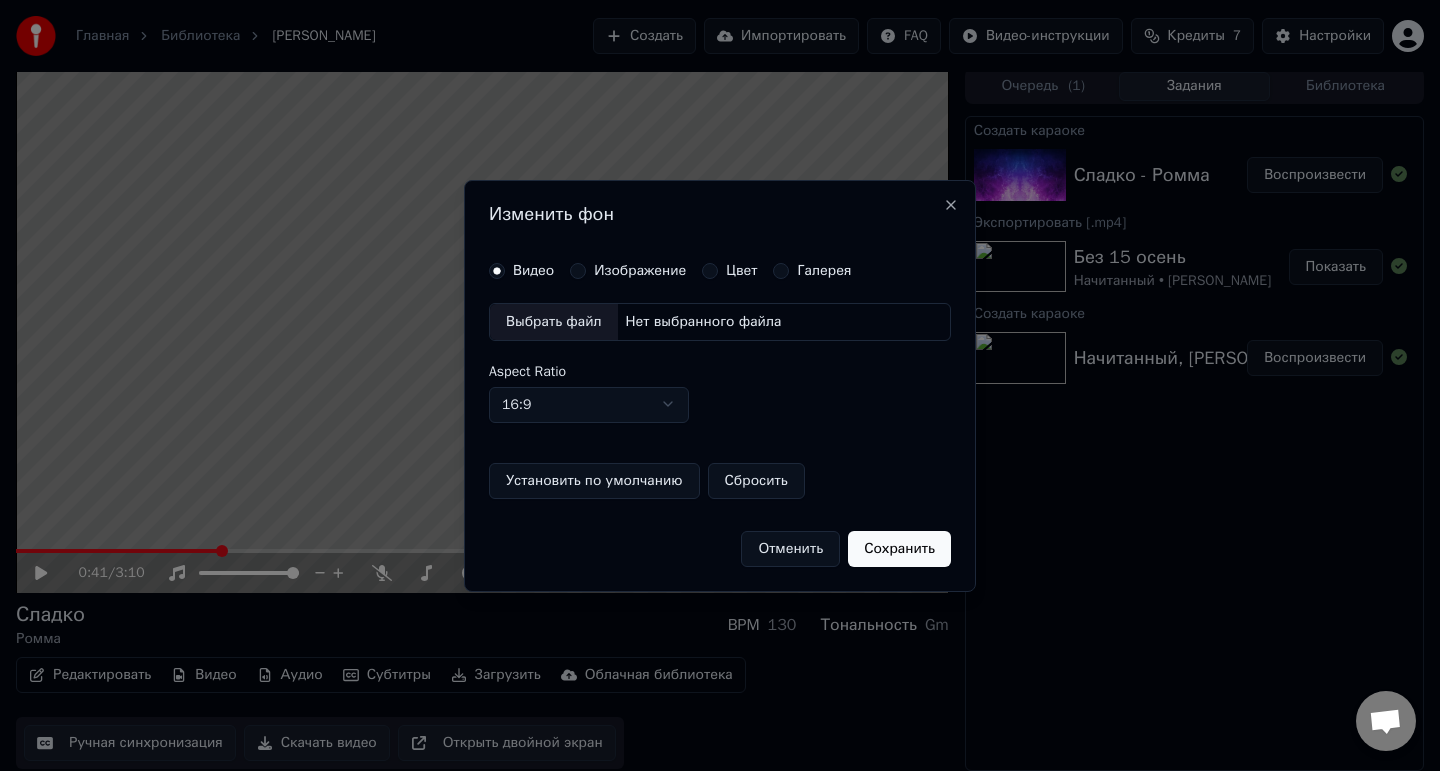 click on "Отменить" at bounding box center [790, 548] 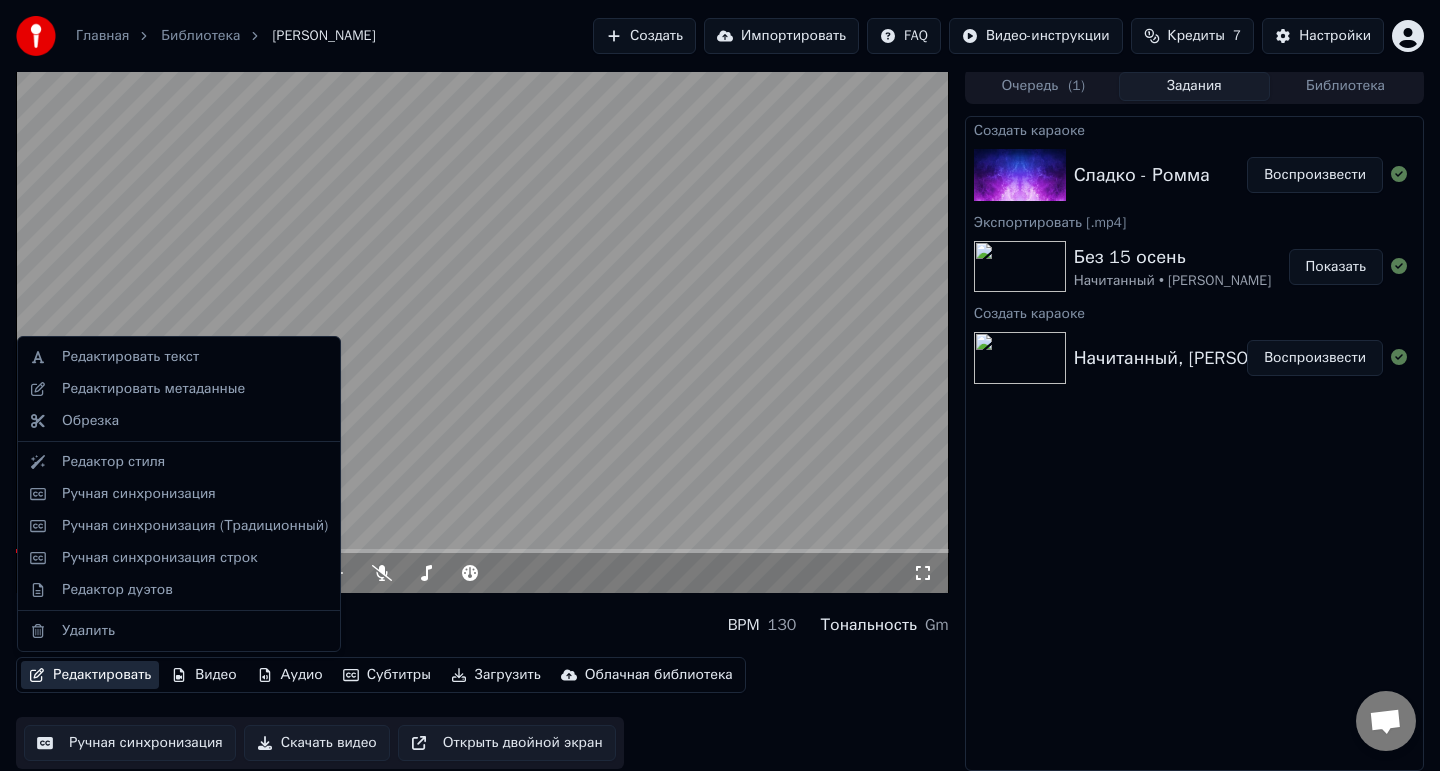 click on "Редактировать" at bounding box center (90, 675) 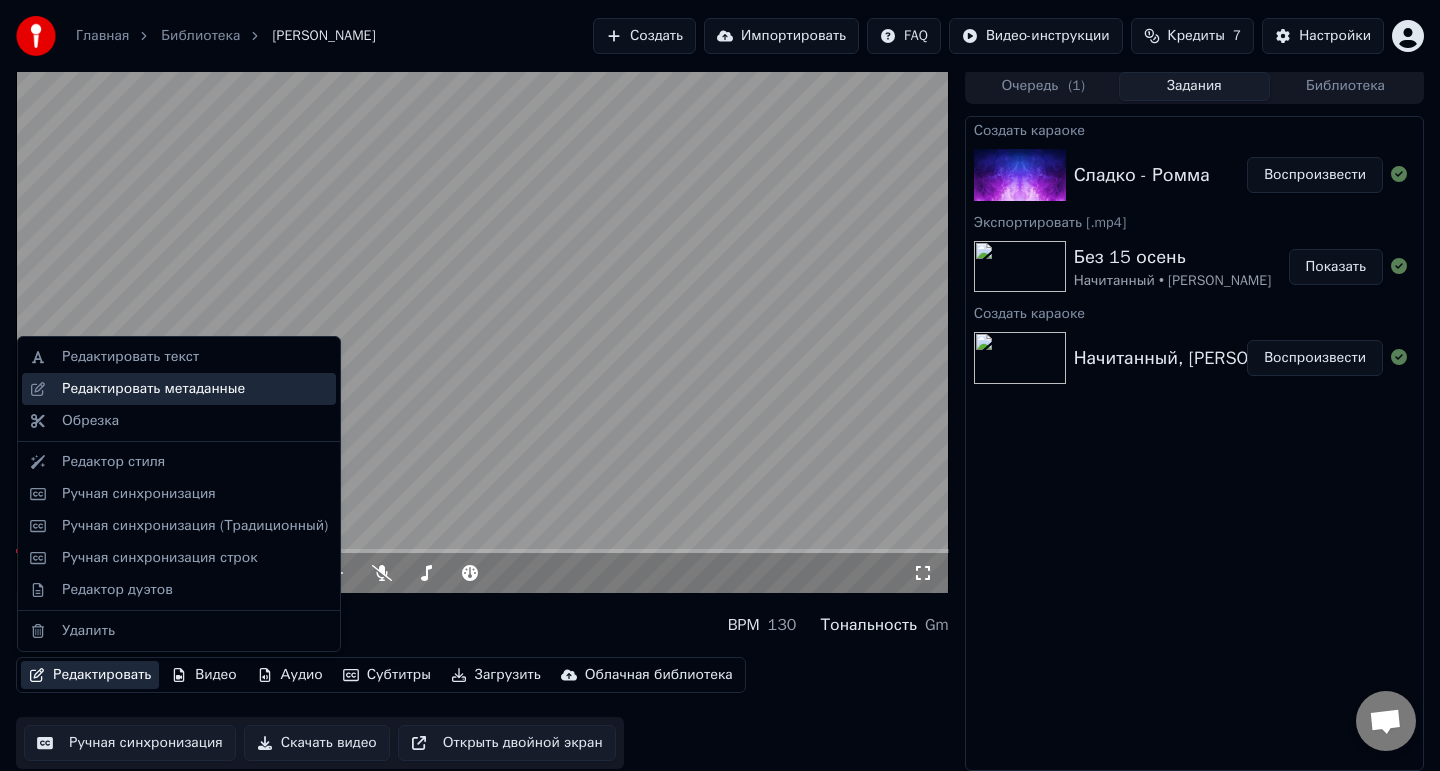 click on "Редактировать метаданные" at bounding box center (179, 389) 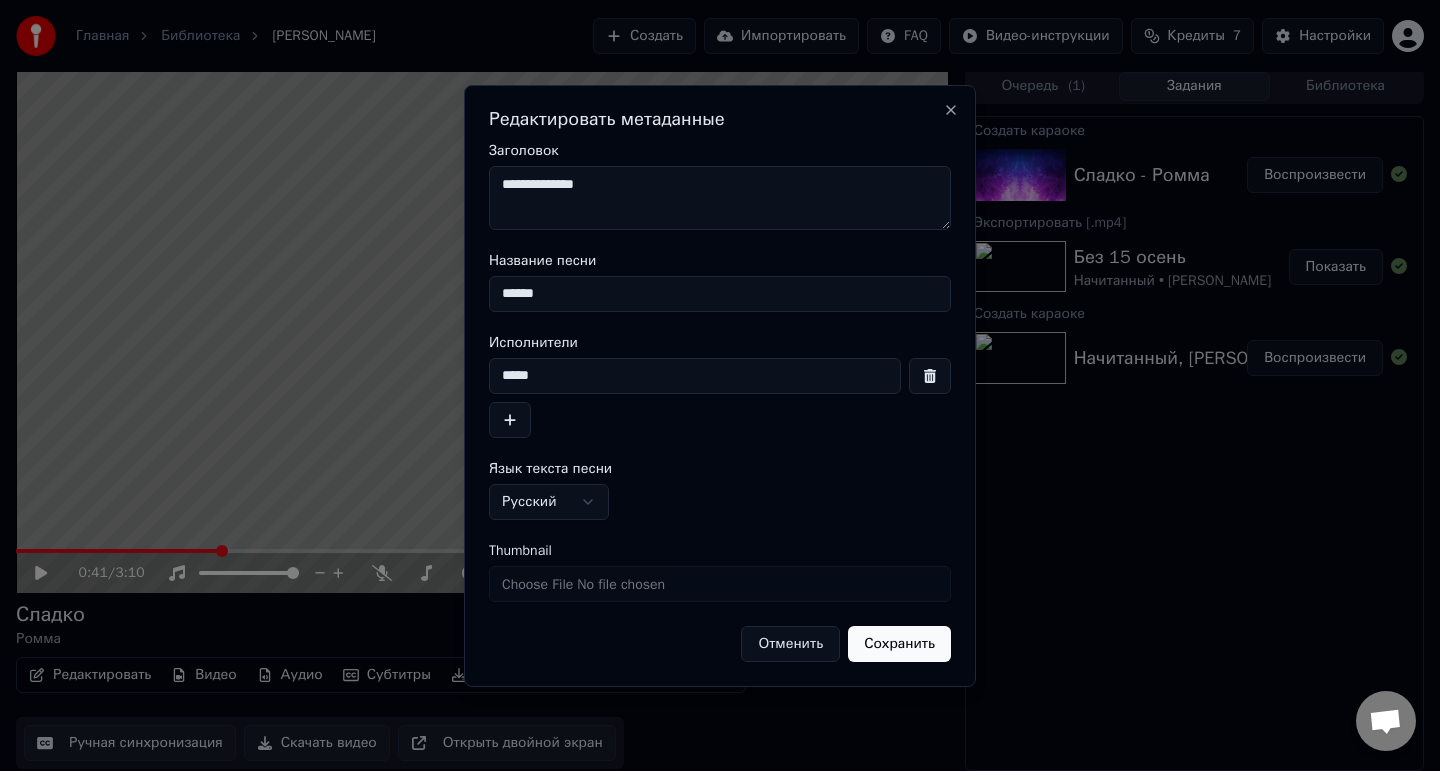 click on "**********" at bounding box center [720, 198] 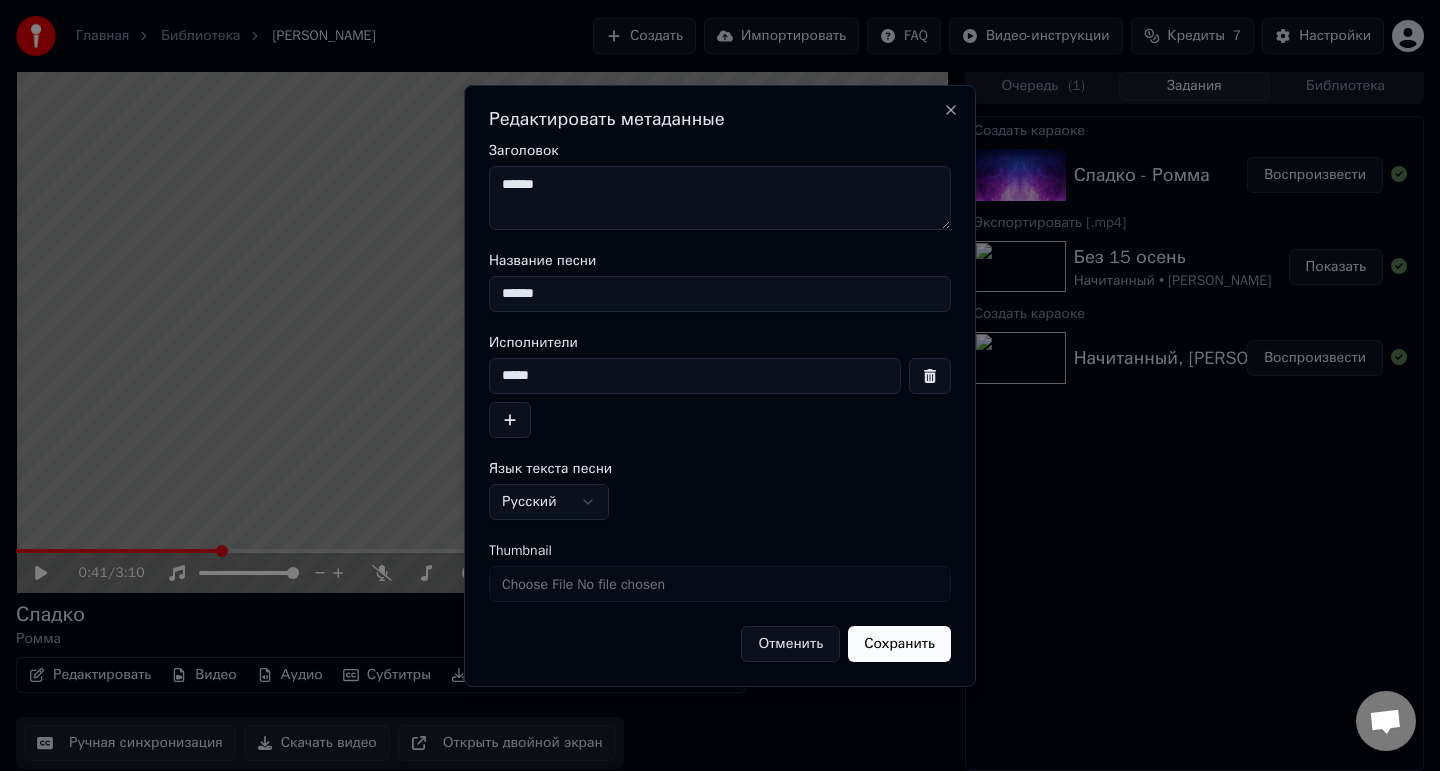 type on "******" 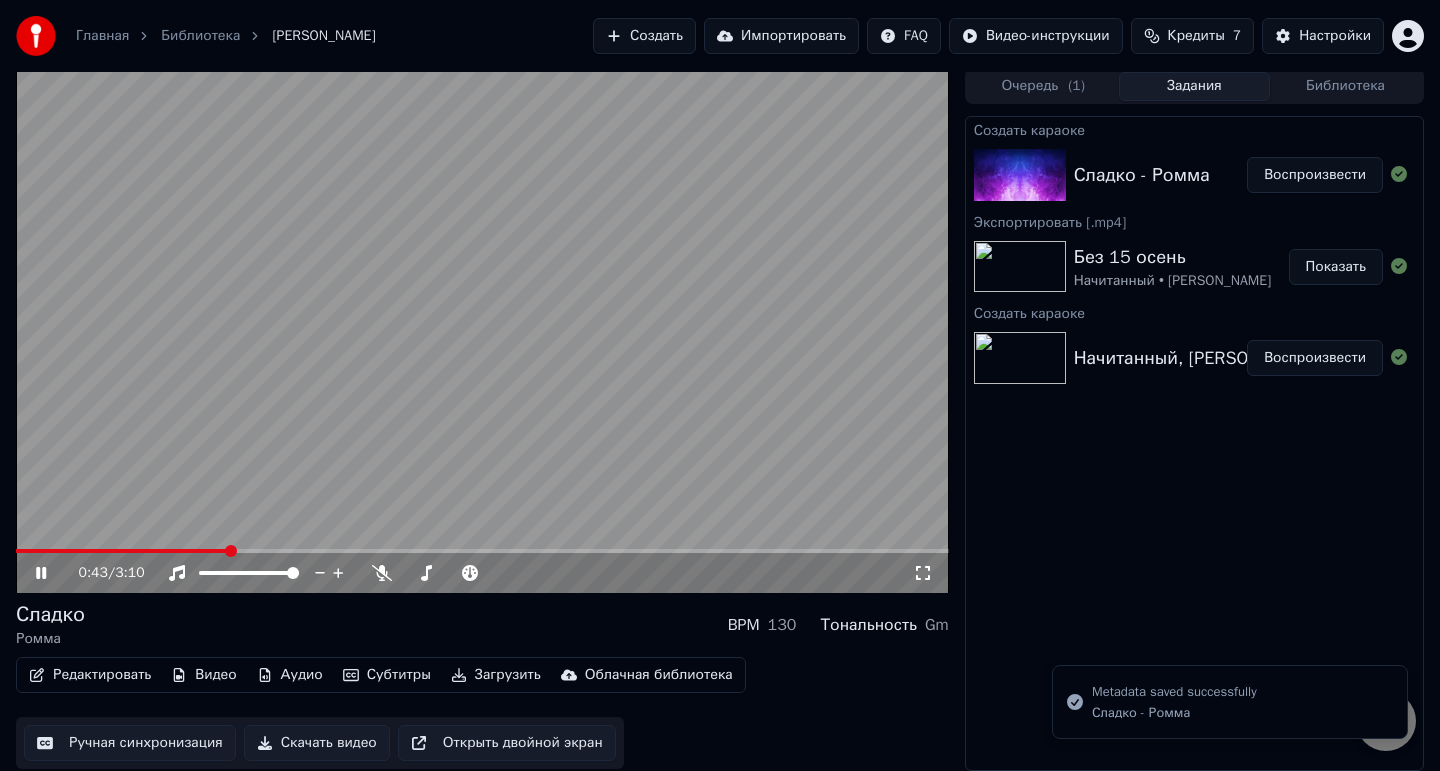 click on "0:43  /  3:10 [PERSON_NAME] BPM 130 Тональность Gm Редактировать Видео Аудио Субтитры Загрузить Облачная библиотека Ручная синхронизация Скачать видео Открыть двойной экран Очередь ( 1 ) Задания Библиотека Создать караоке Сладко - Ромма Воспроизвести Экспортировать [.mp4] Без 15 осень Начитанный • [PERSON_NAME] Показать Создать караоке Начитанный, [PERSON_NAME] - Без 15 осень Воспроизвести" at bounding box center [720, 419] 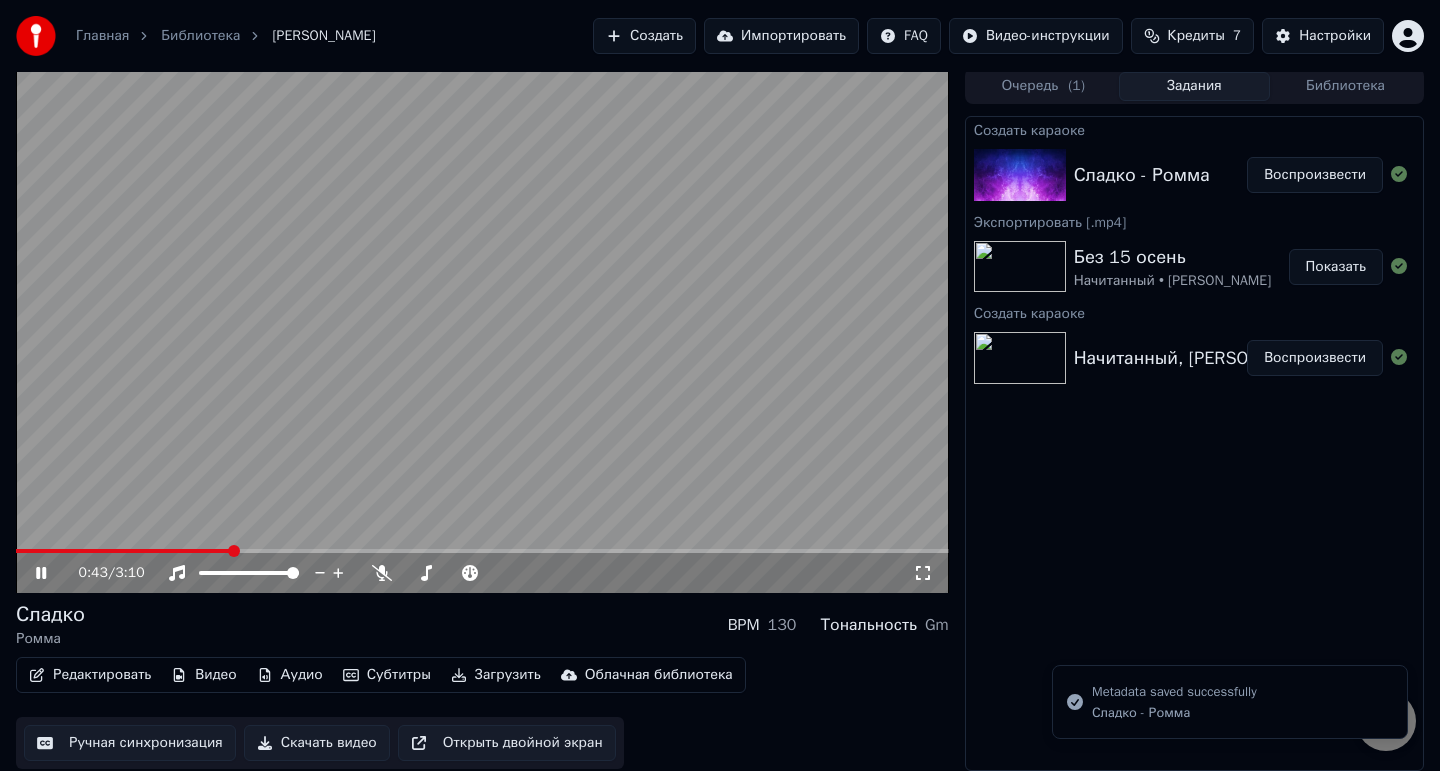 click at bounding box center [123, 551] 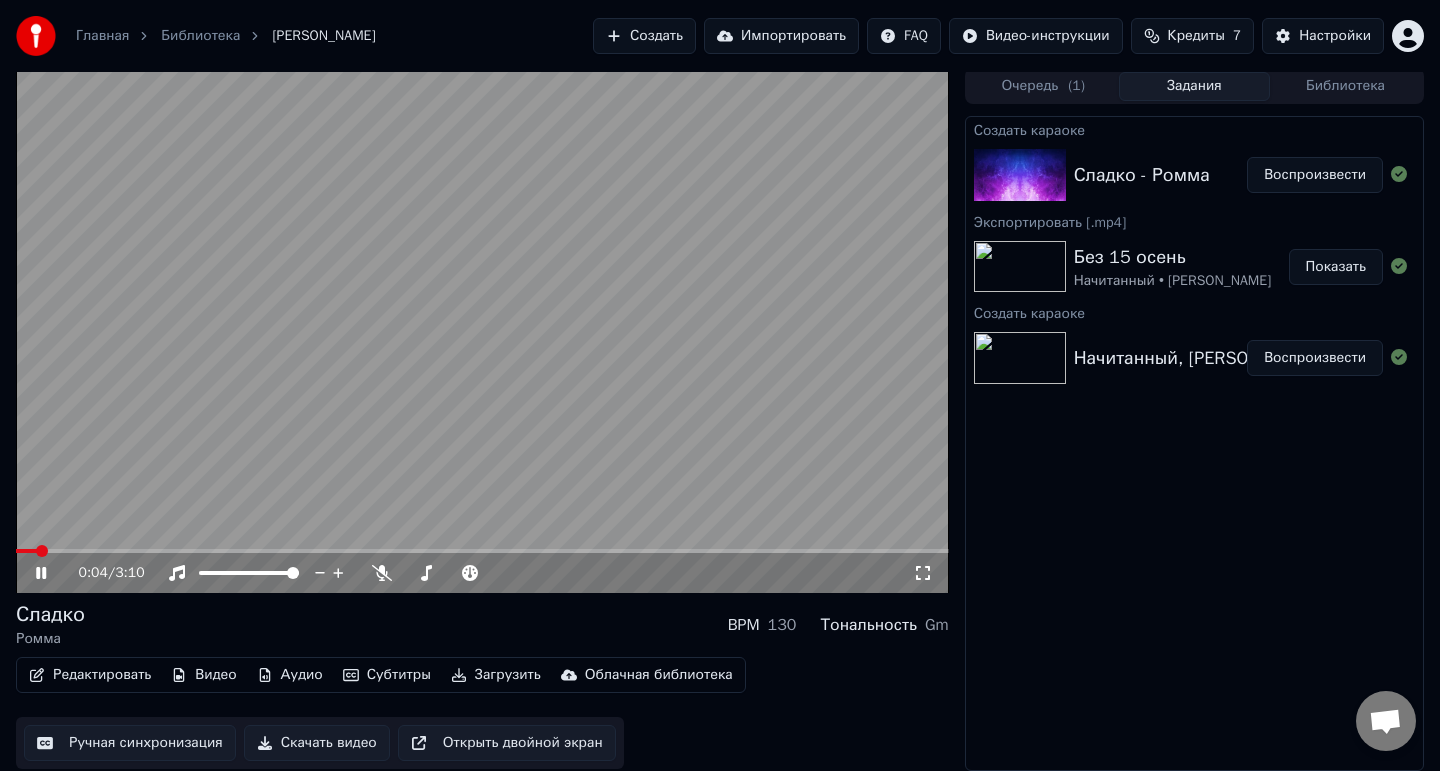 click at bounding box center (482, 330) 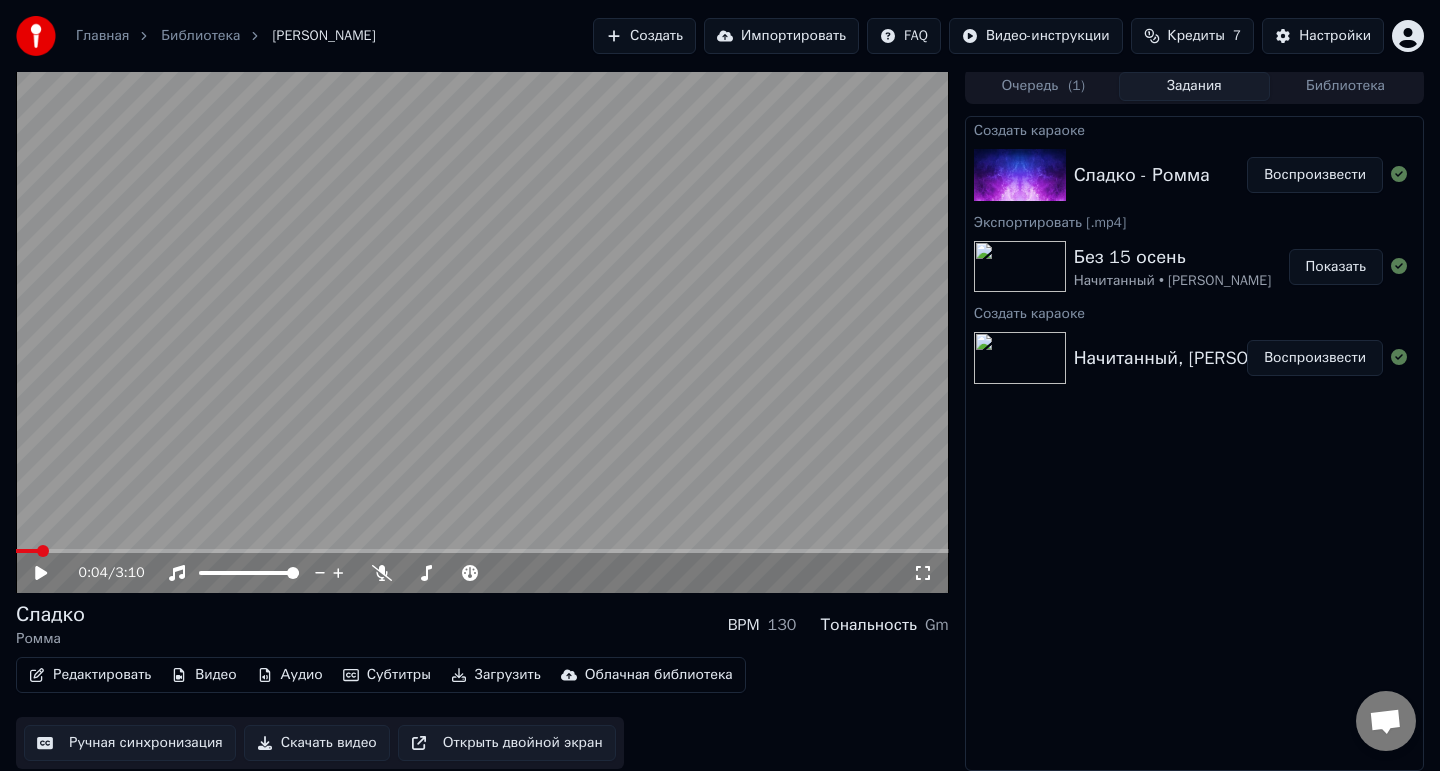 click at bounding box center (482, 330) 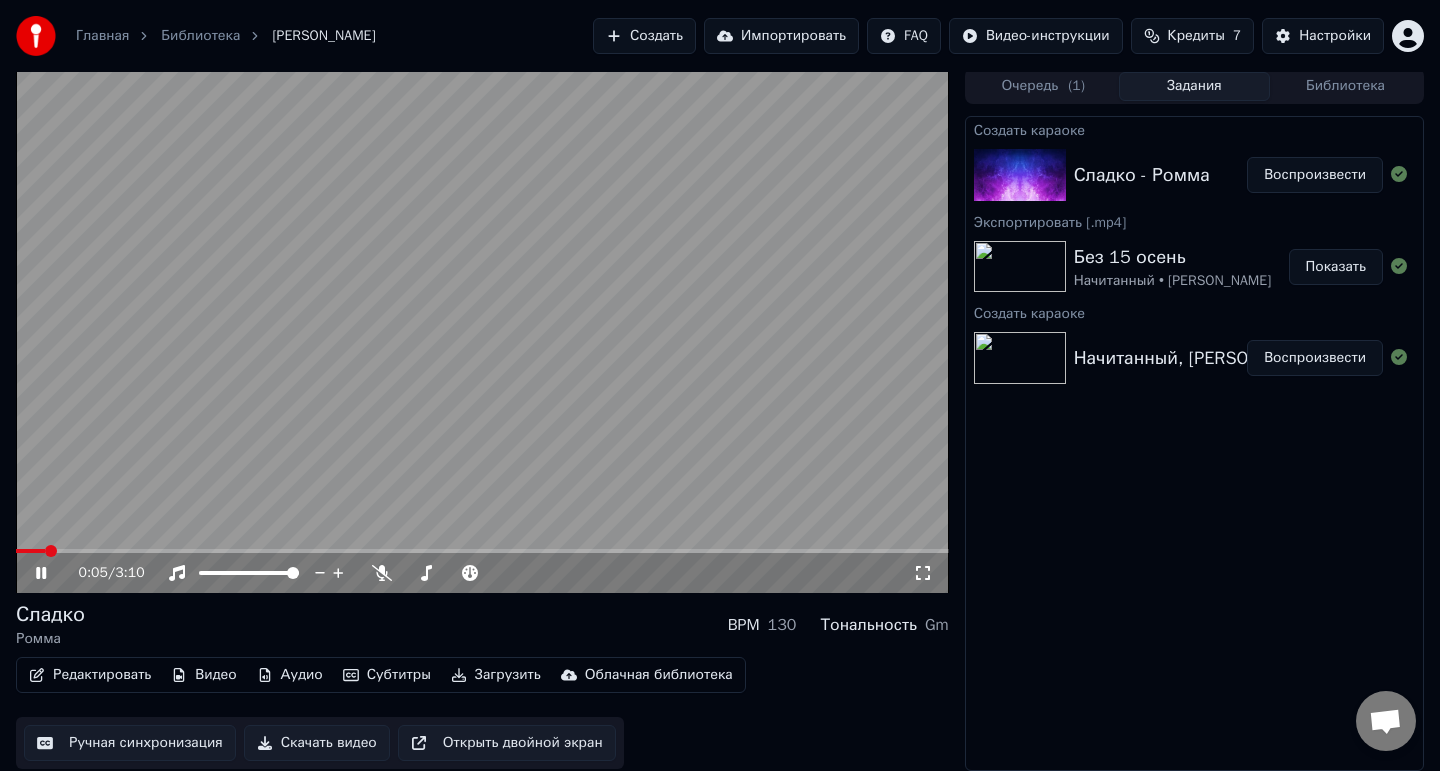 click at bounding box center (482, 330) 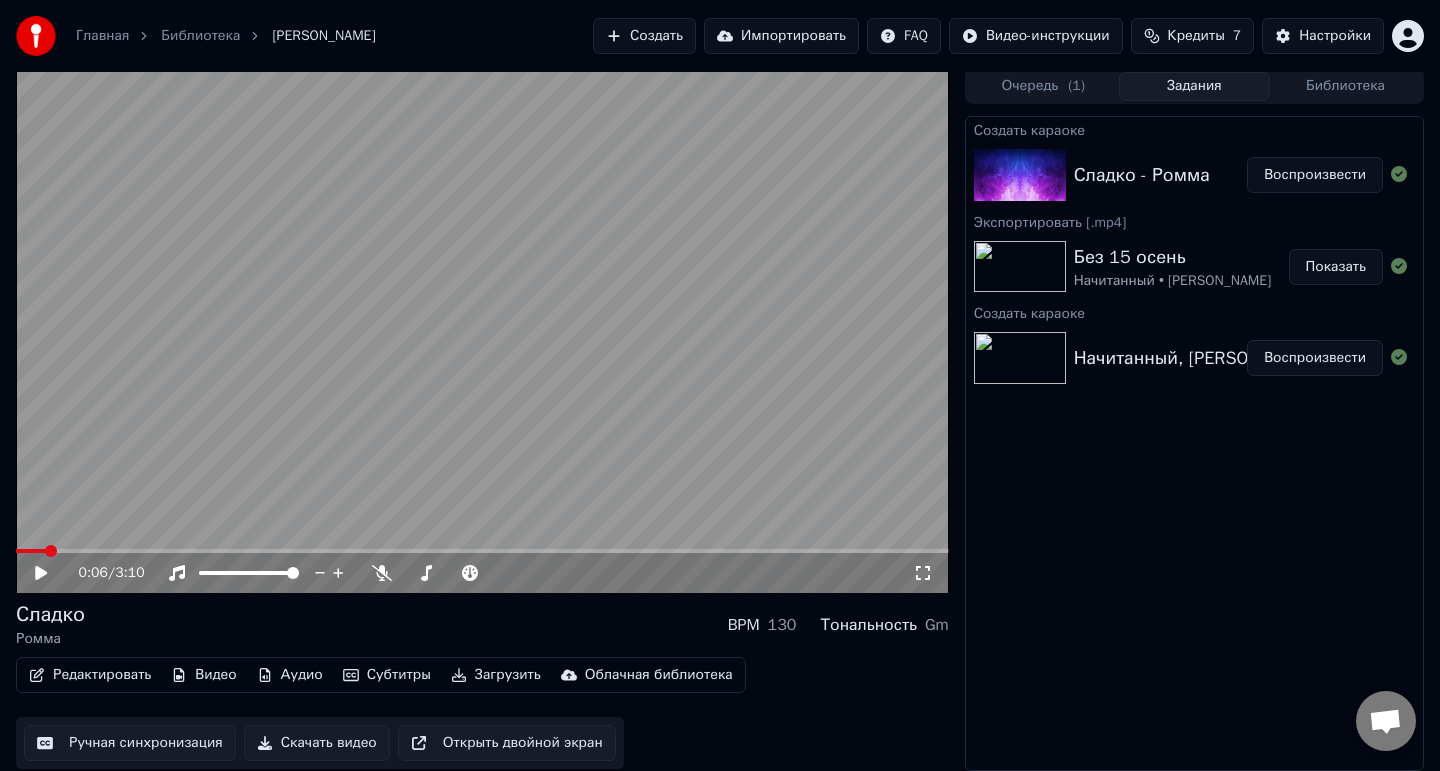 click on "Скачать видео" at bounding box center (317, 743) 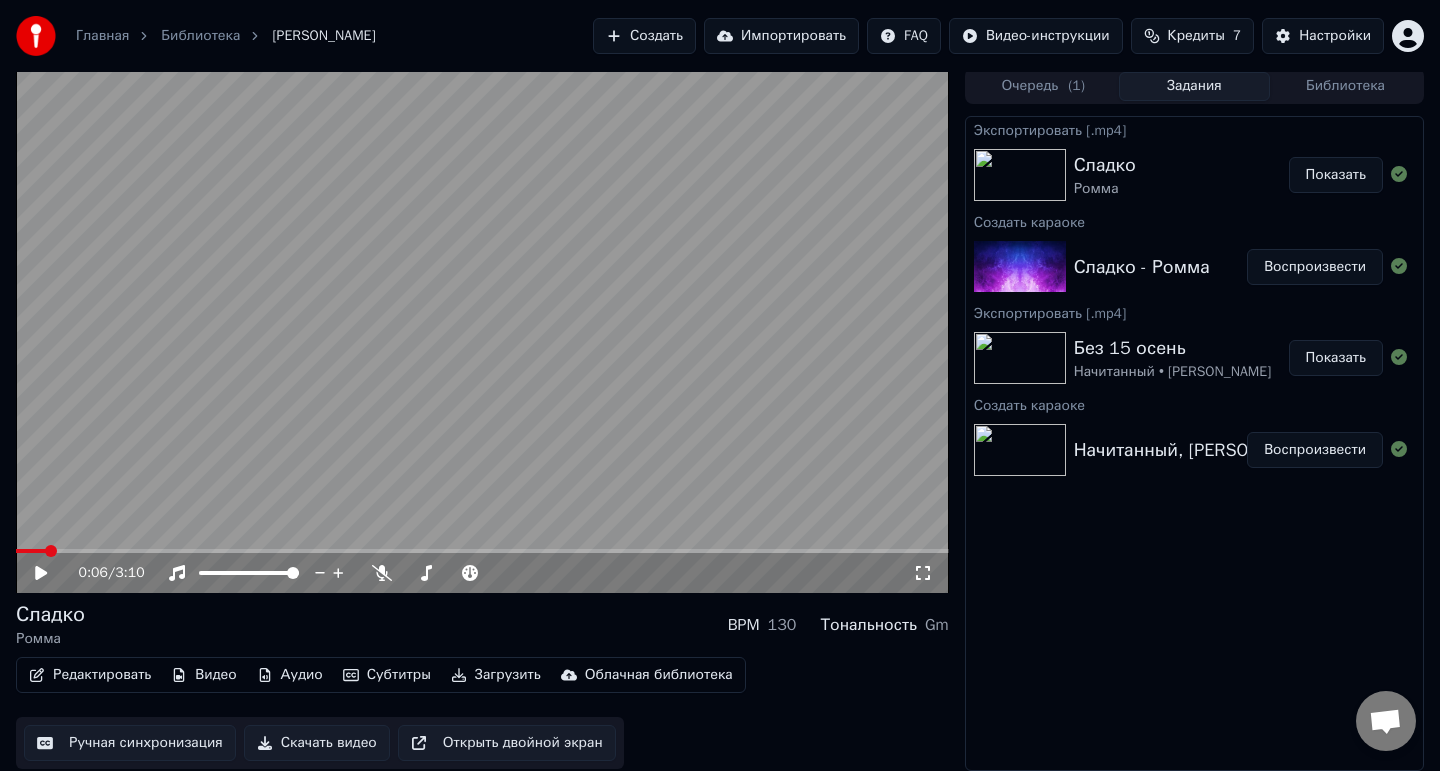 click on "Показать" at bounding box center (1336, 175) 